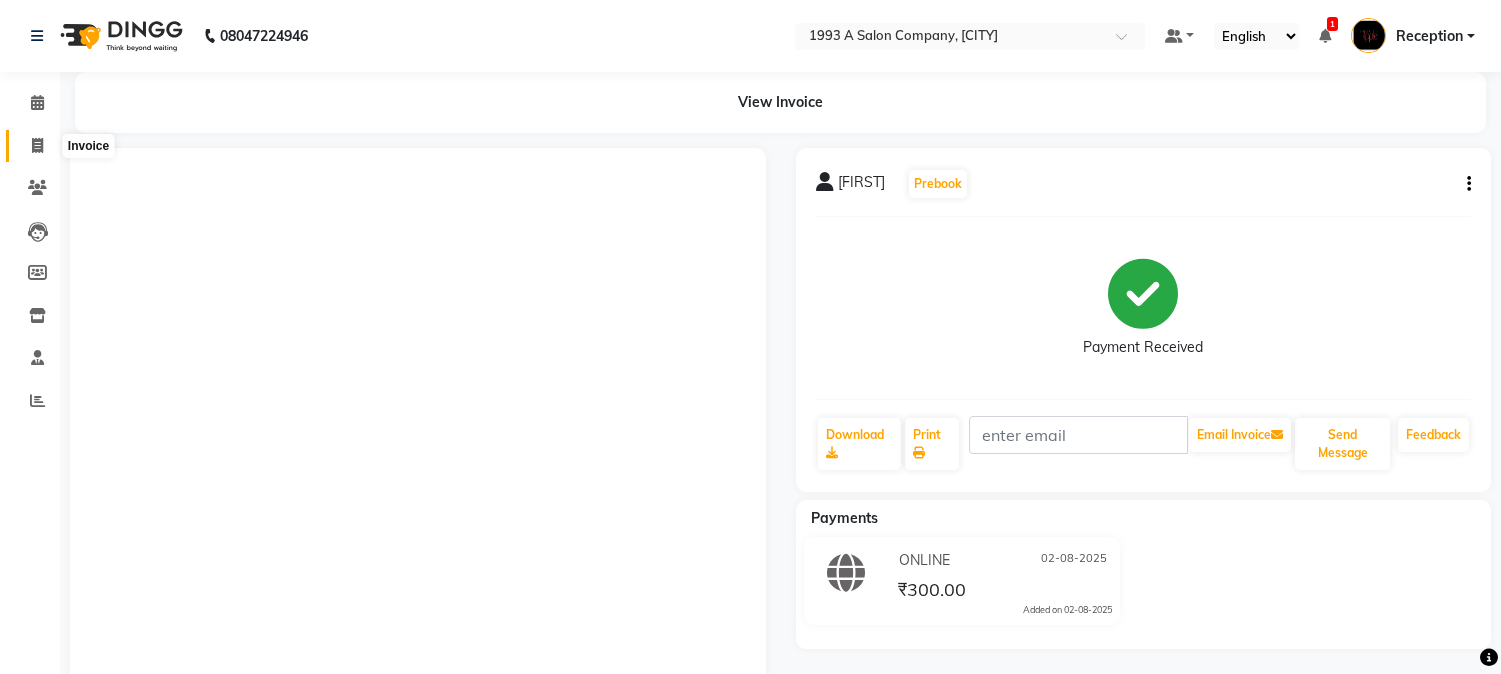 scroll, scrollTop: 0, scrollLeft: 0, axis: both 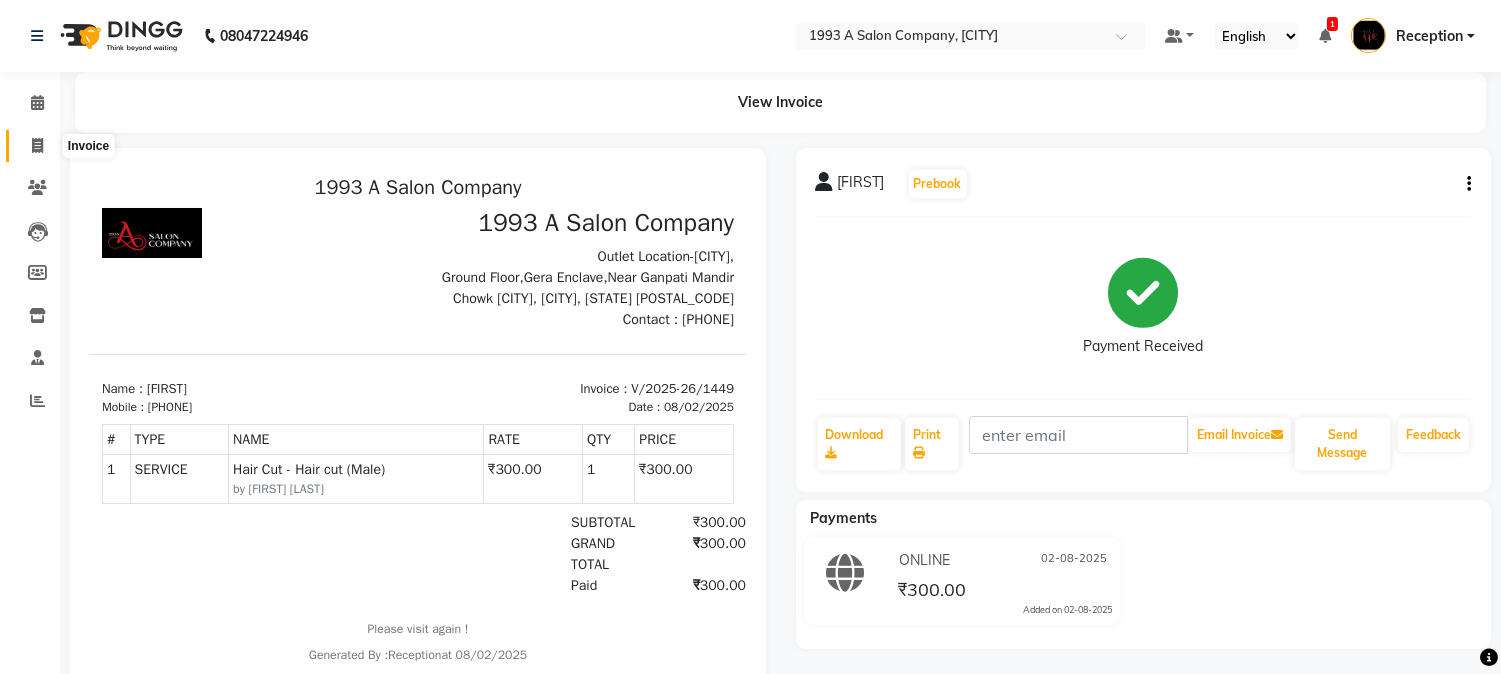 click 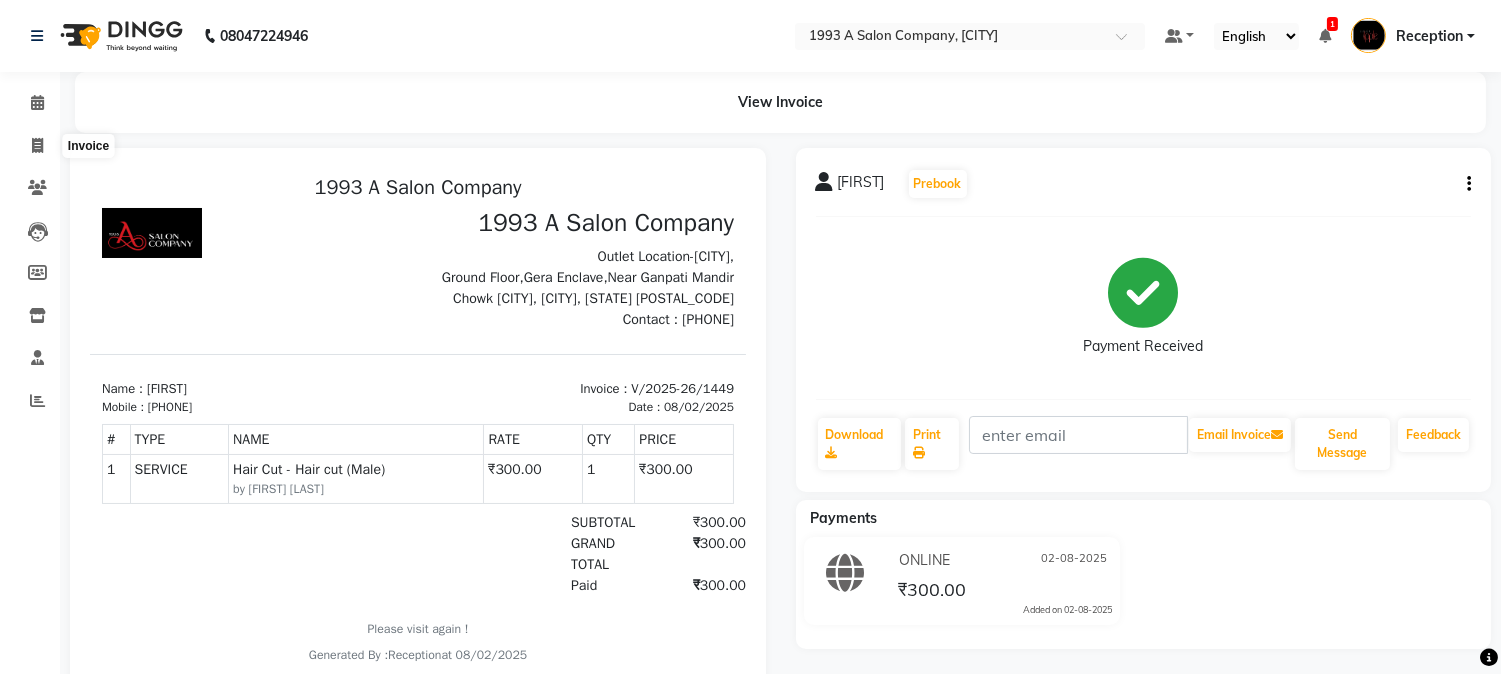 select on "service" 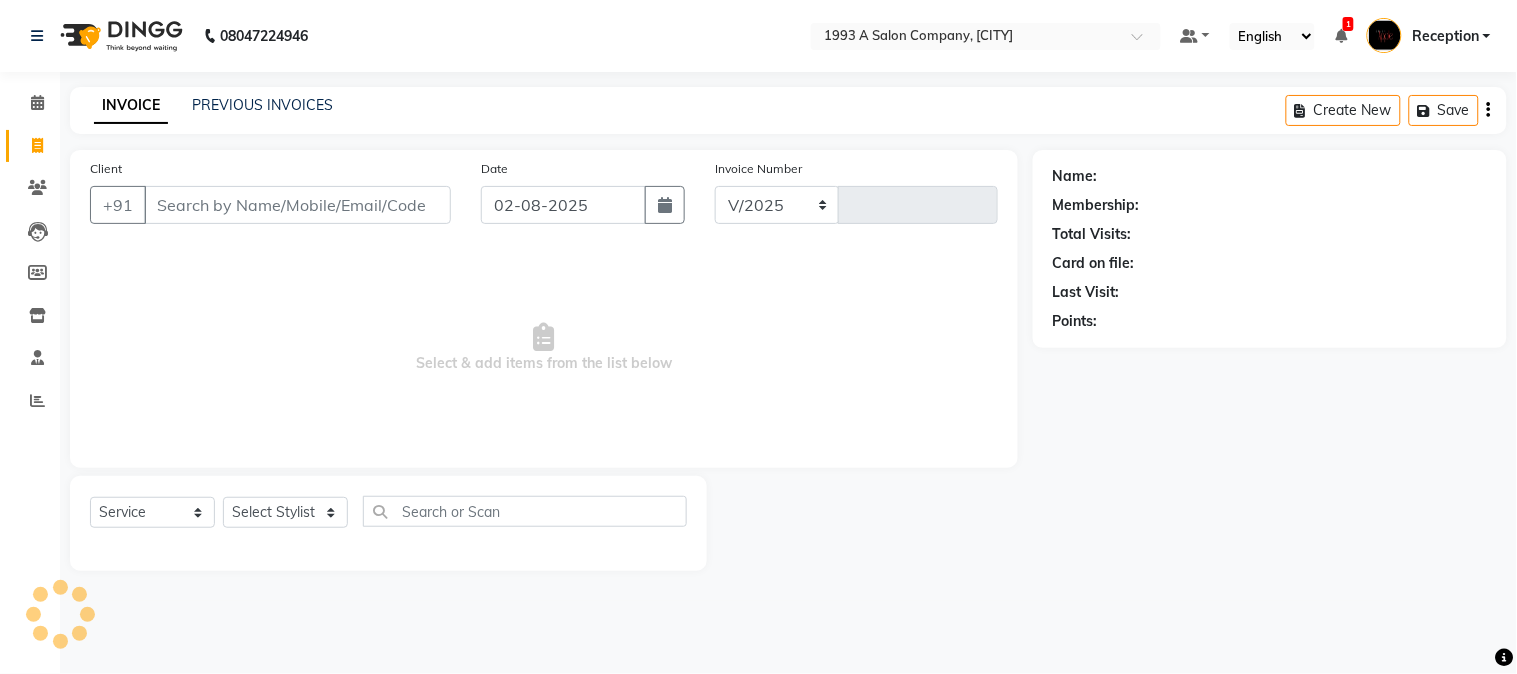 select on "144" 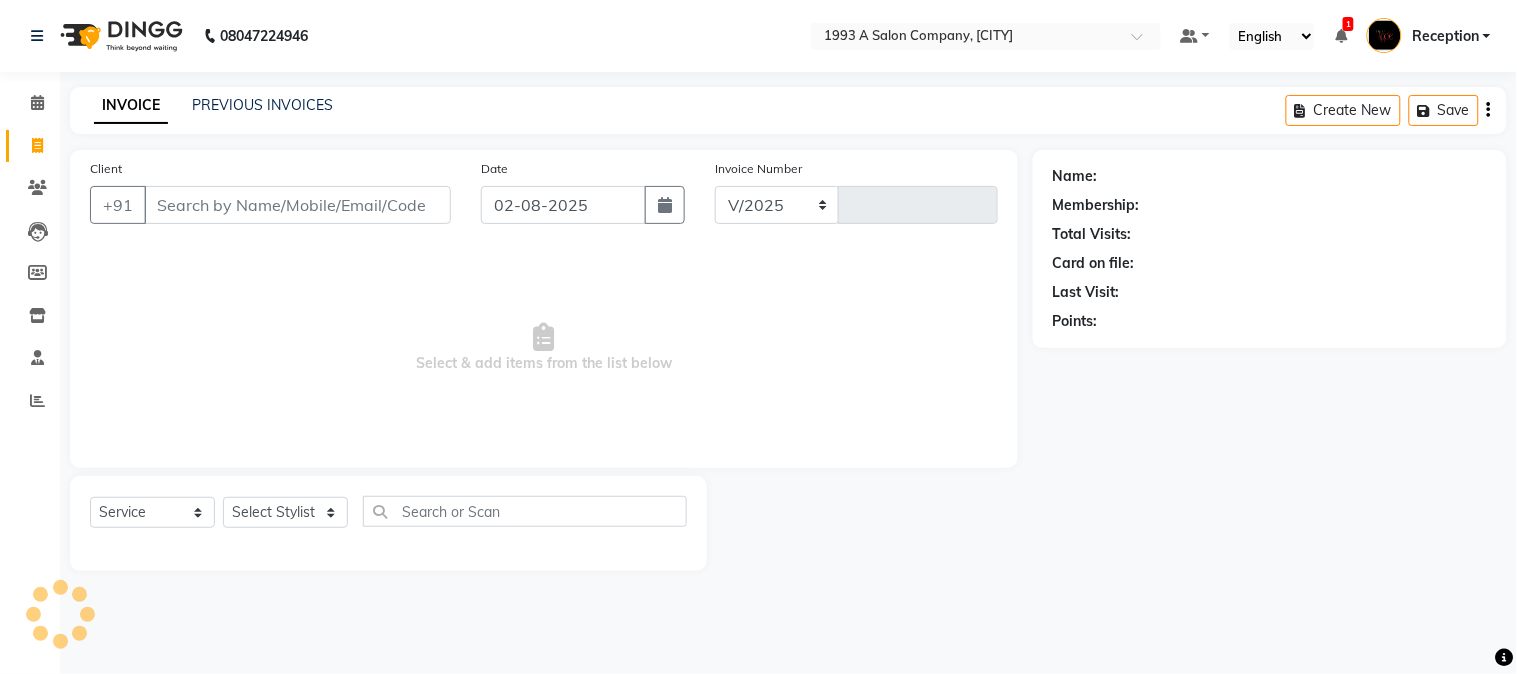 type on "1450" 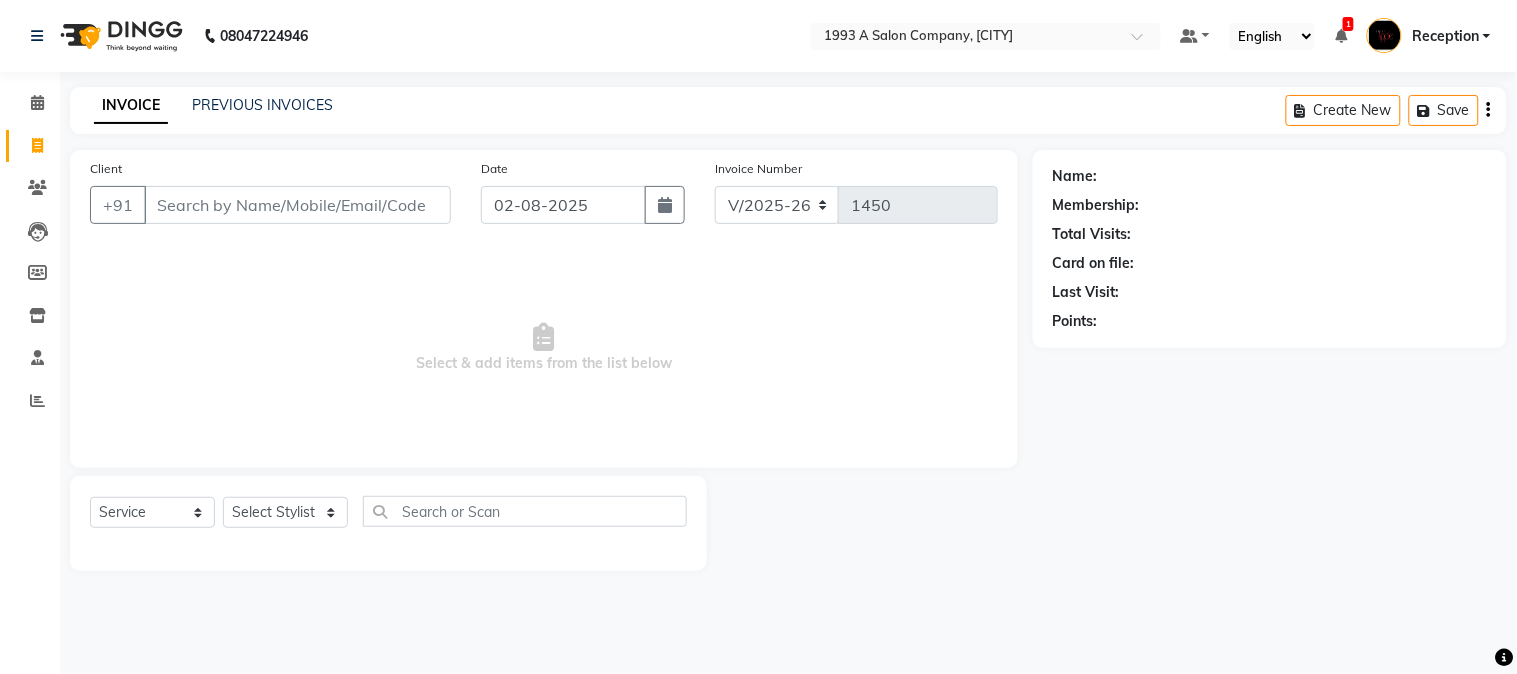 click on "Client" at bounding box center (297, 205) 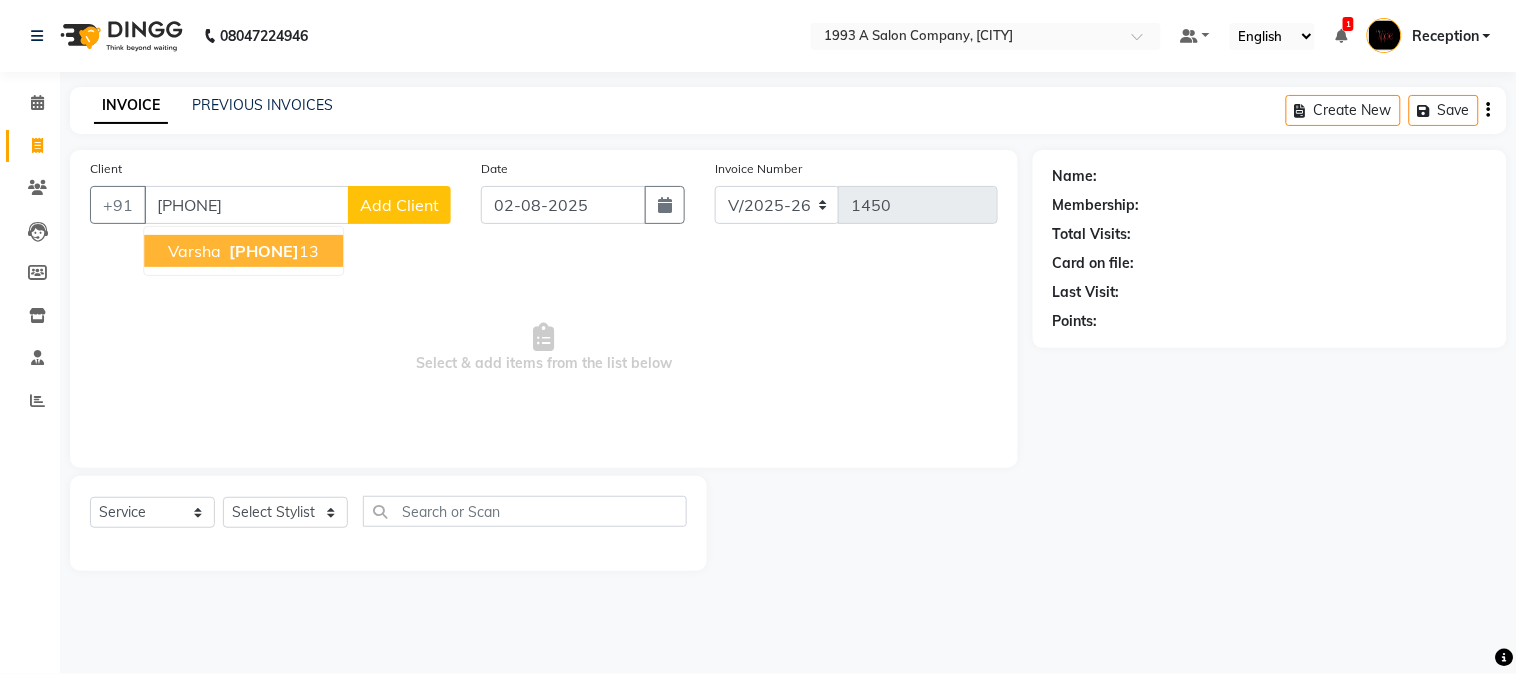 click on "[PHONE]" at bounding box center [272, 251] 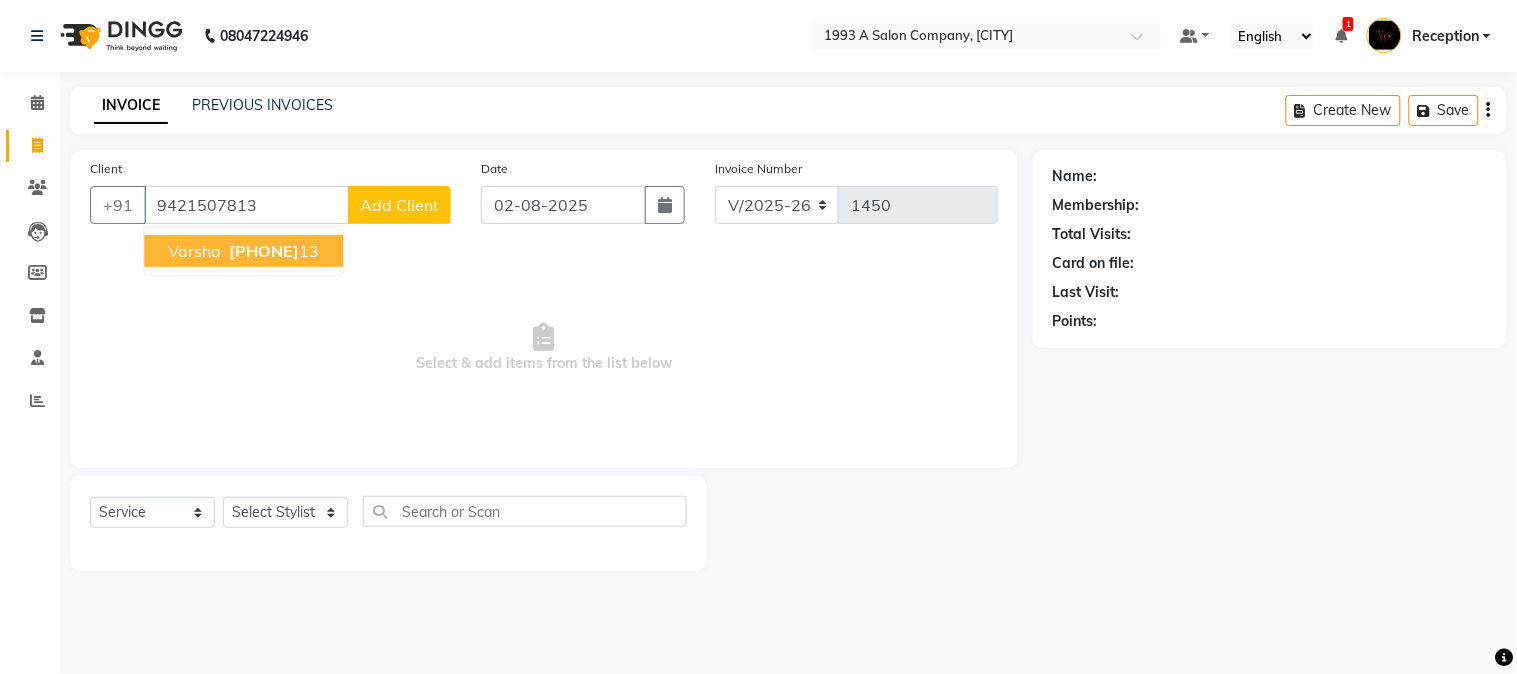 type on "9421507813" 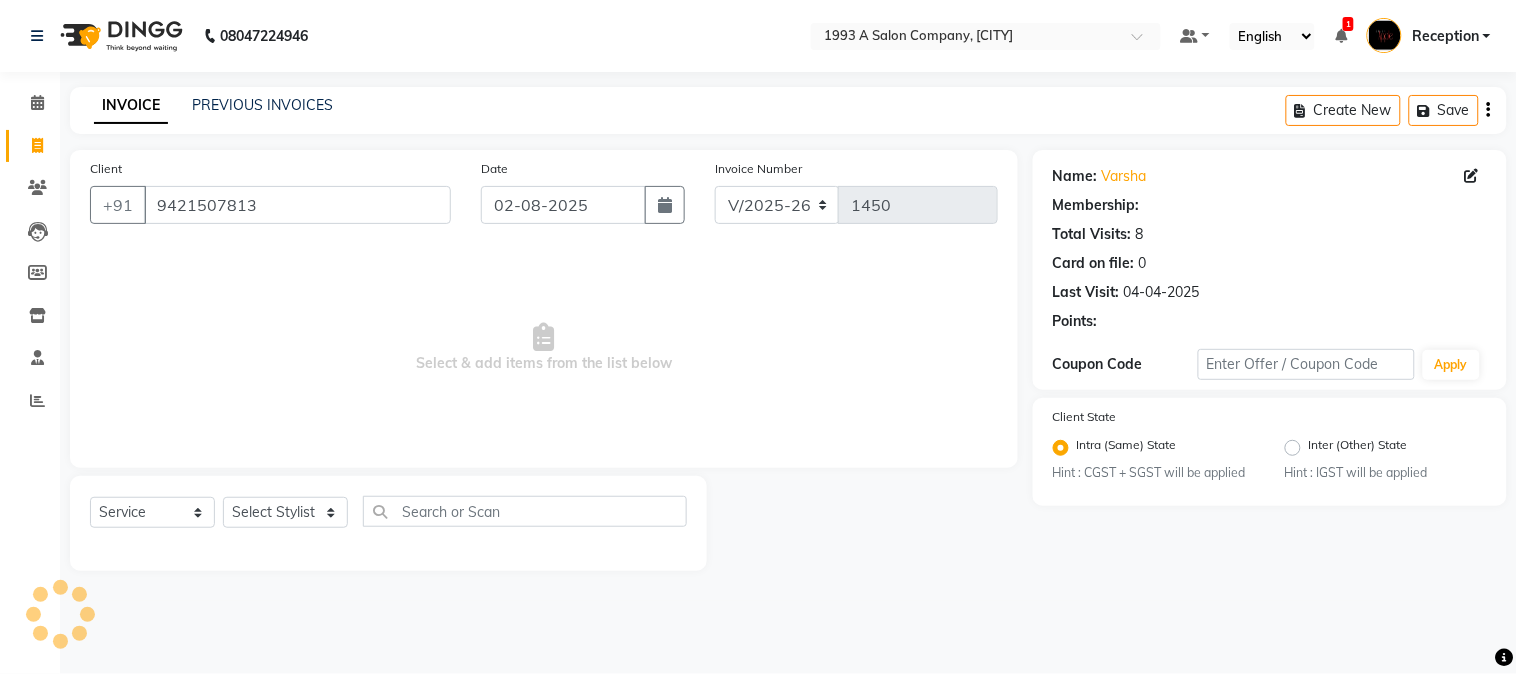 select on "1: Object" 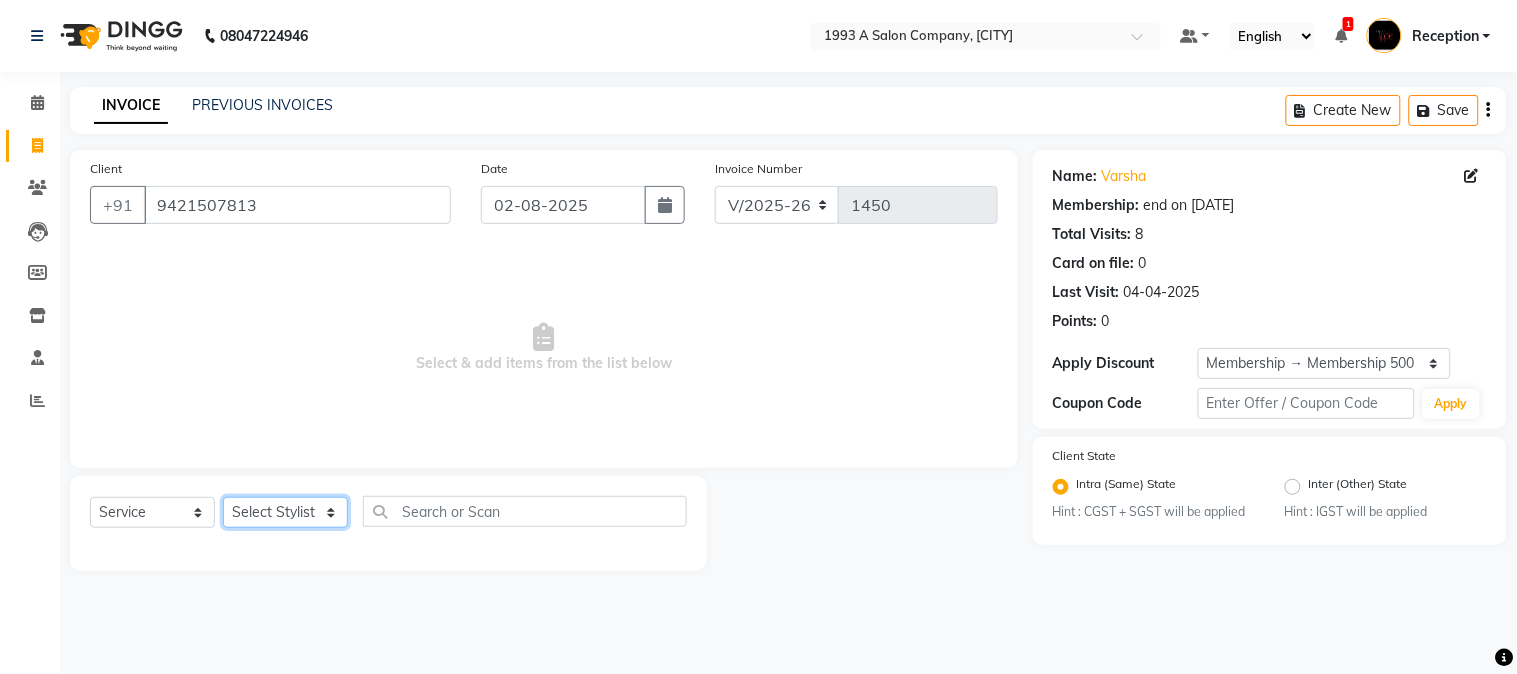 click on "Select Stylist [NAME] [NAME] [NAME] Reception [NAME] [NAME] [NAME] [NAME] [NAME] Training Department [NAME] [NAME] Sir" 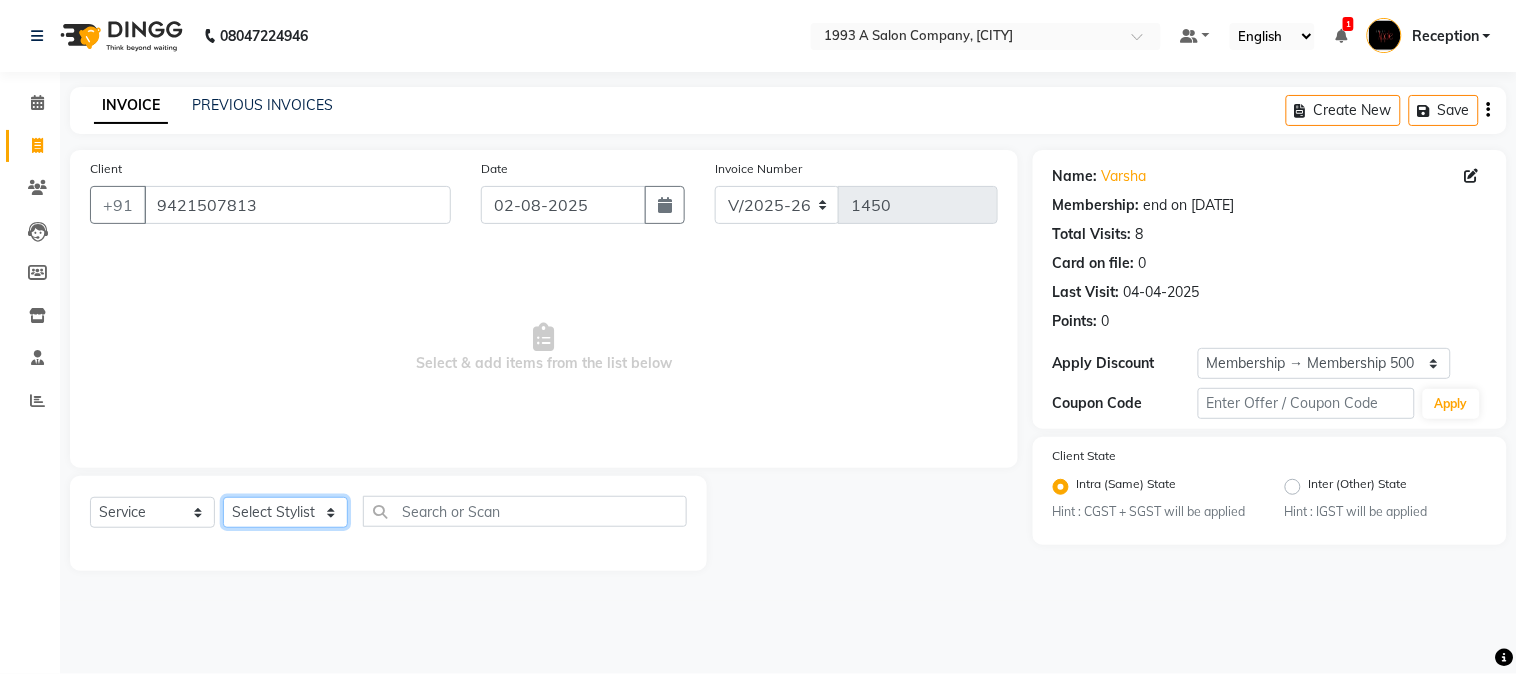 select on "41565" 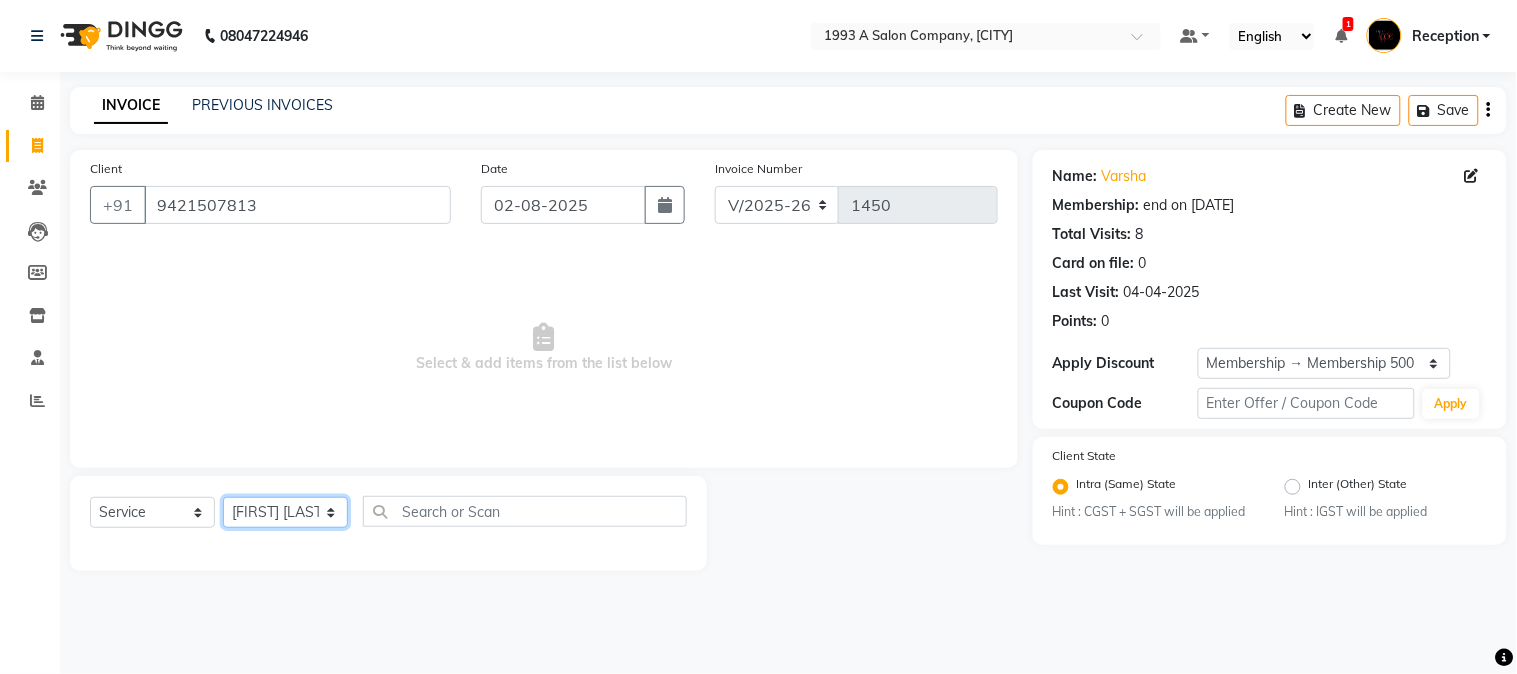 click on "Select Stylist [NAME] [NAME] [NAME] Reception [NAME] [NAME] [NAME] [NAME] [NAME] Training Department [NAME] [NAME] Sir" 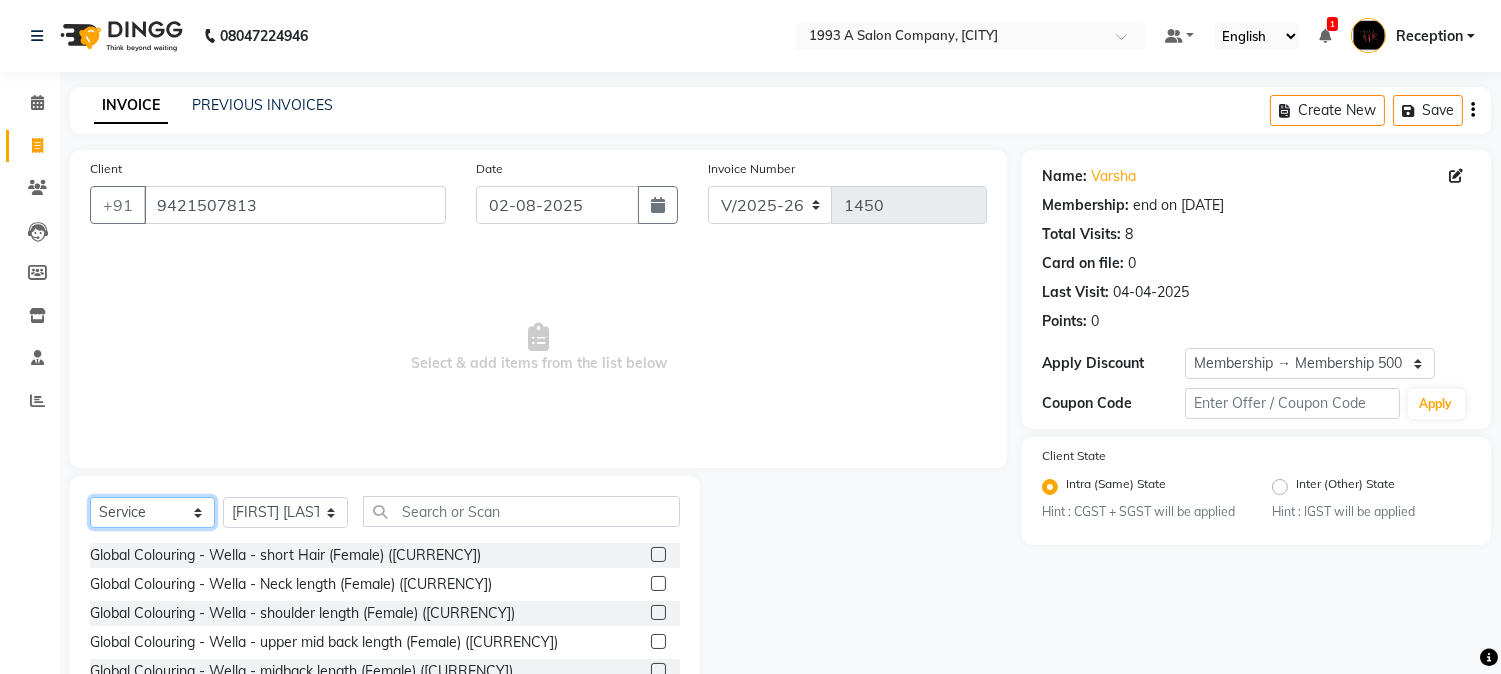 click on "Select  Service  Product  Membership  Package Voucher Prepaid Gift Card" 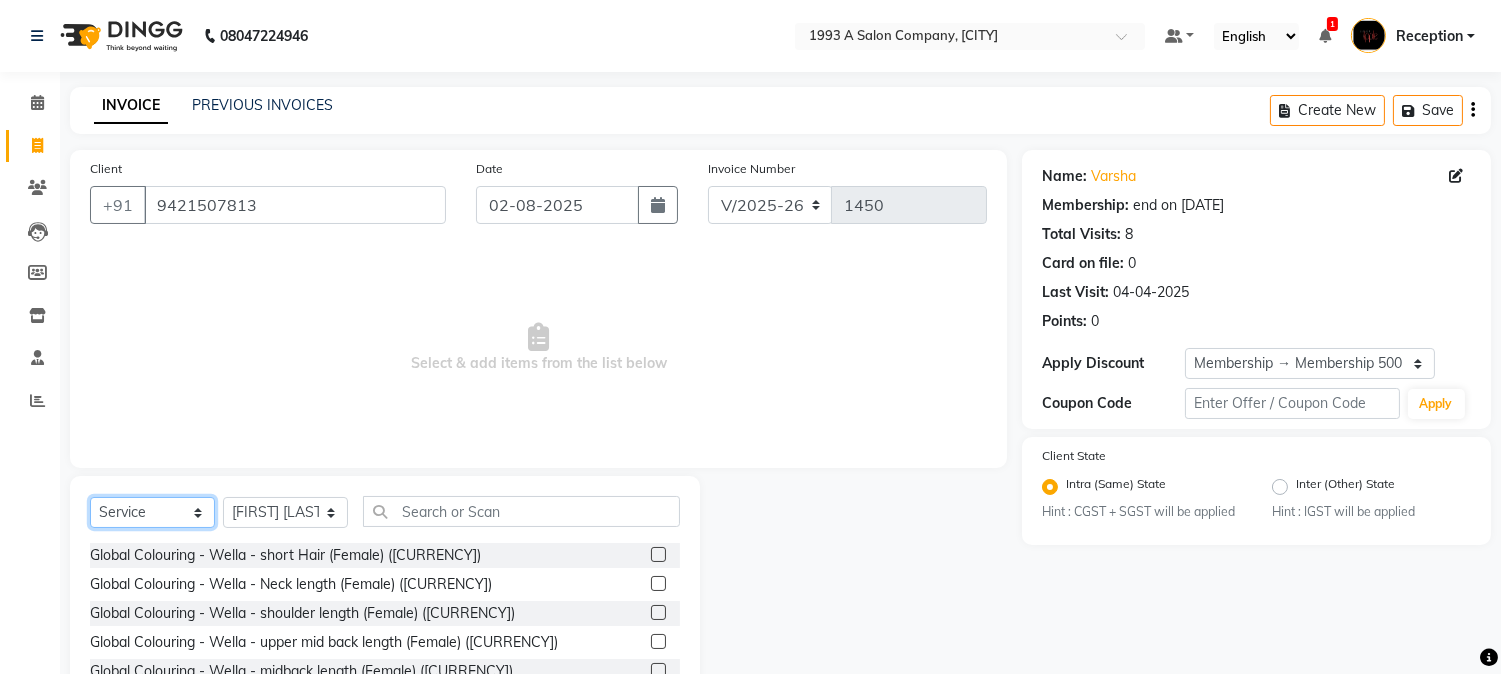 select on "product" 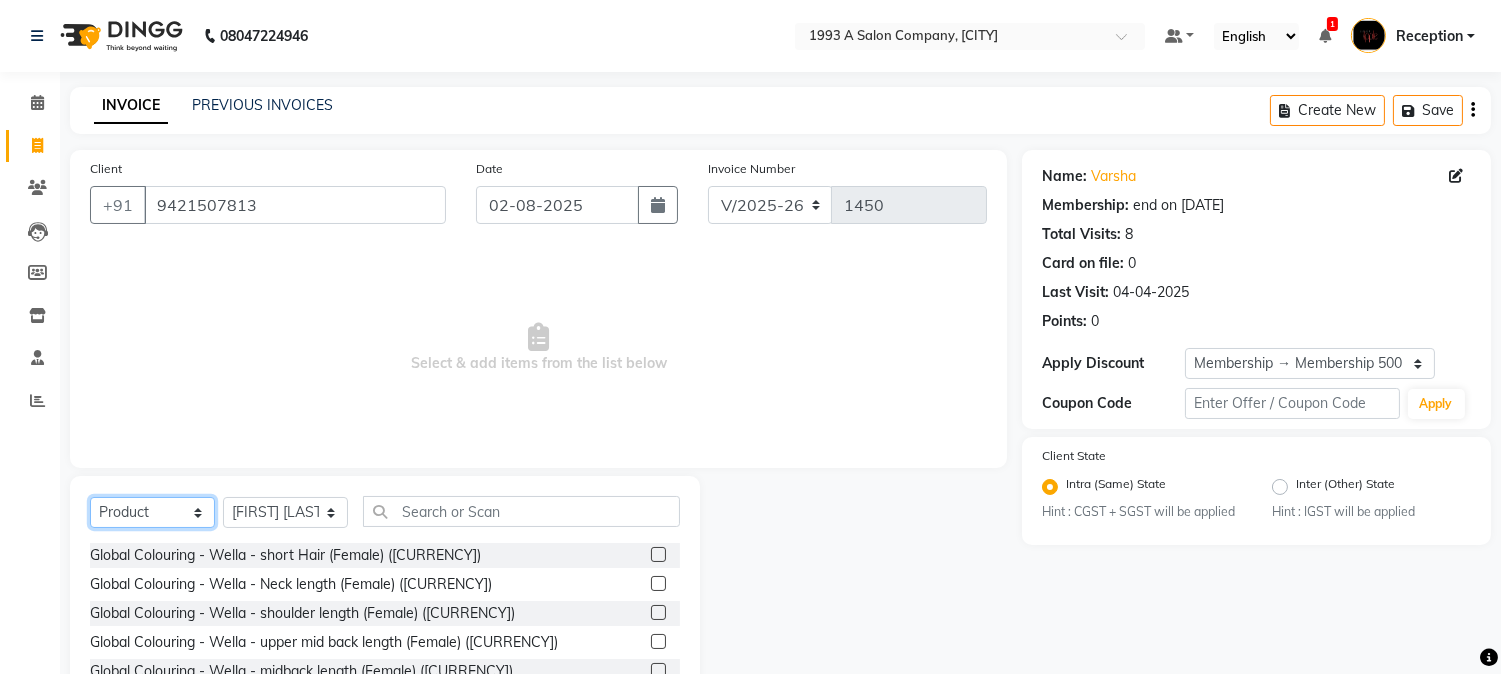 click on "Select  Service  Product  Membership  Package Voucher Prepaid Gift Card" 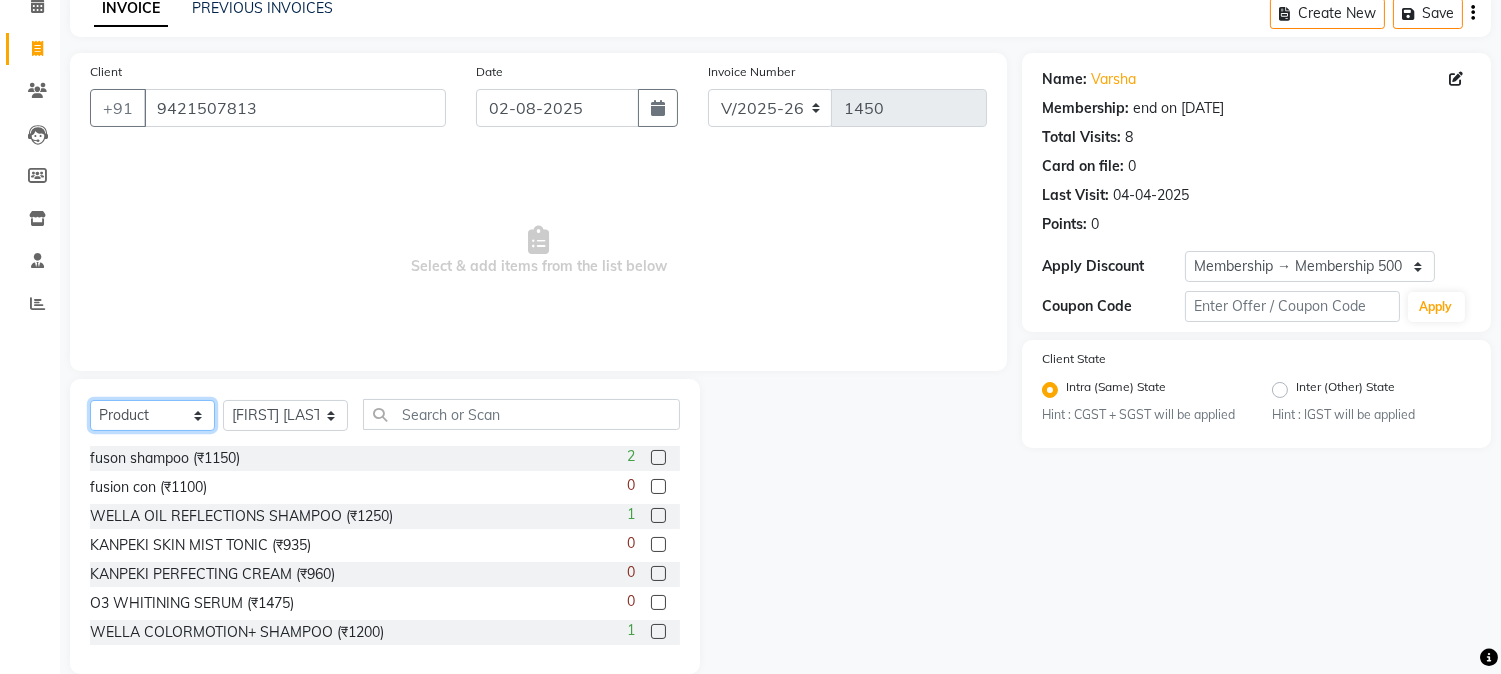scroll, scrollTop: 126, scrollLeft: 0, axis: vertical 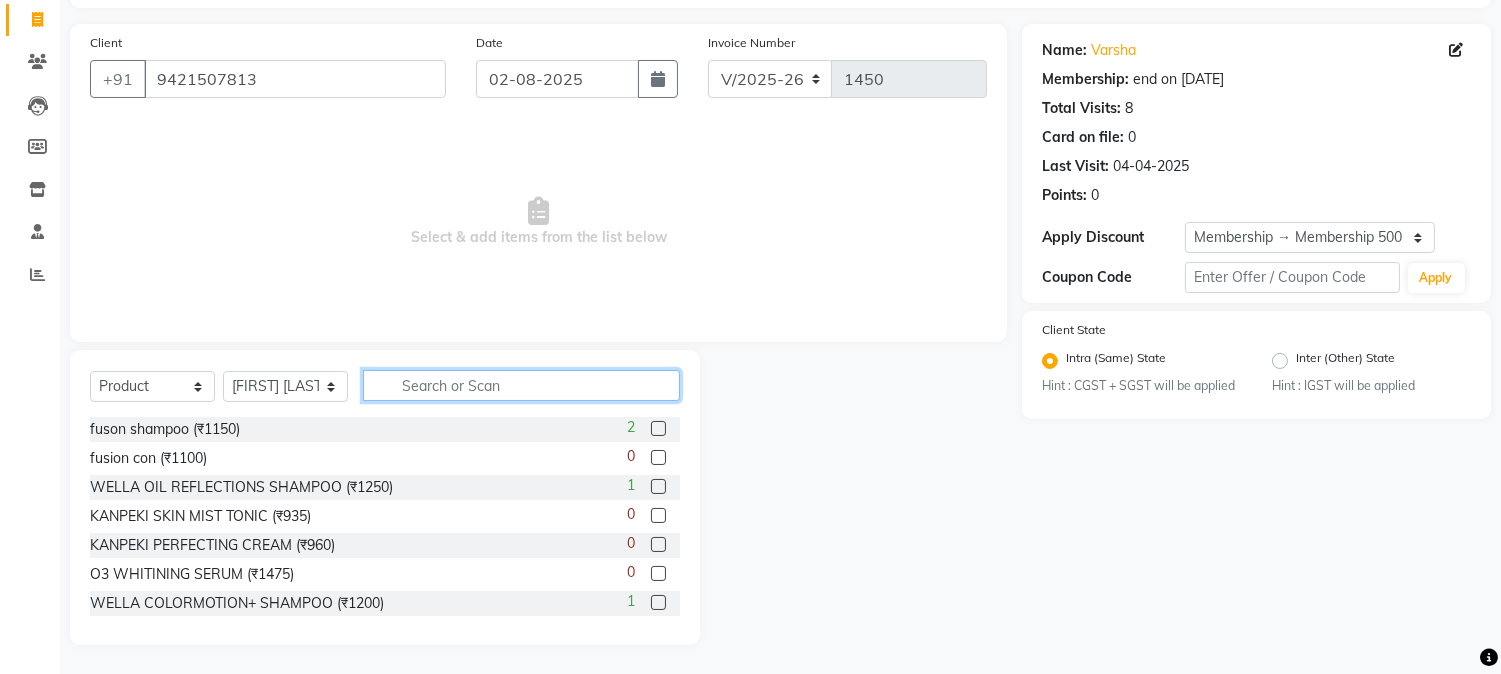 click 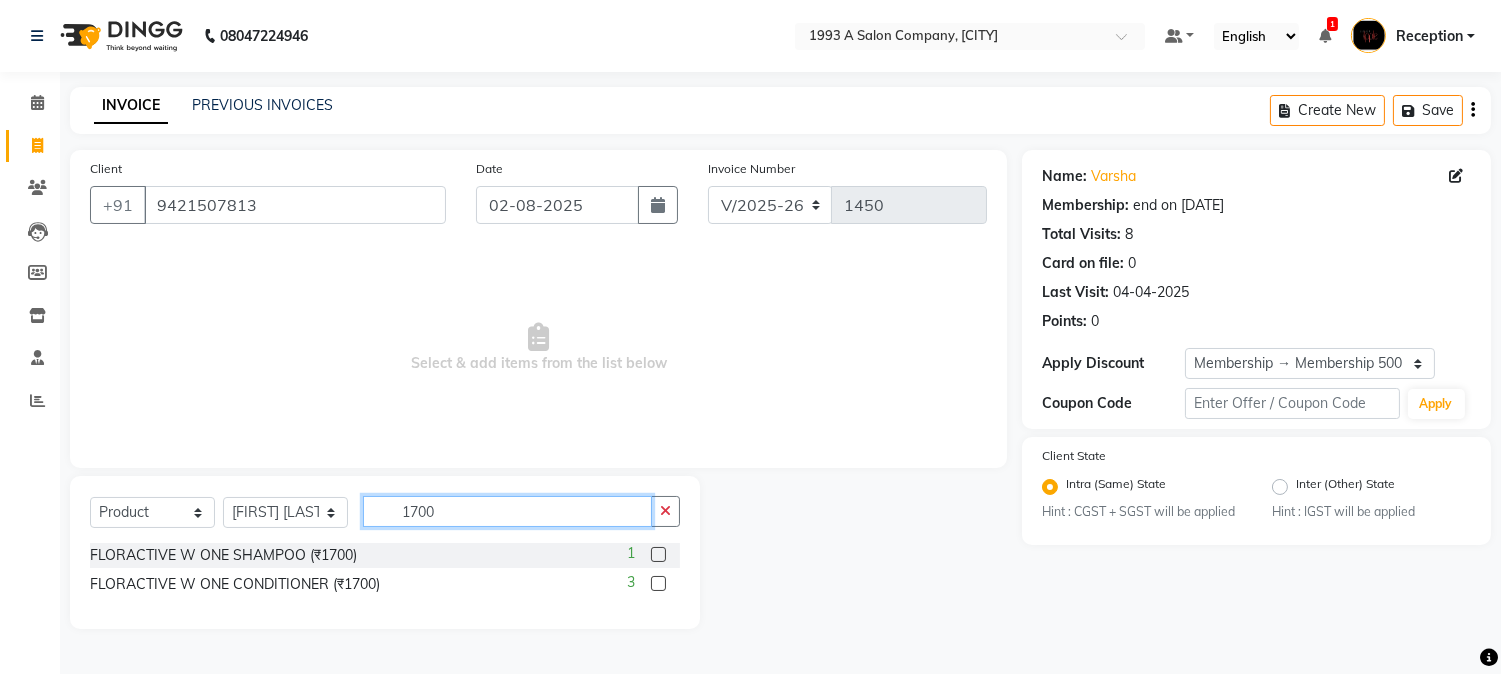 scroll, scrollTop: 0, scrollLeft: 0, axis: both 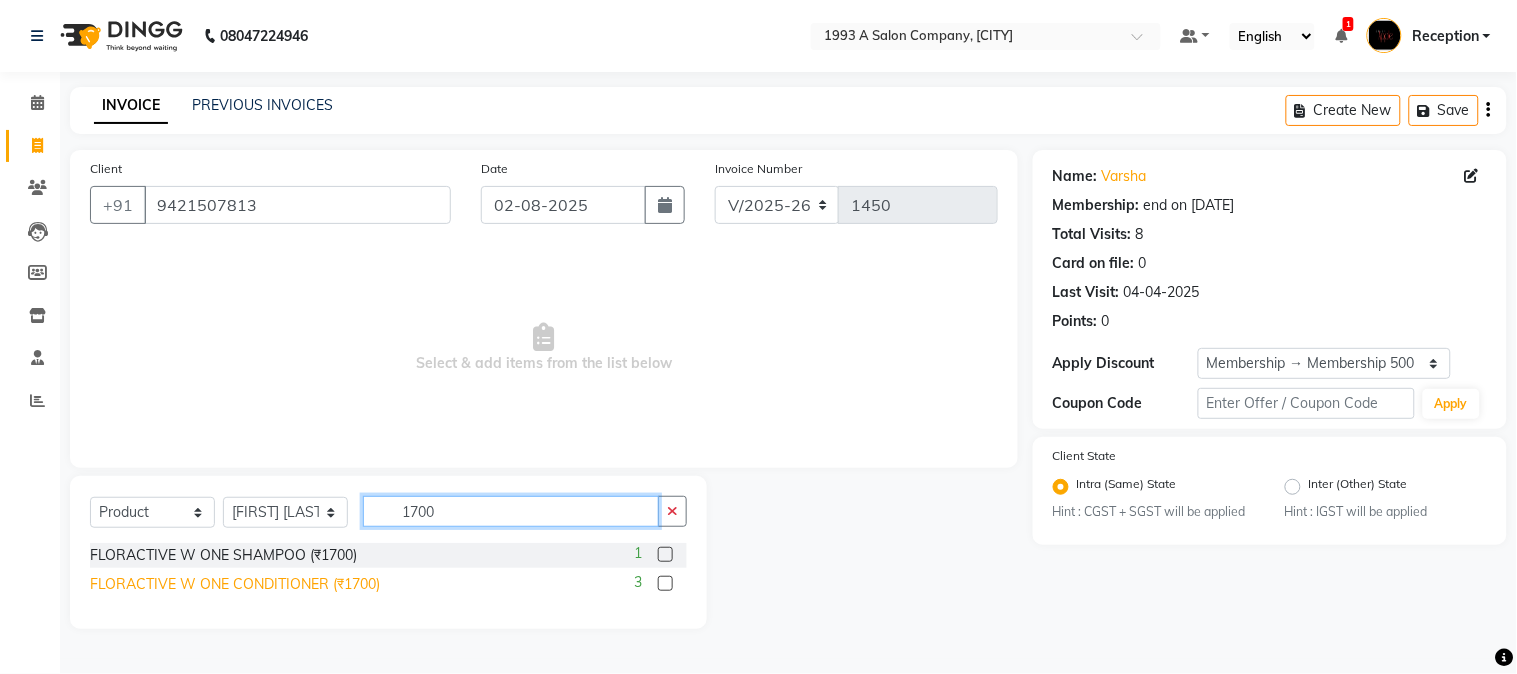 type on "1700" 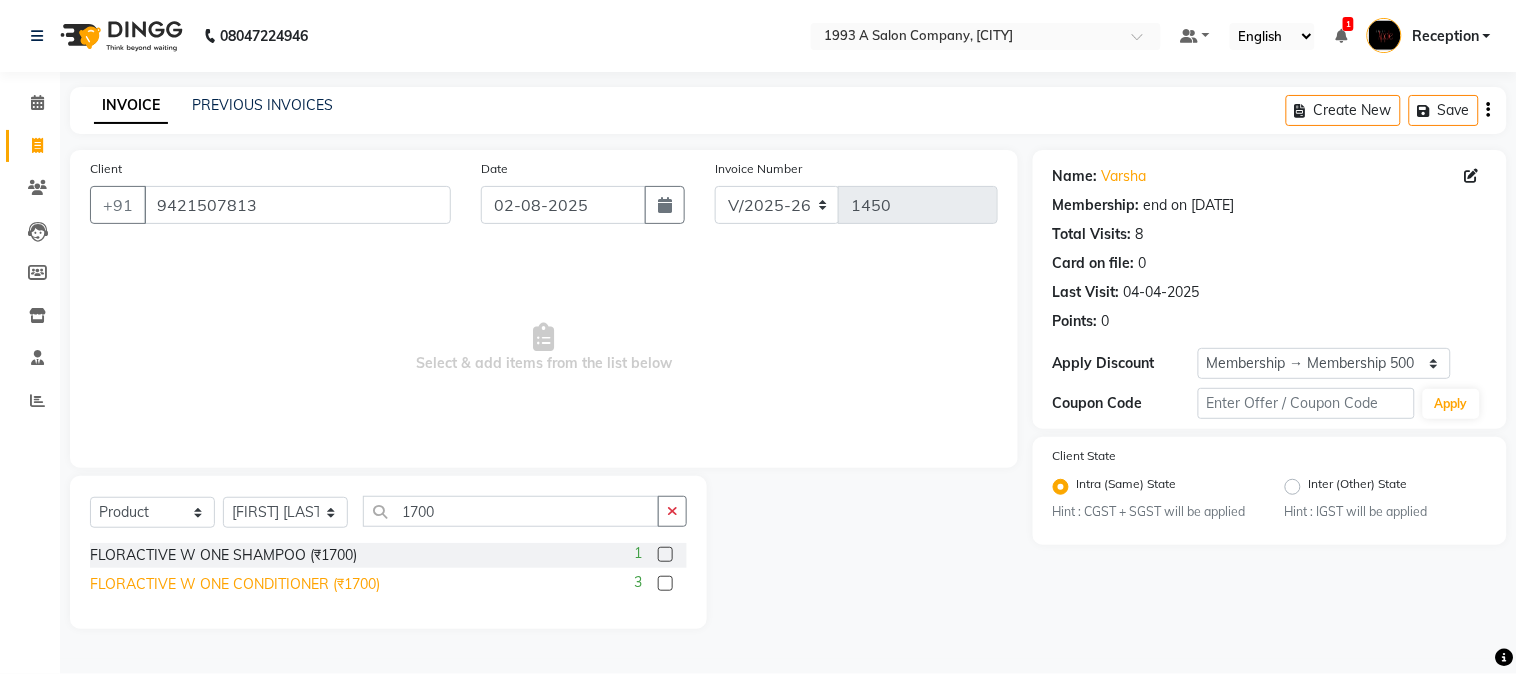 click on "FLORACTIVE W ONE CONDITIONER (₹1700)" 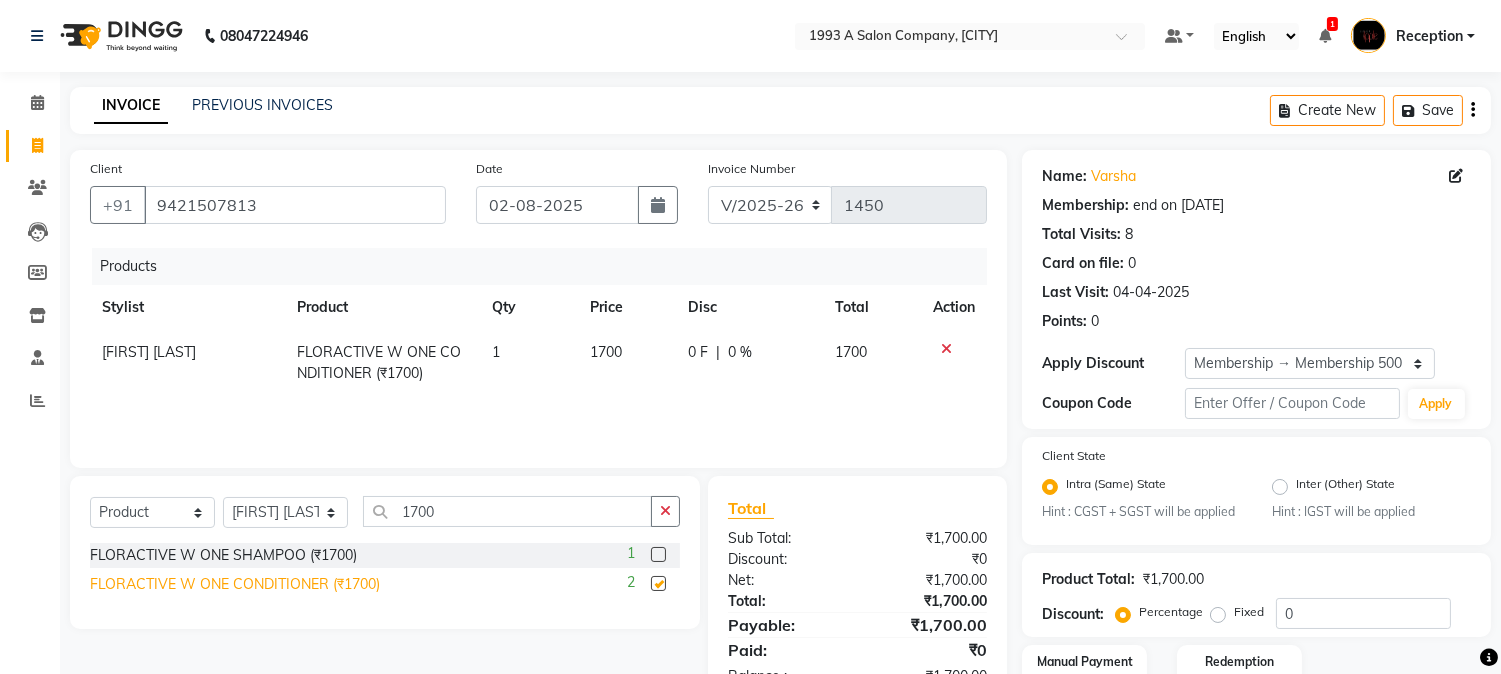 checkbox on "false" 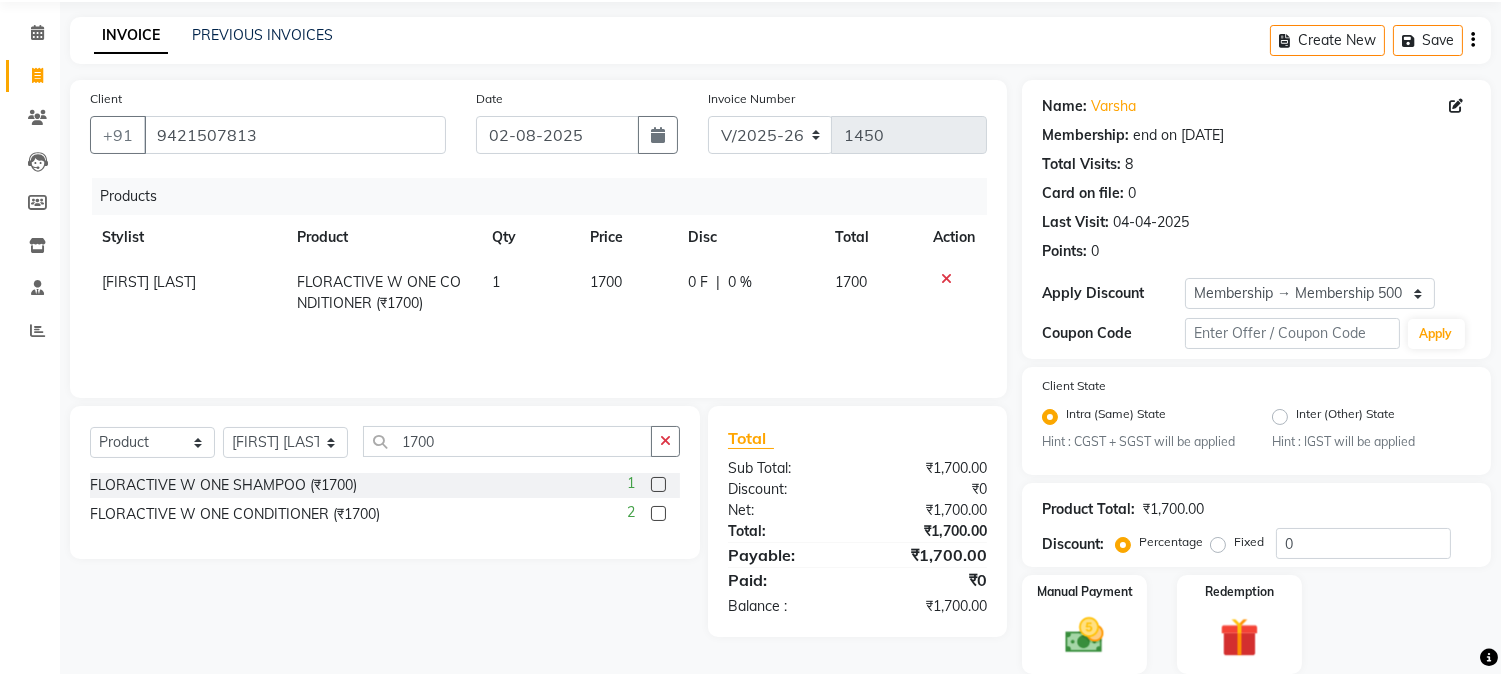 scroll, scrollTop: 140, scrollLeft: 0, axis: vertical 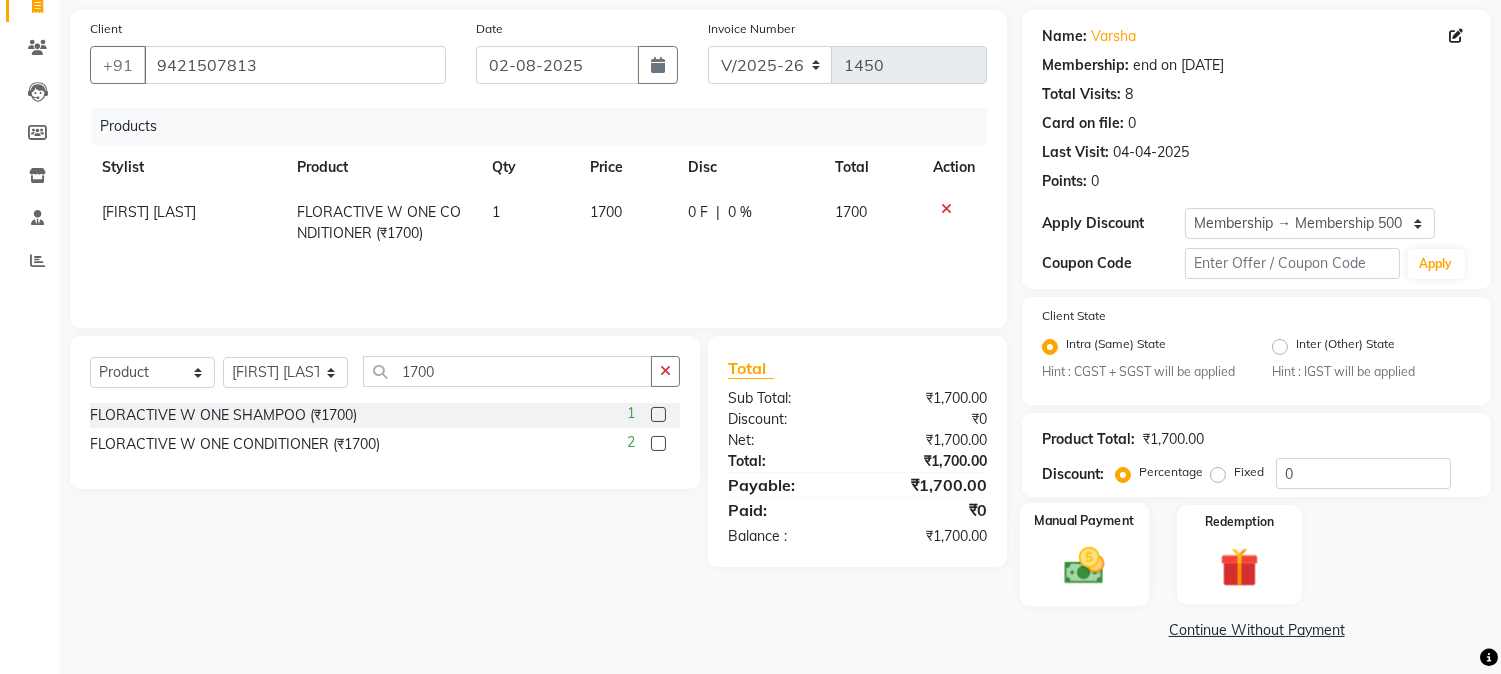click 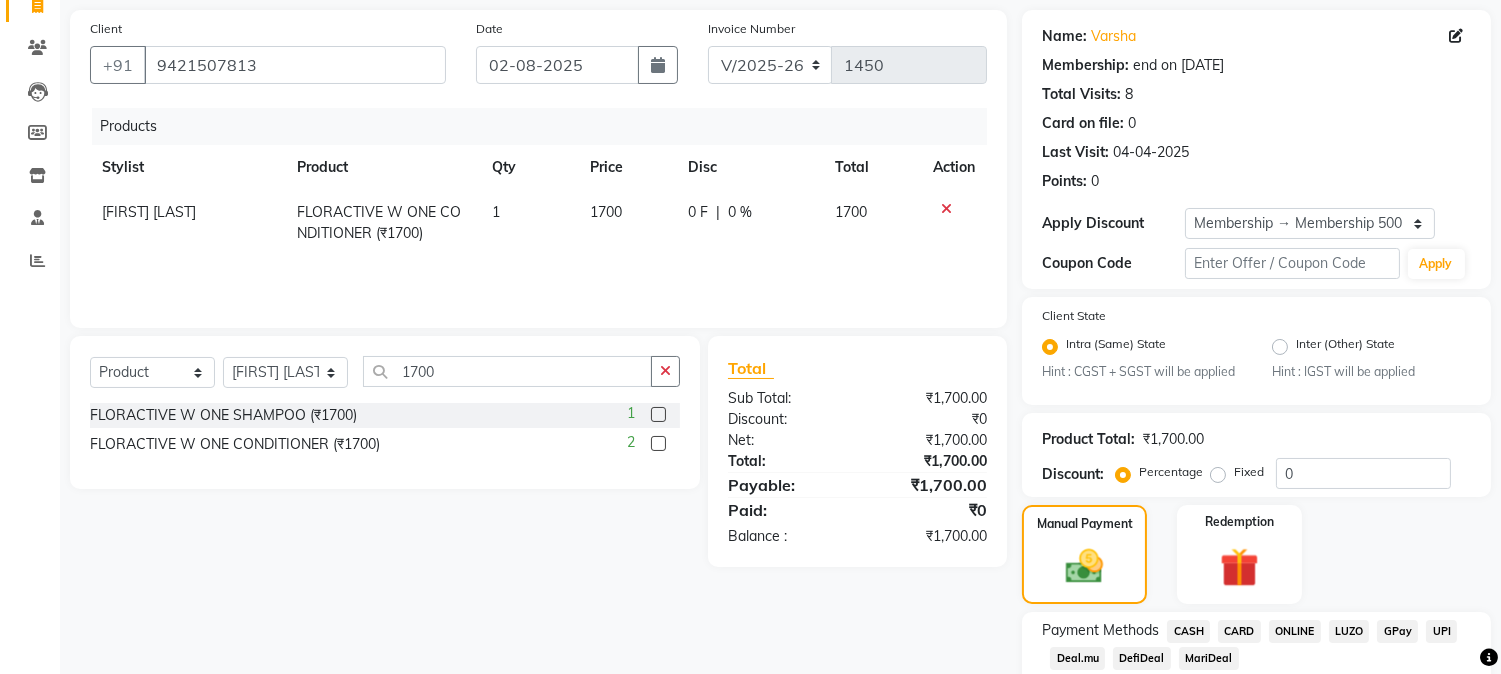 click on "CARD" 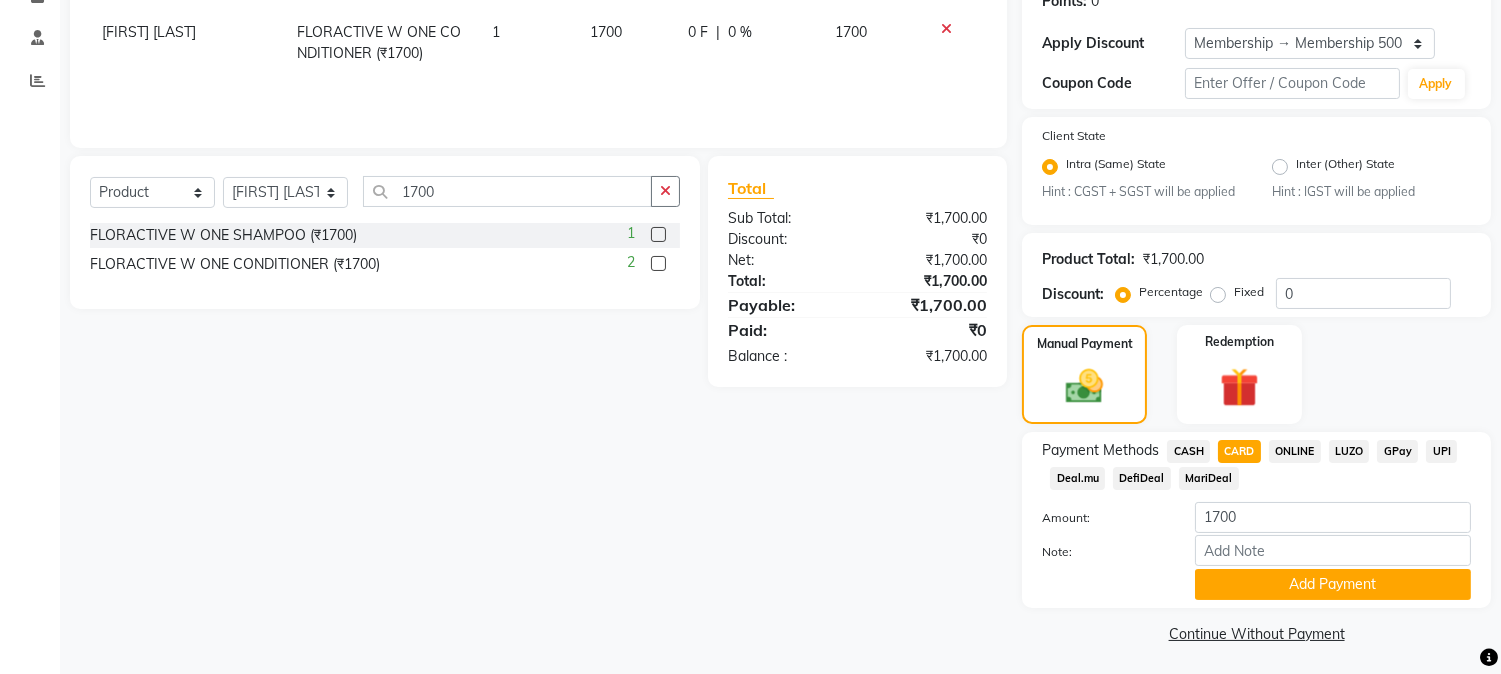scroll, scrollTop: 325, scrollLeft: 0, axis: vertical 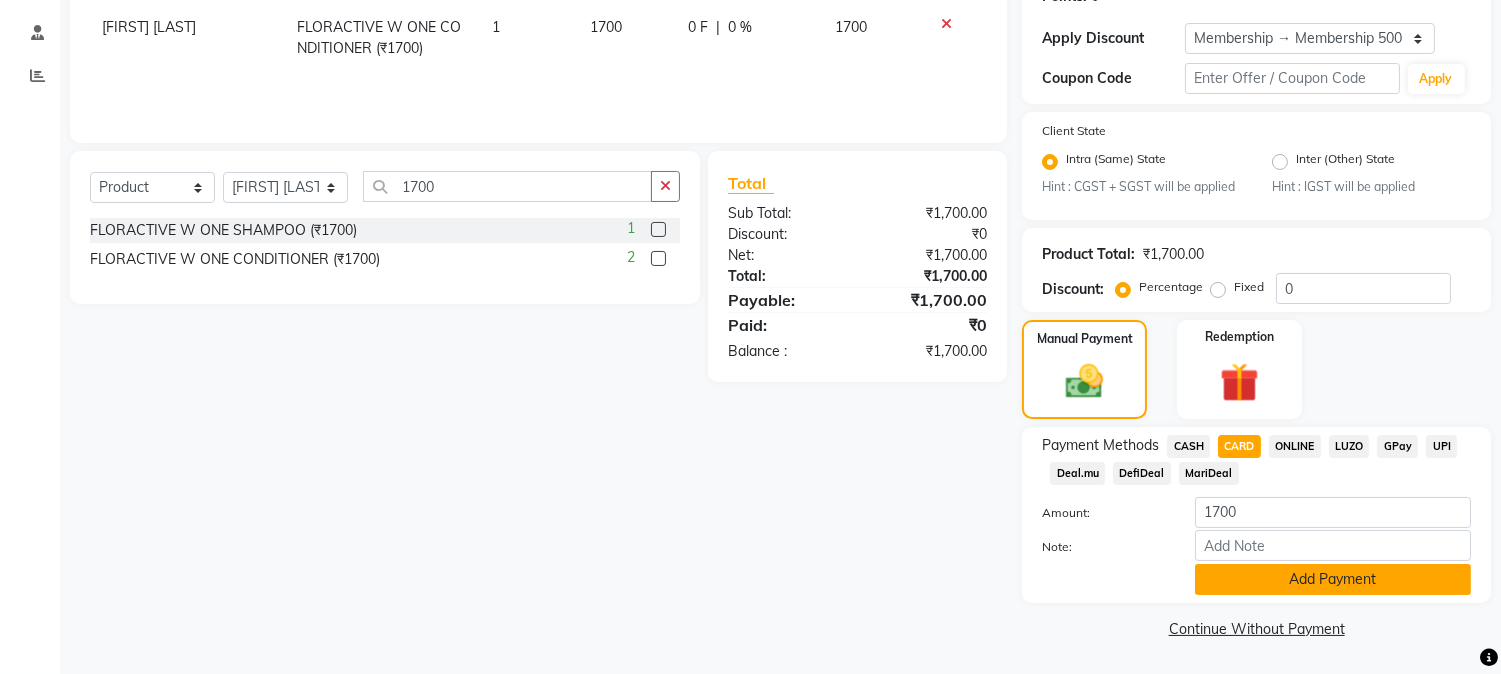 click on "Add Payment" 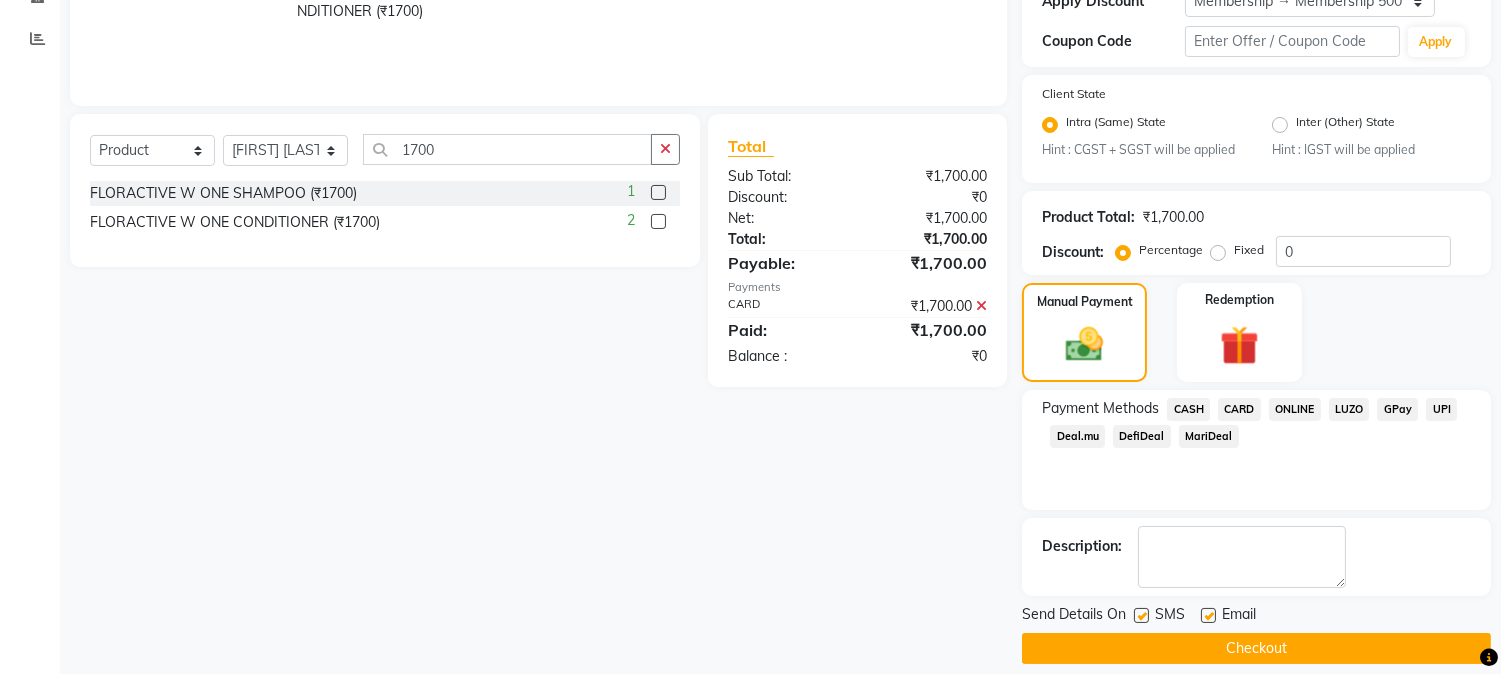 scroll, scrollTop: 382, scrollLeft: 0, axis: vertical 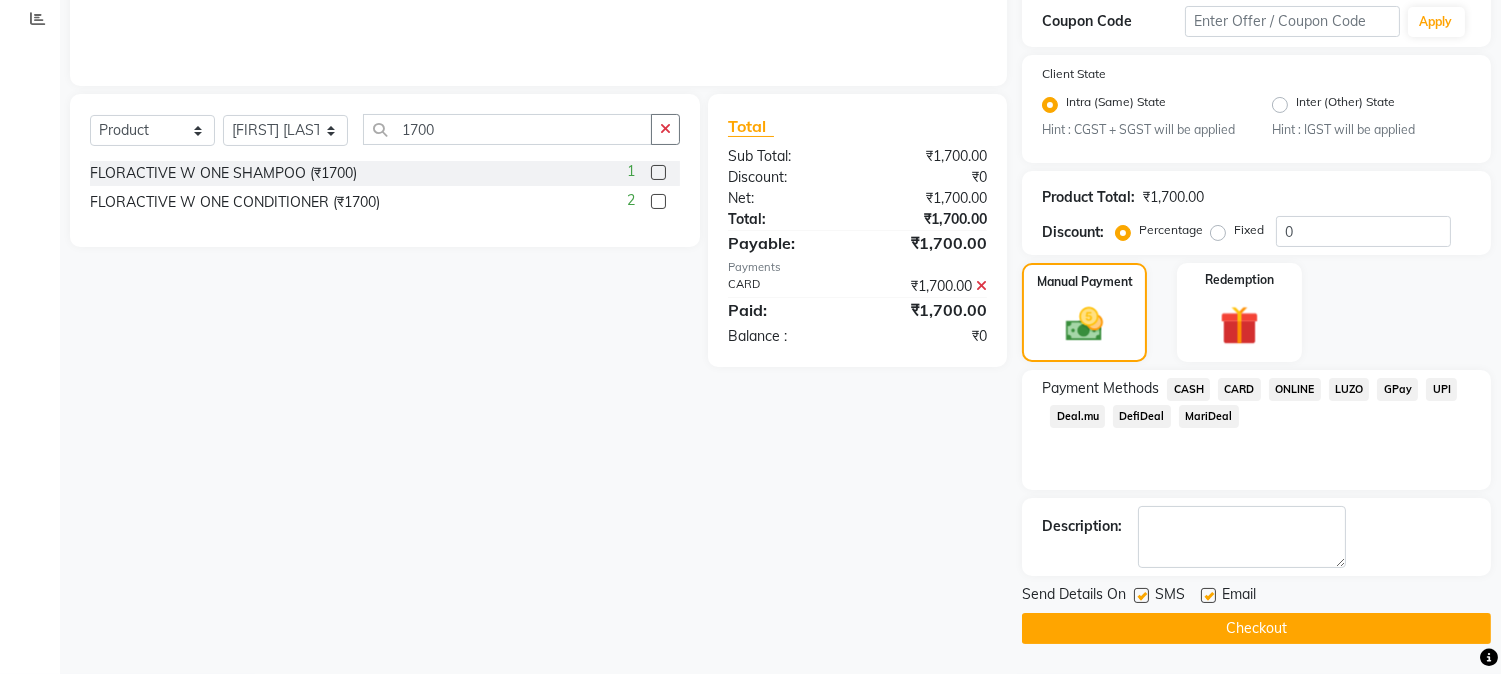 click on "Checkout" 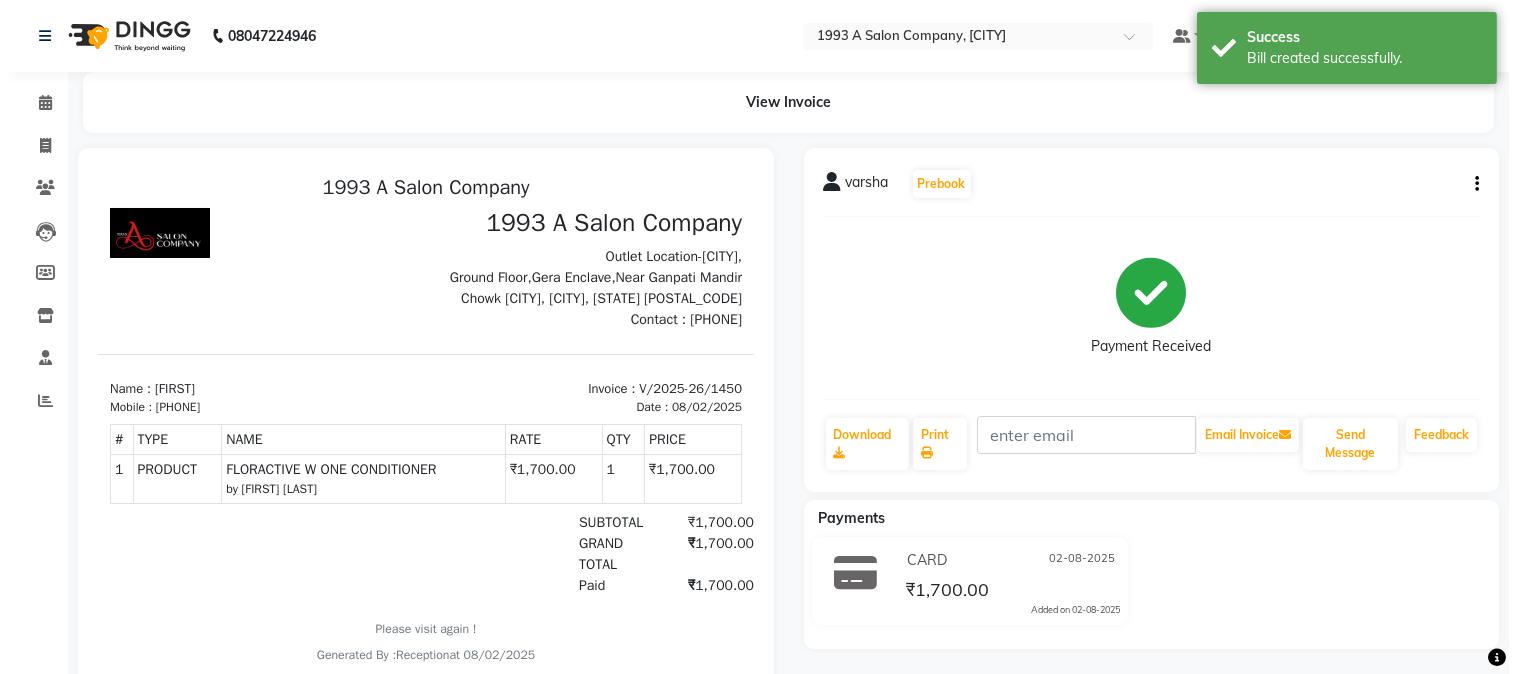 scroll, scrollTop: 0, scrollLeft: 0, axis: both 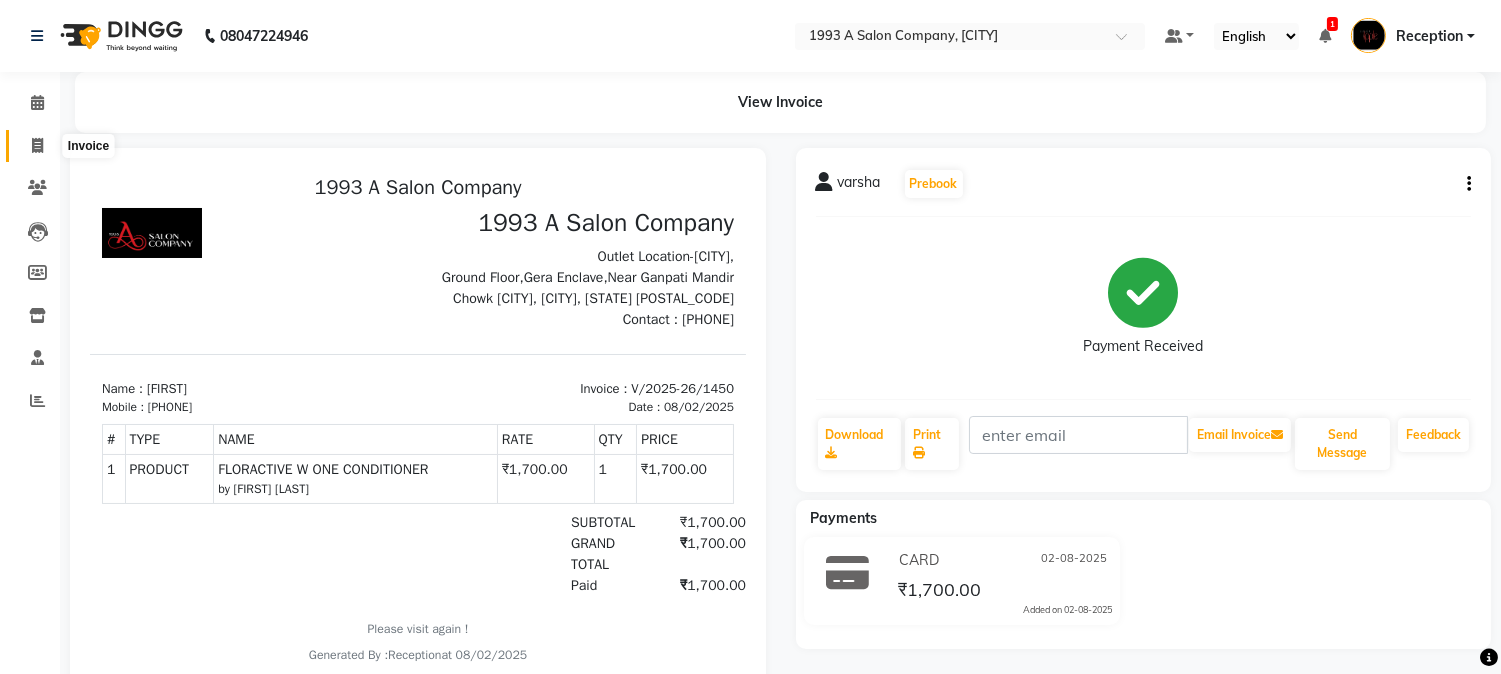 click 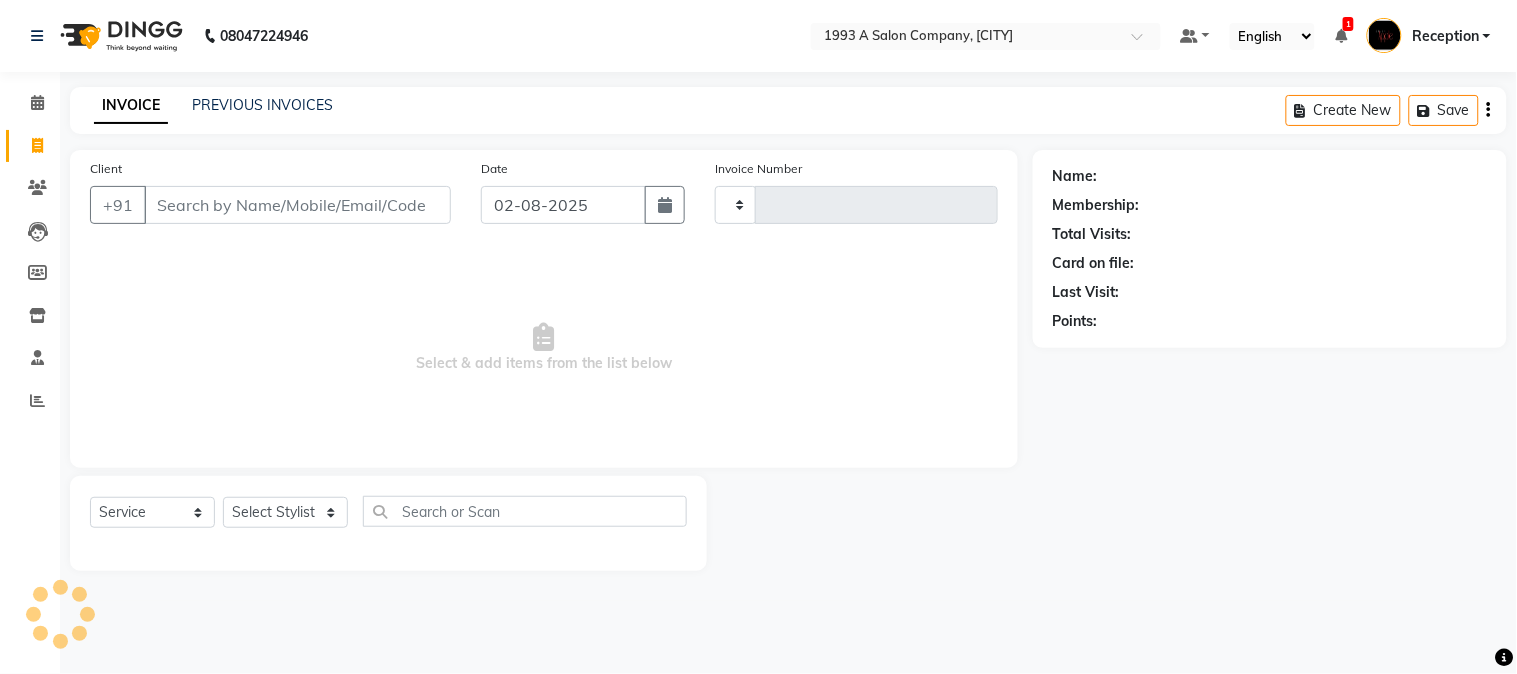 type on "1451" 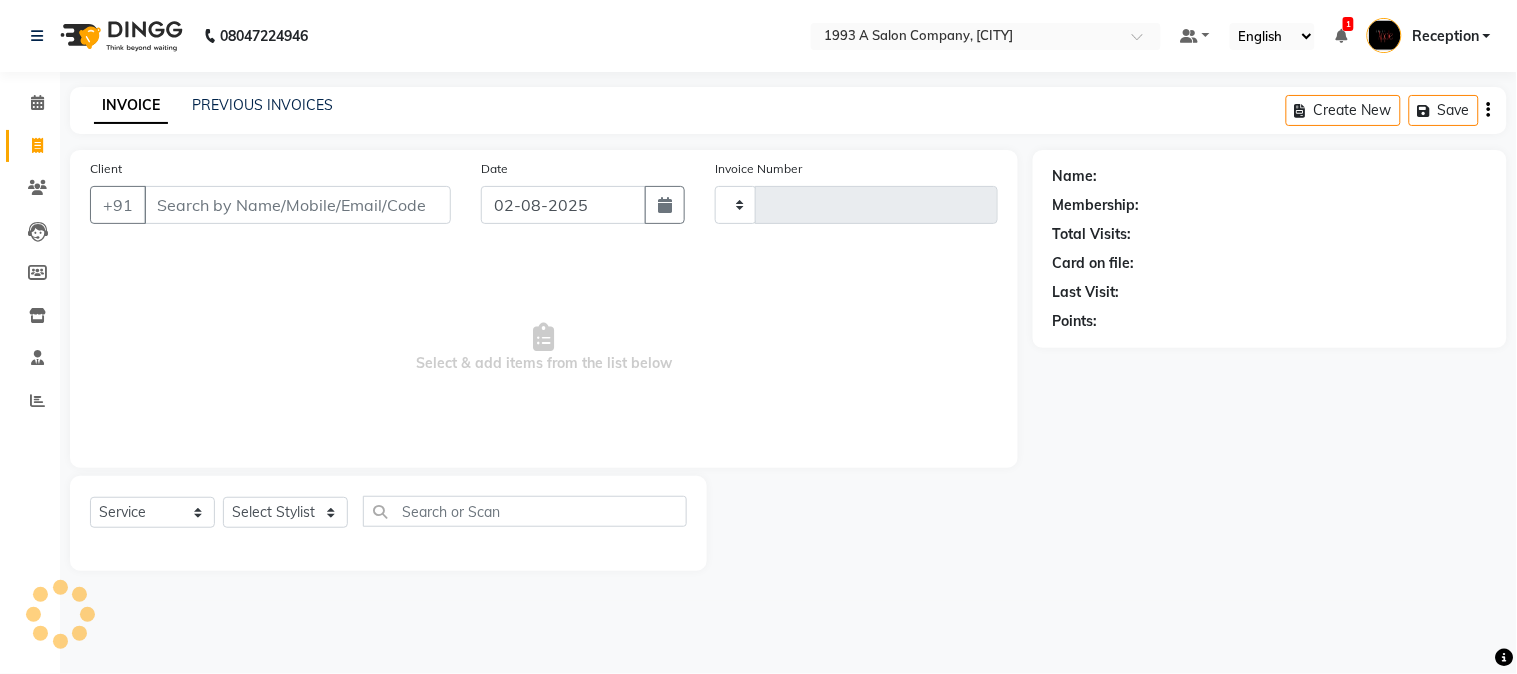 select on "144" 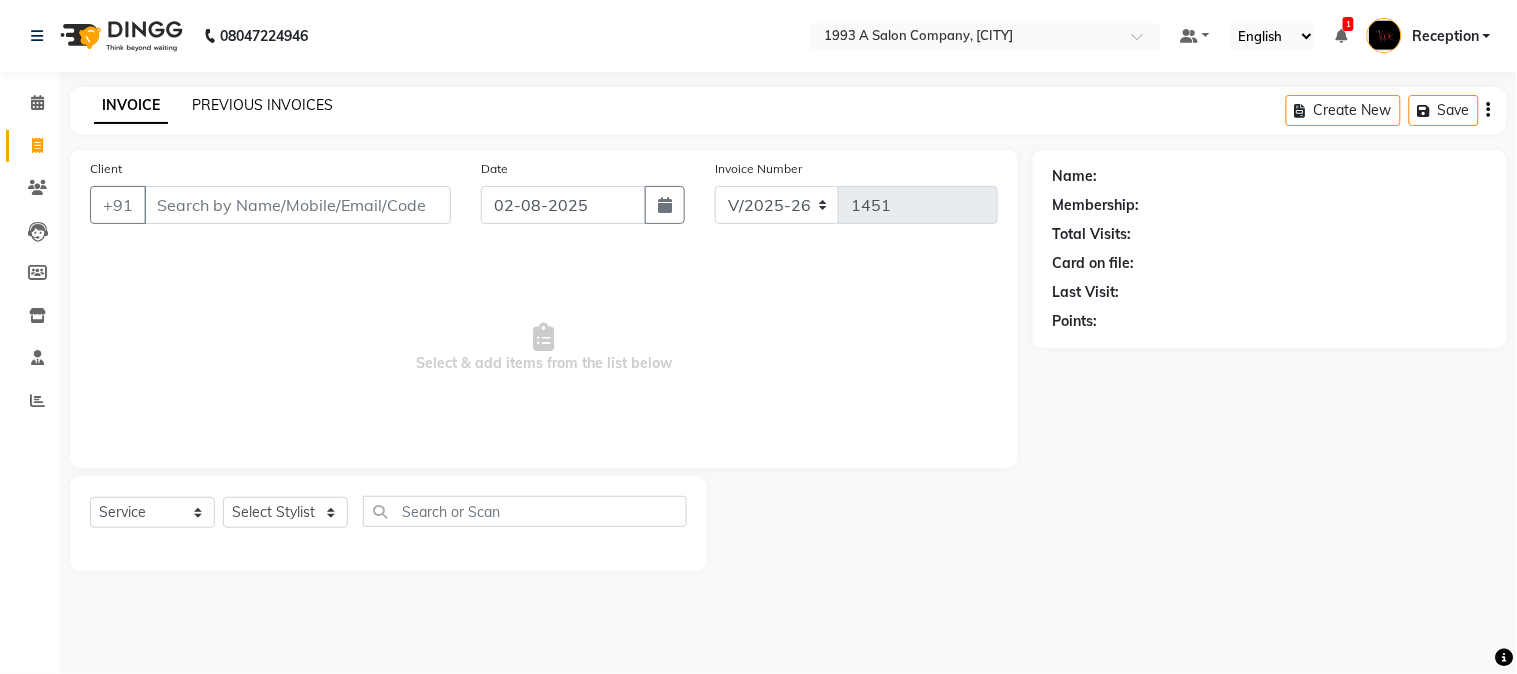 click on "PREVIOUS INVOICES" 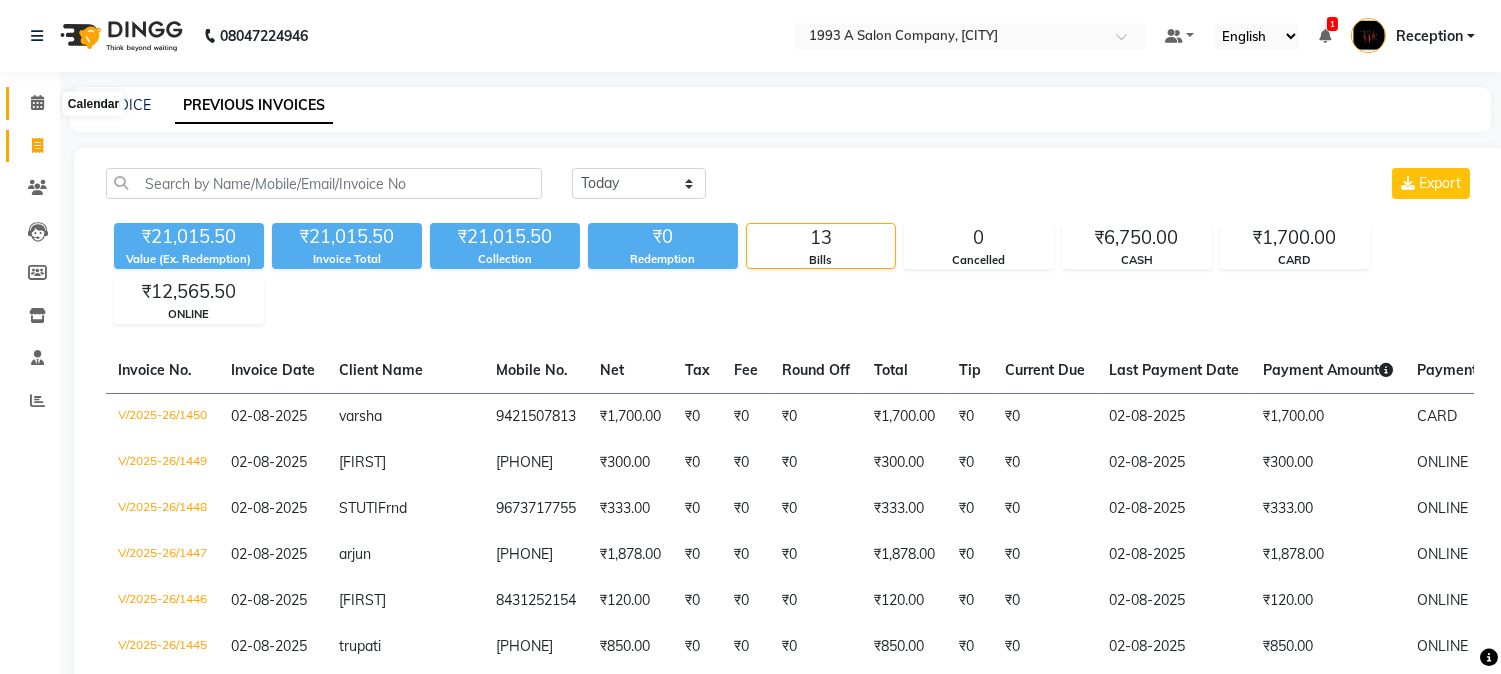 click 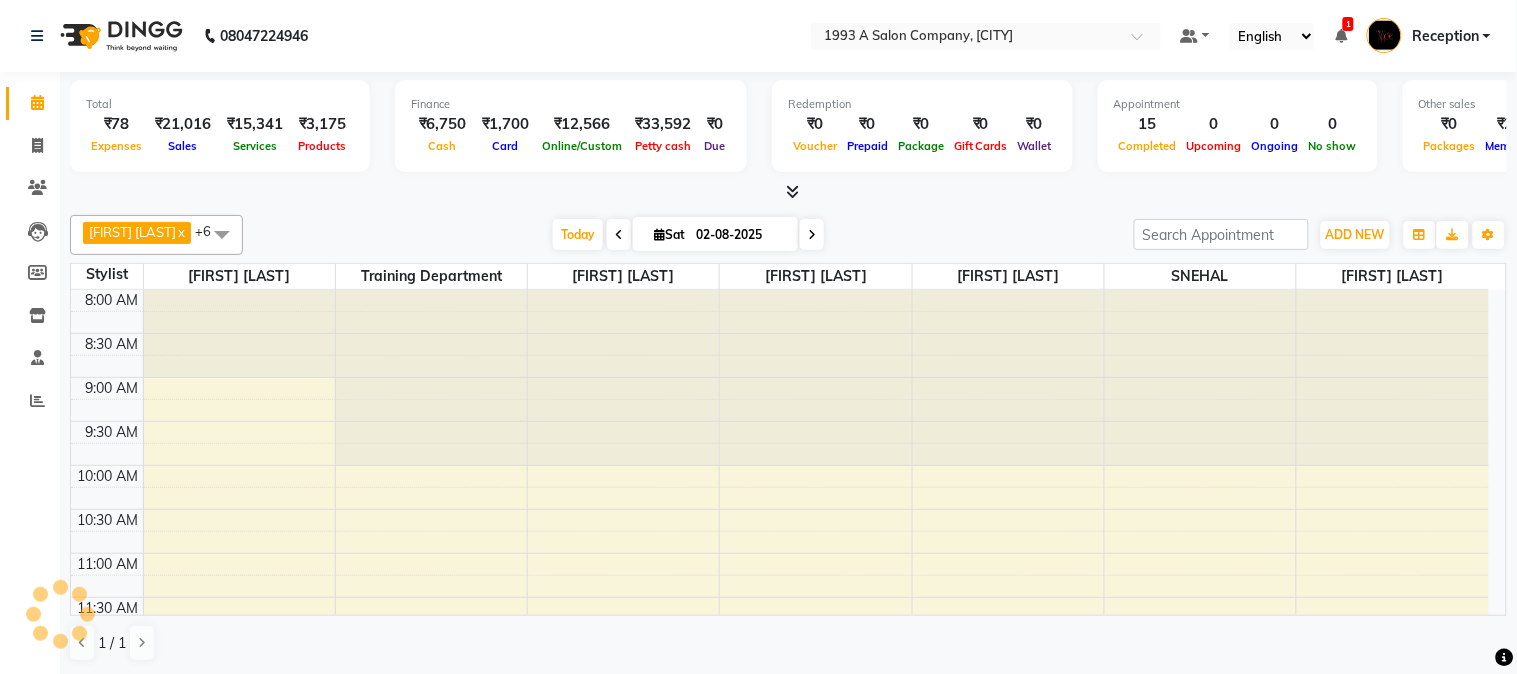 scroll, scrollTop: 0, scrollLeft: 0, axis: both 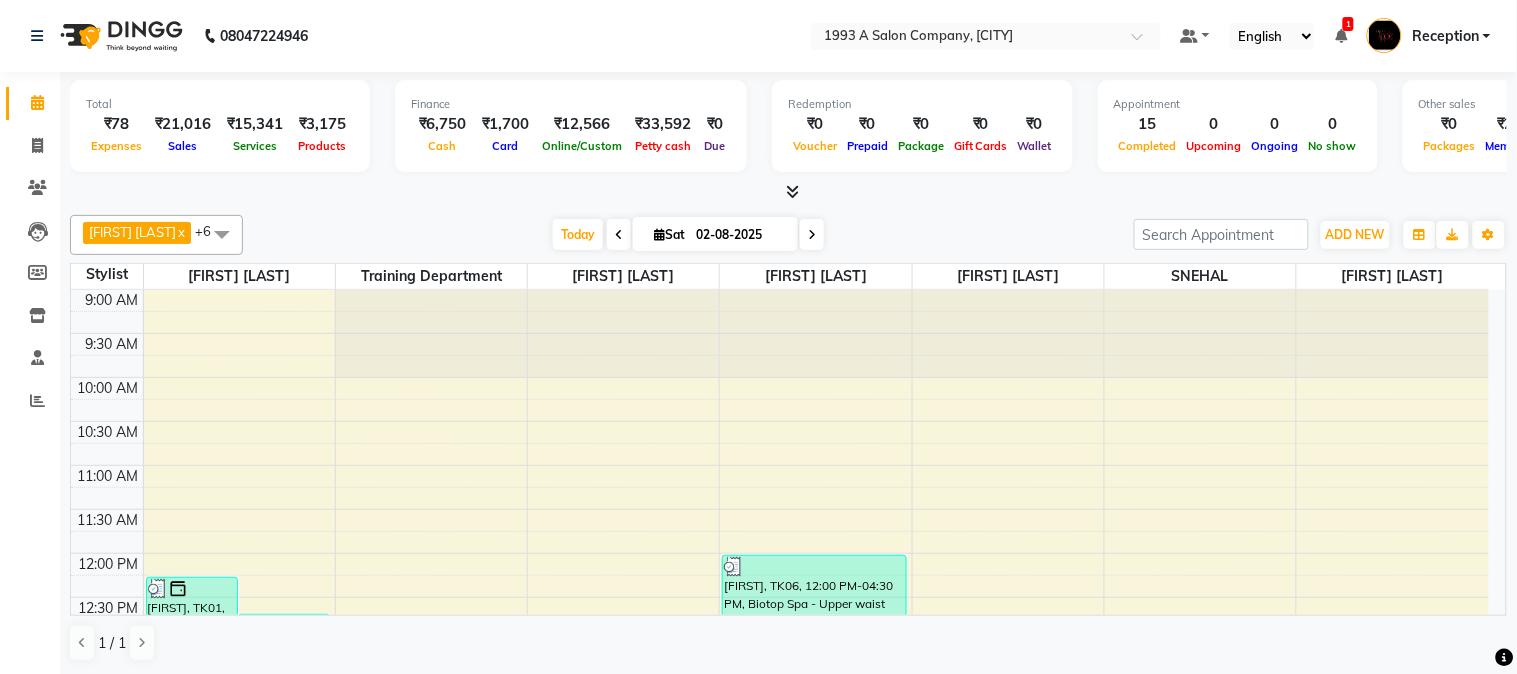 click at bounding box center (812, 234) 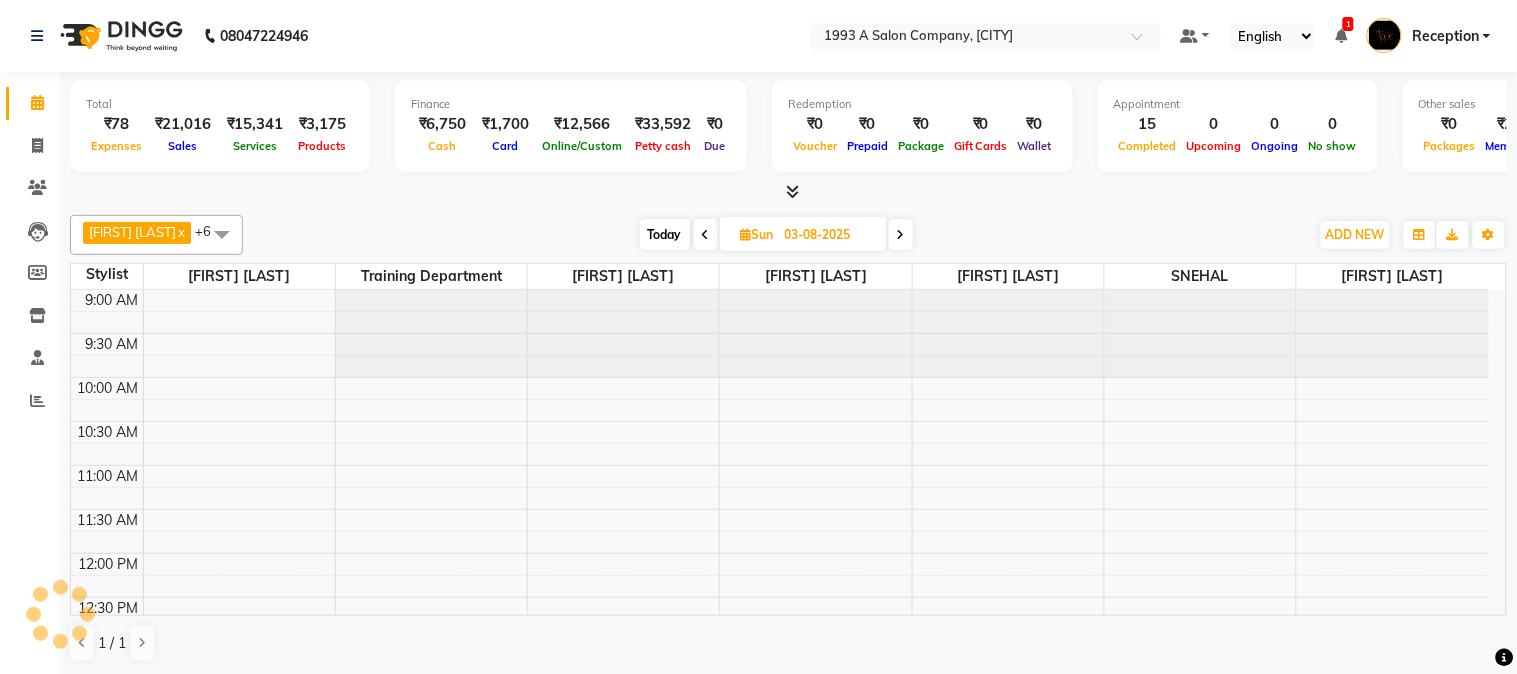 scroll, scrollTop: 822, scrollLeft: 0, axis: vertical 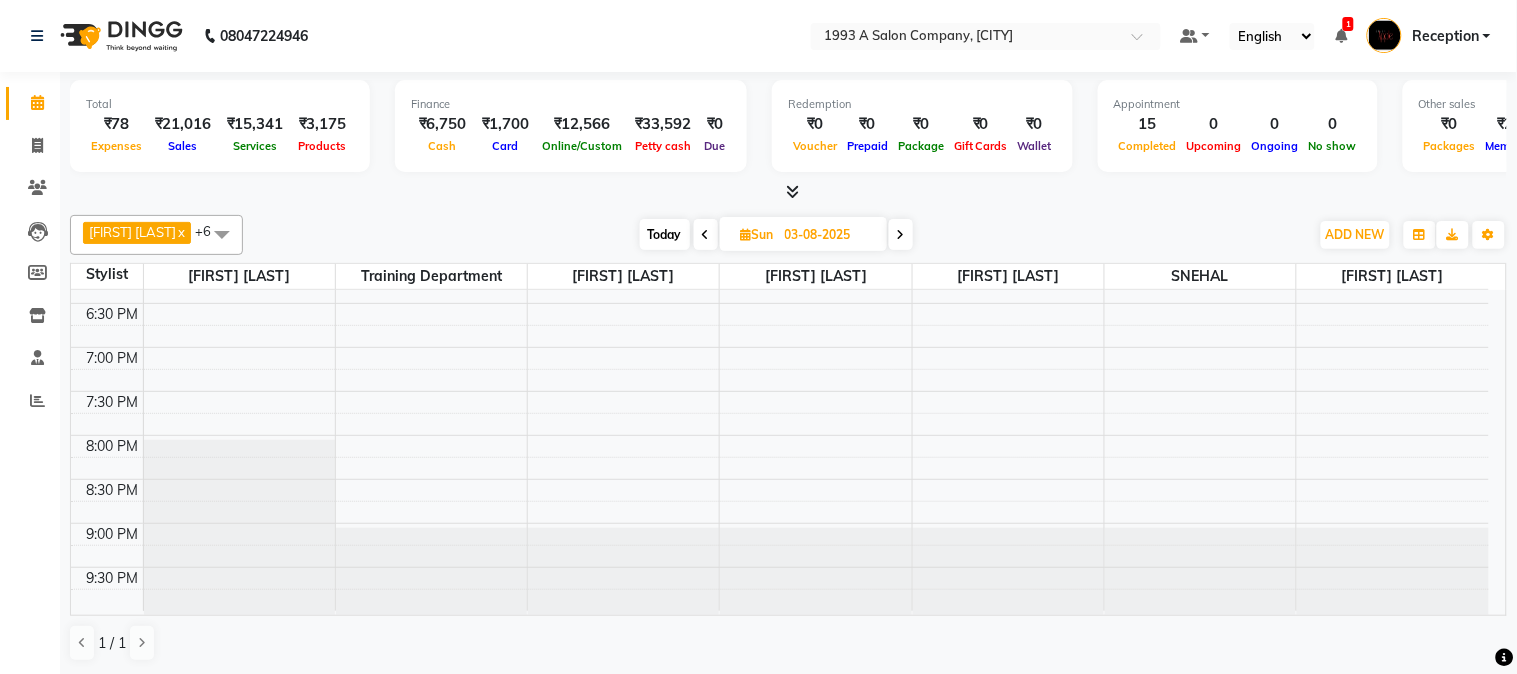 click at bounding box center (706, 235) 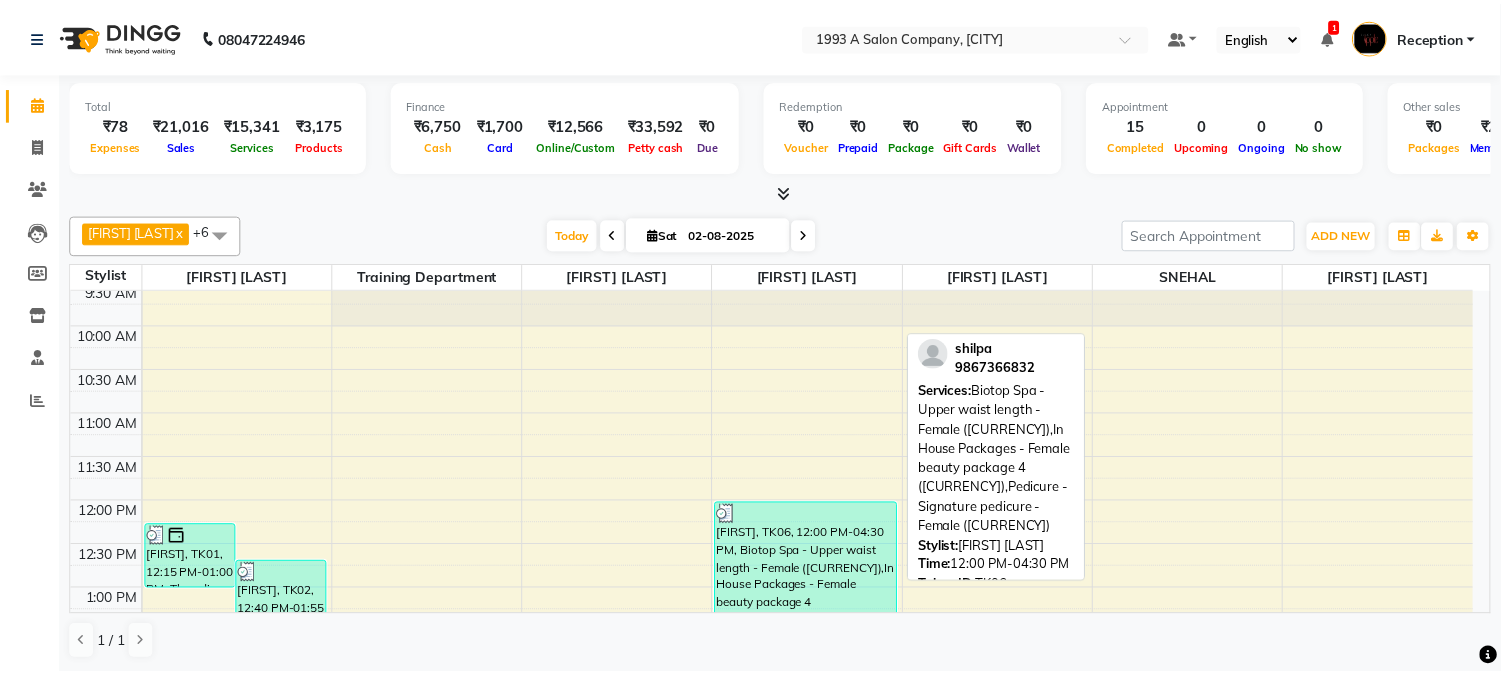 scroll, scrollTop: 0, scrollLeft: 0, axis: both 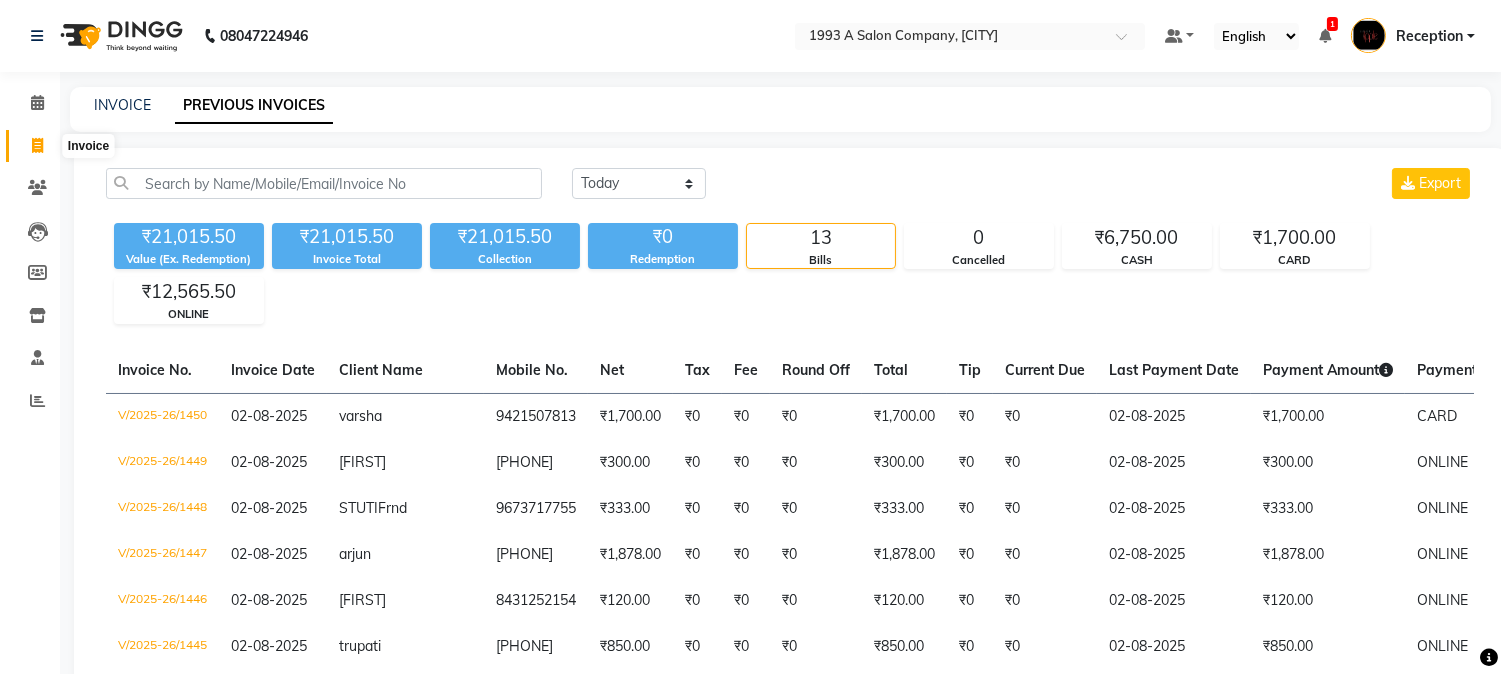 click 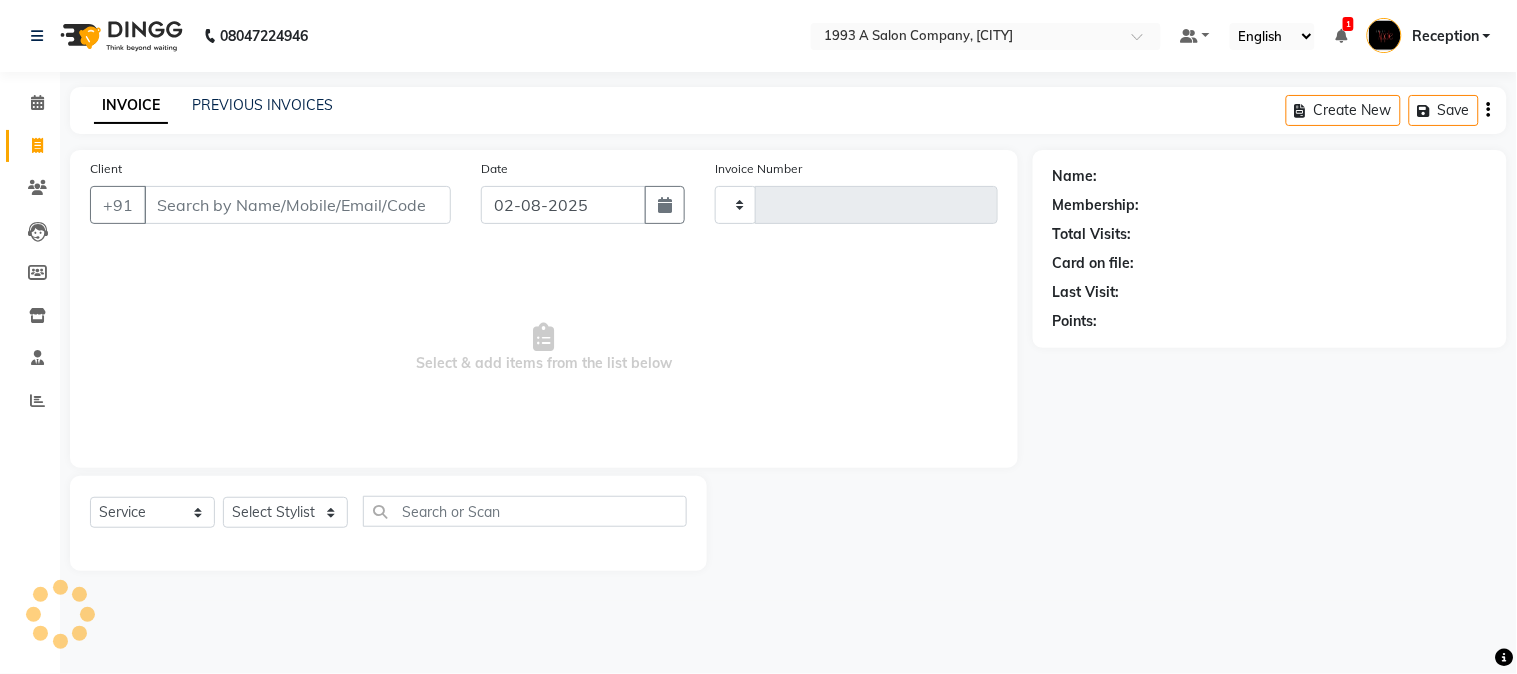 type on "1451" 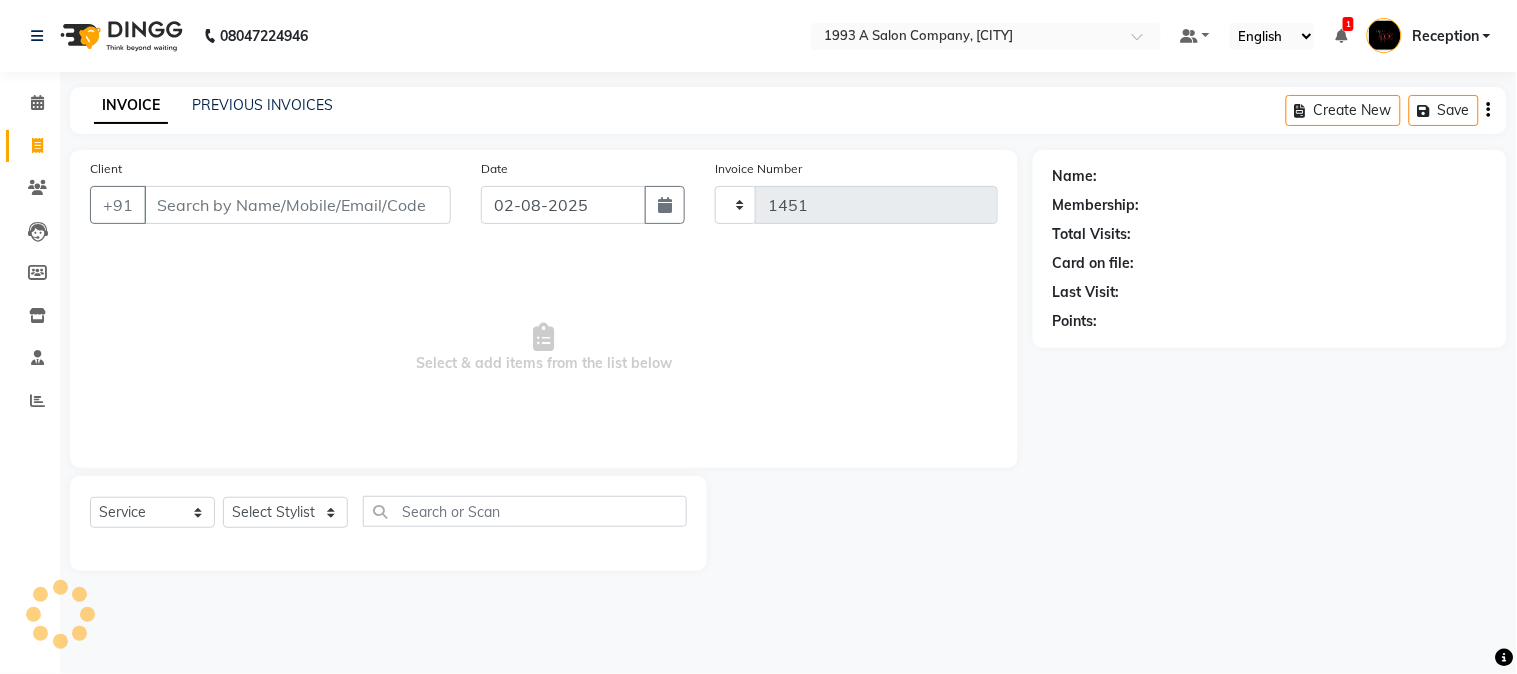 select on "144" 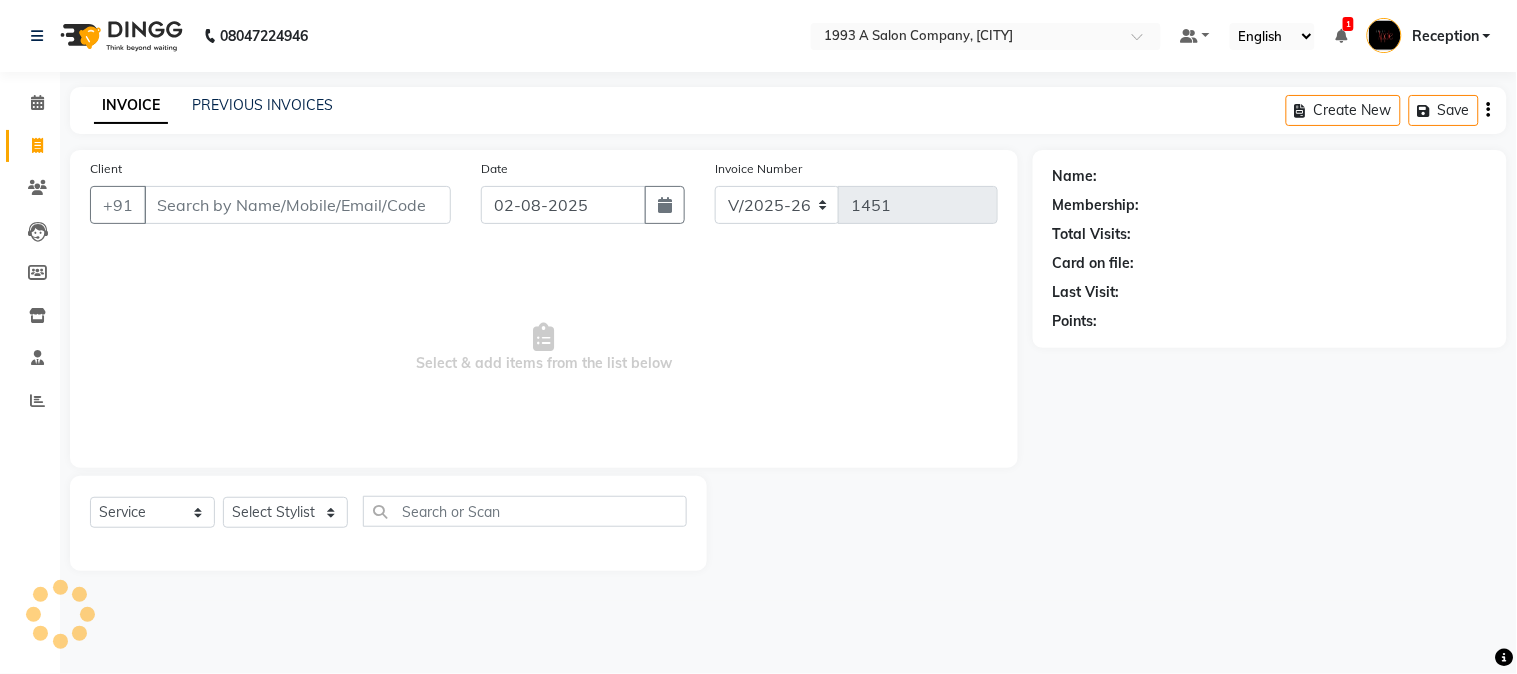 click on "Client" at bounding box center [297, 205] 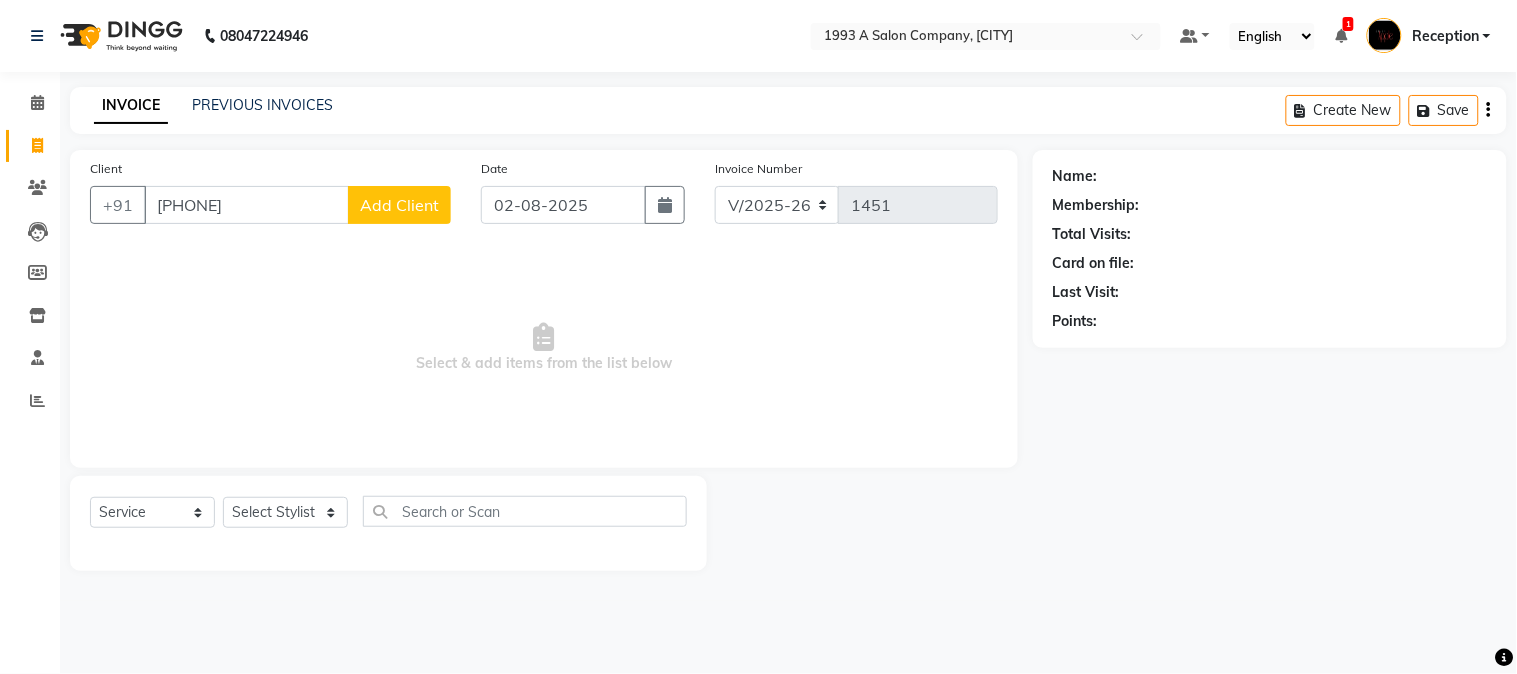 type on "[PHONE]" 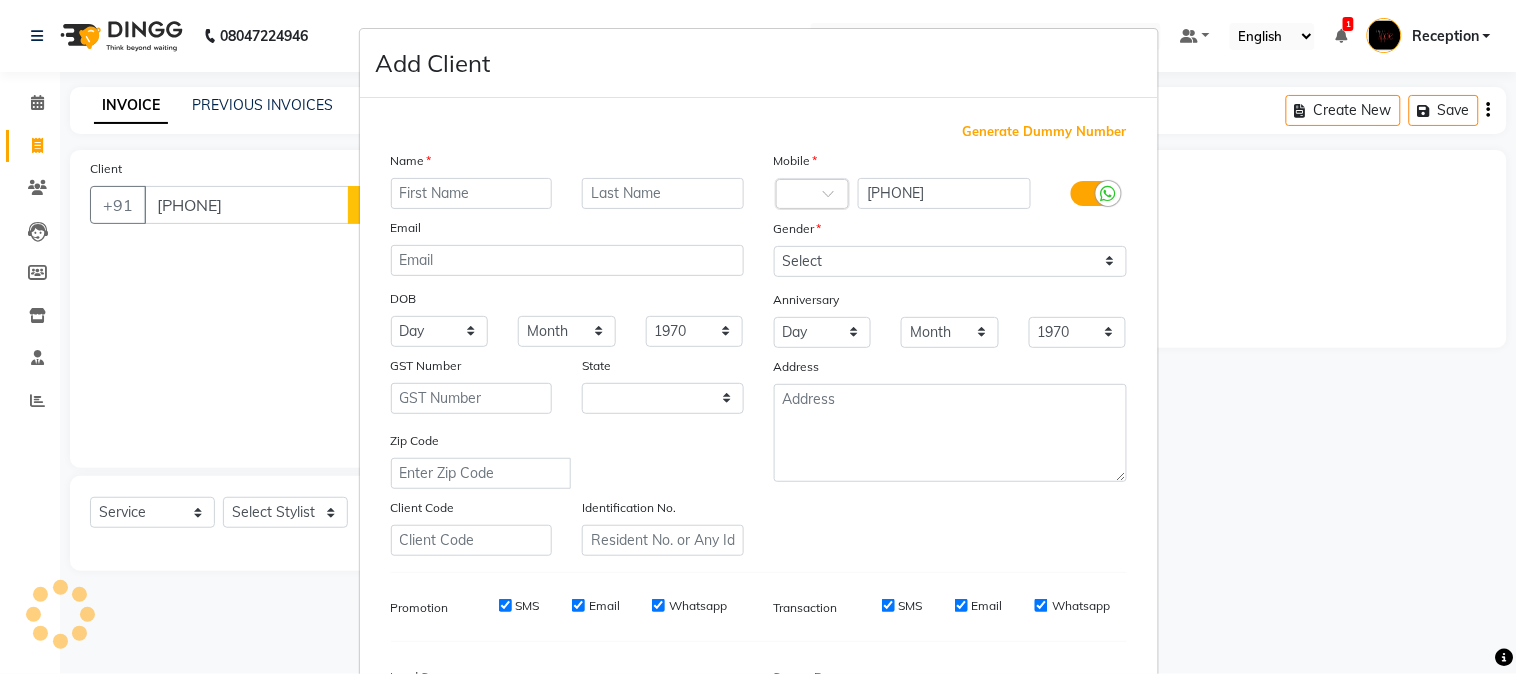 select on "22" 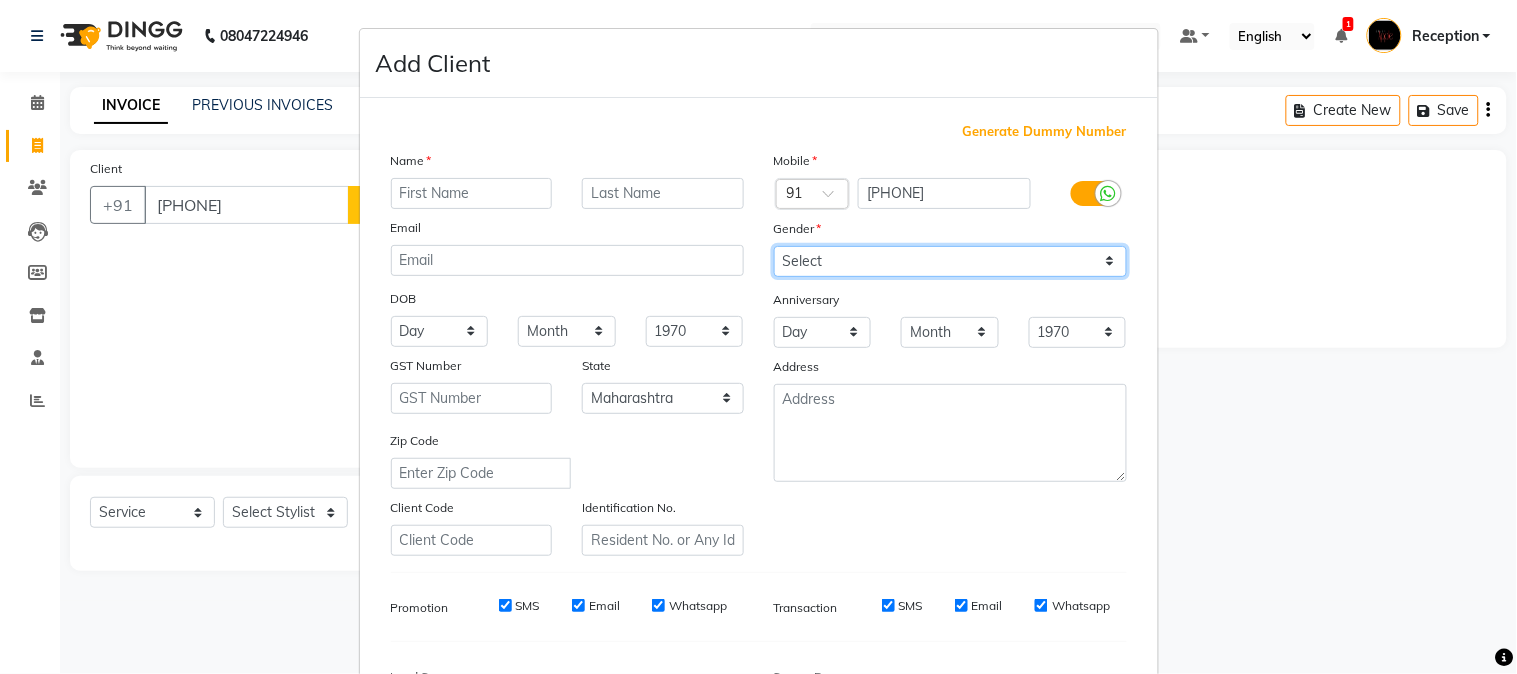 click on "Select Male Female Other Prefer Not To Say" at bounding box center (950, 261) 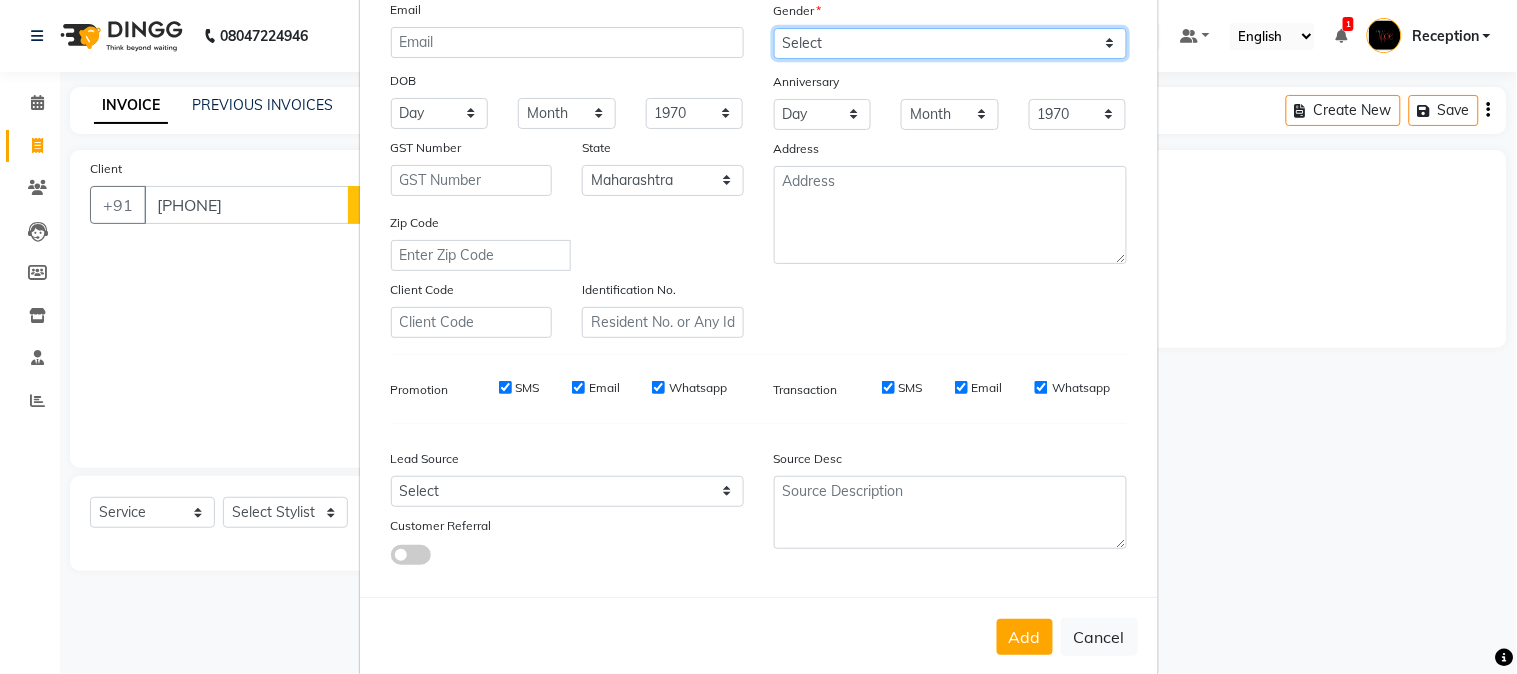 scroll, scrollTop: 250, scrollLeft: 0, axis: vertical 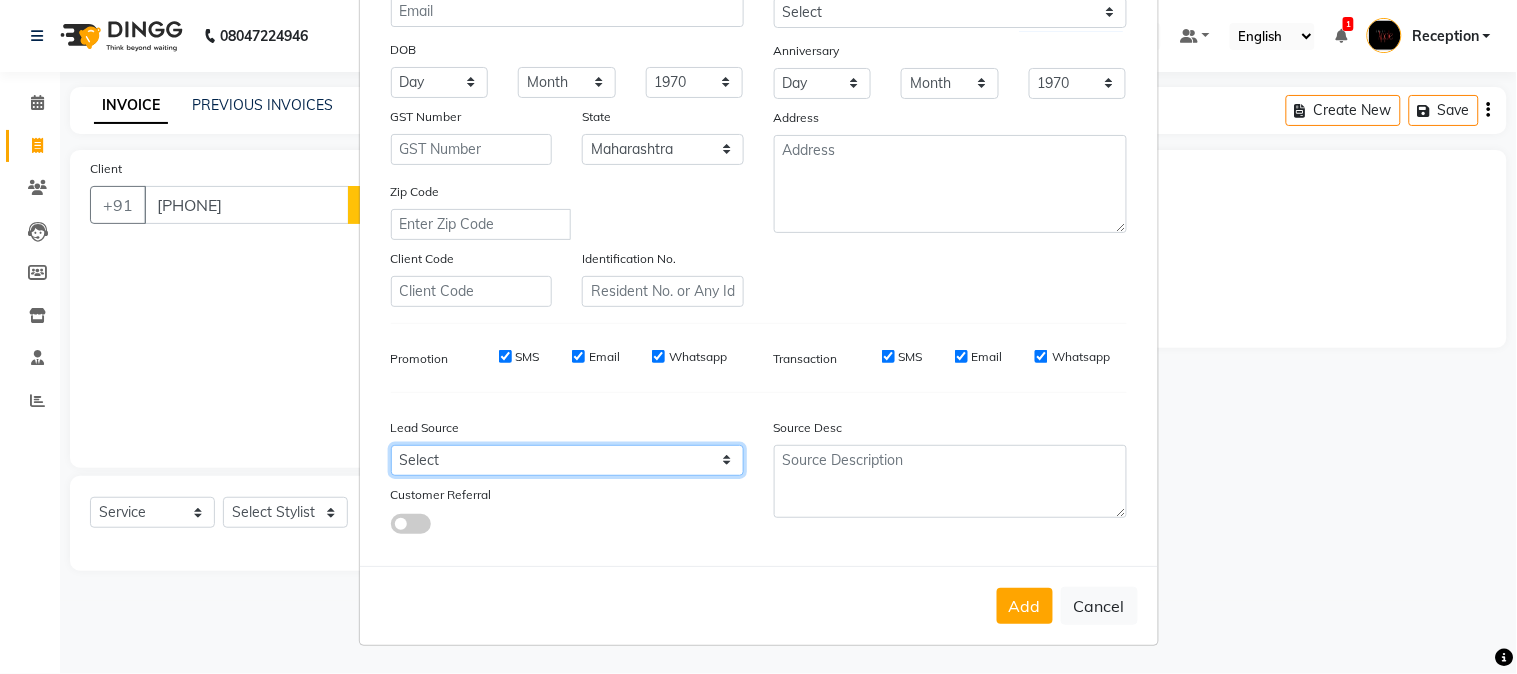 click on "Select Walk-in Referral Internet Friend Word of Mouth Advertisement Facebook Justdial Google Other Direct Call Instagram Chat Website Repeated WedmeGood Signage Newspaper Ad CRM Chat Bot IVR Call WhatsApp YouTube" at bounding box center [567, 460] 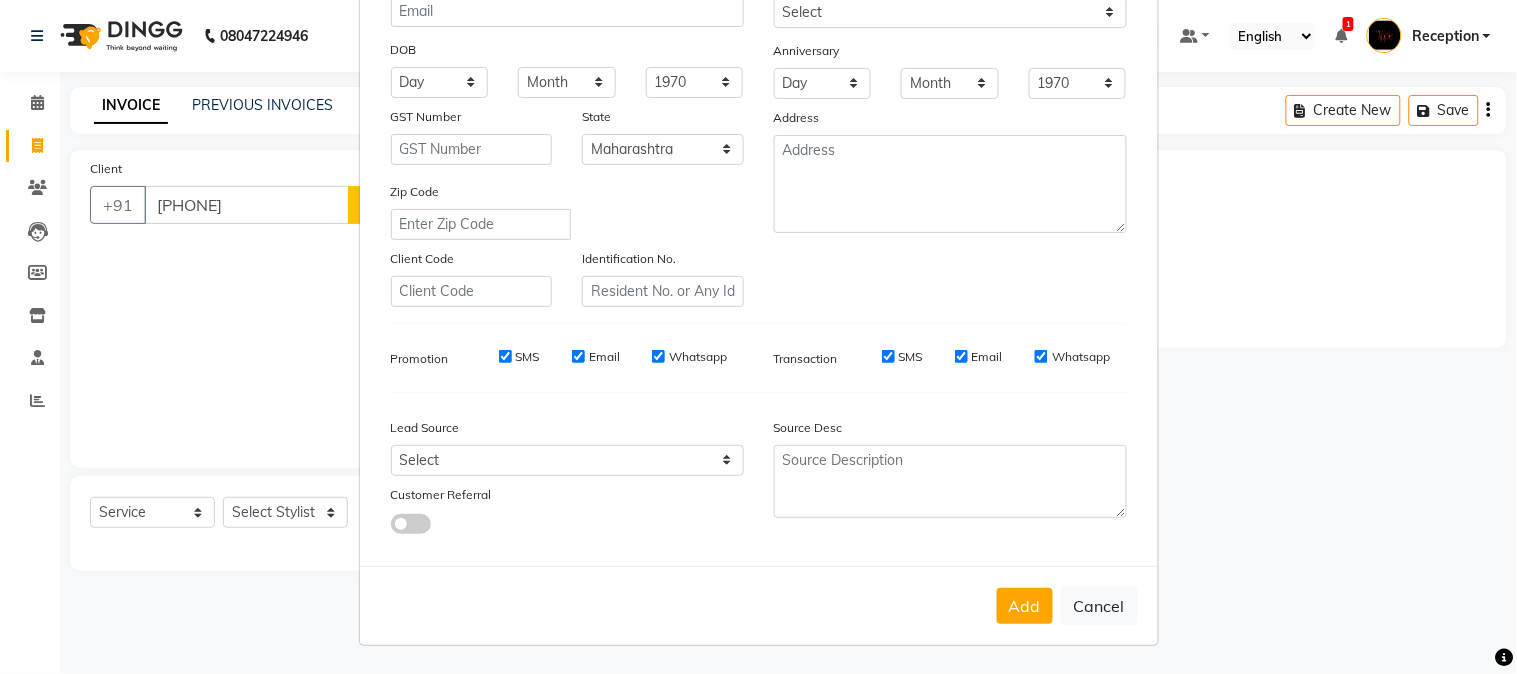 click at bounding box center [567, 523] 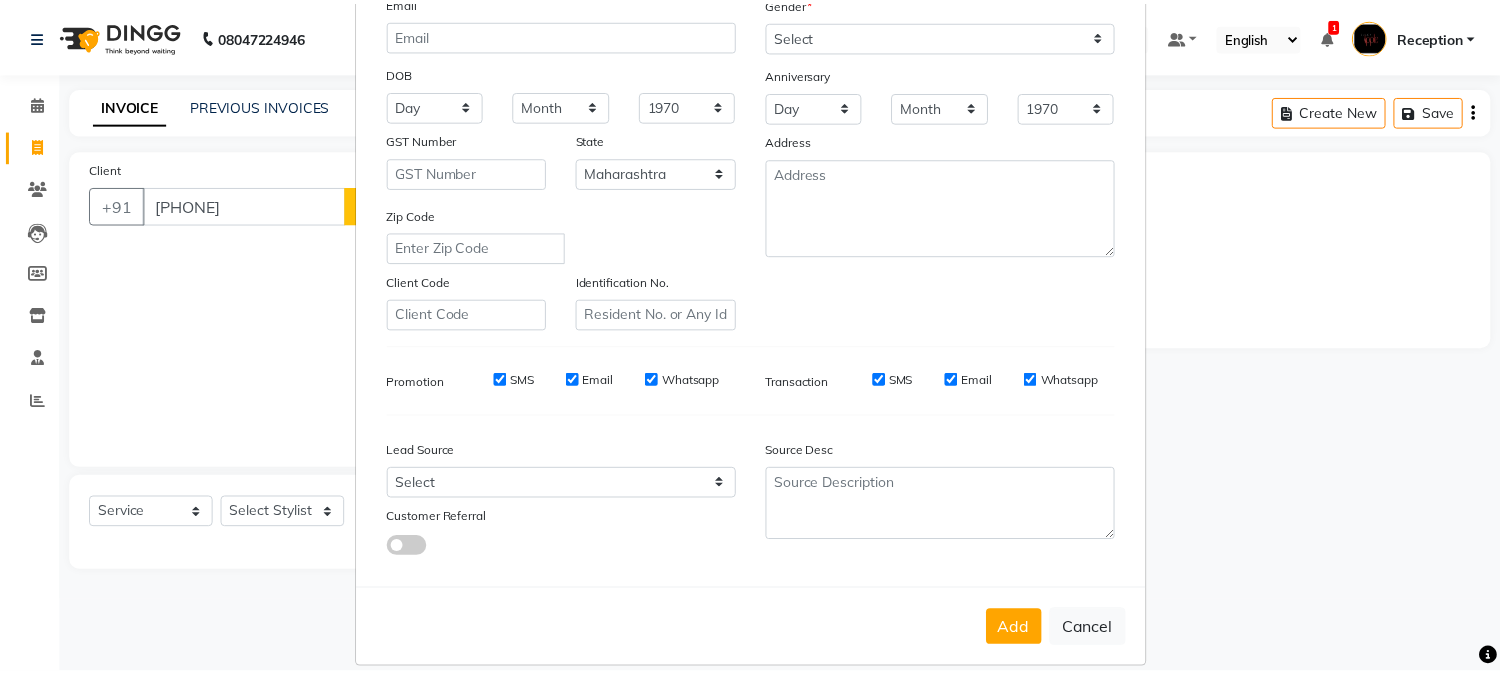 scroll, scrollTop: 250, scrollLeft: 0, axis: vertical 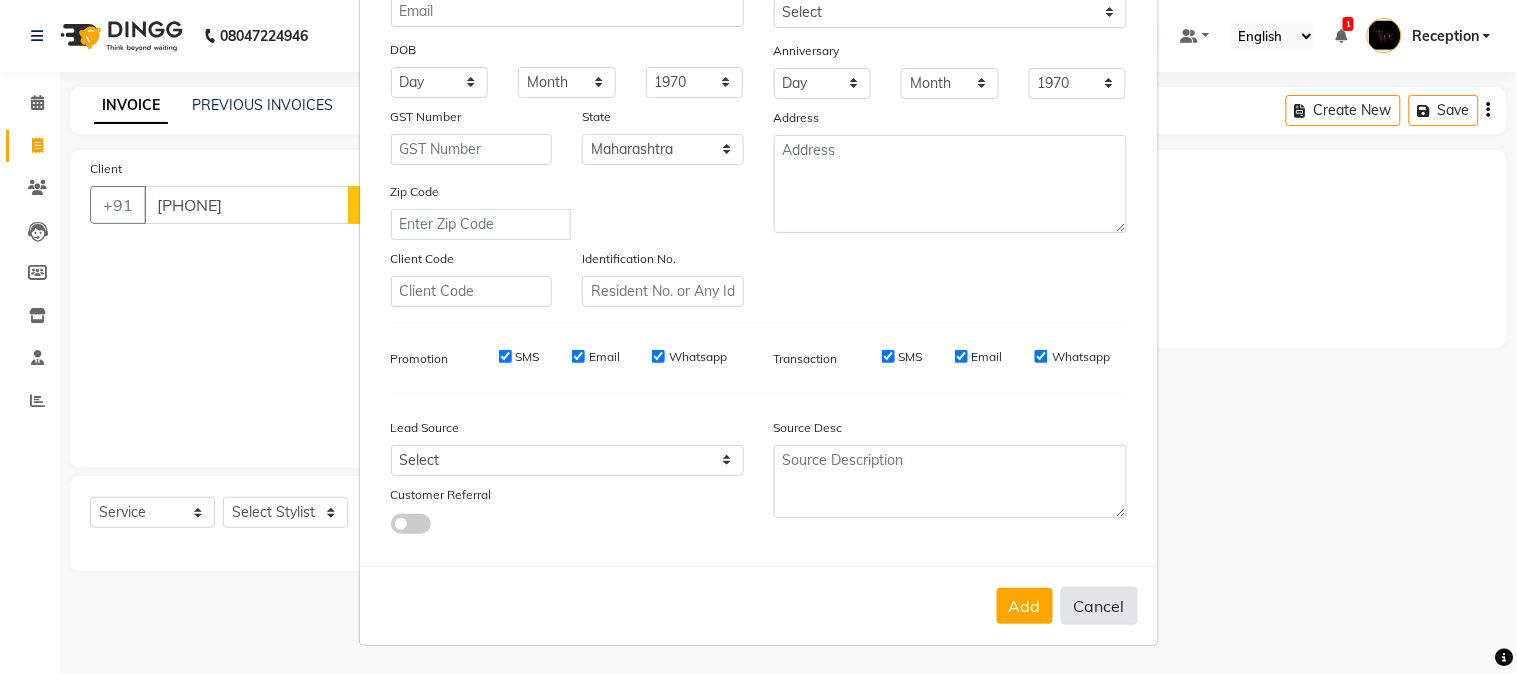 click on "Cancel" at bounding box center [1099, 606] 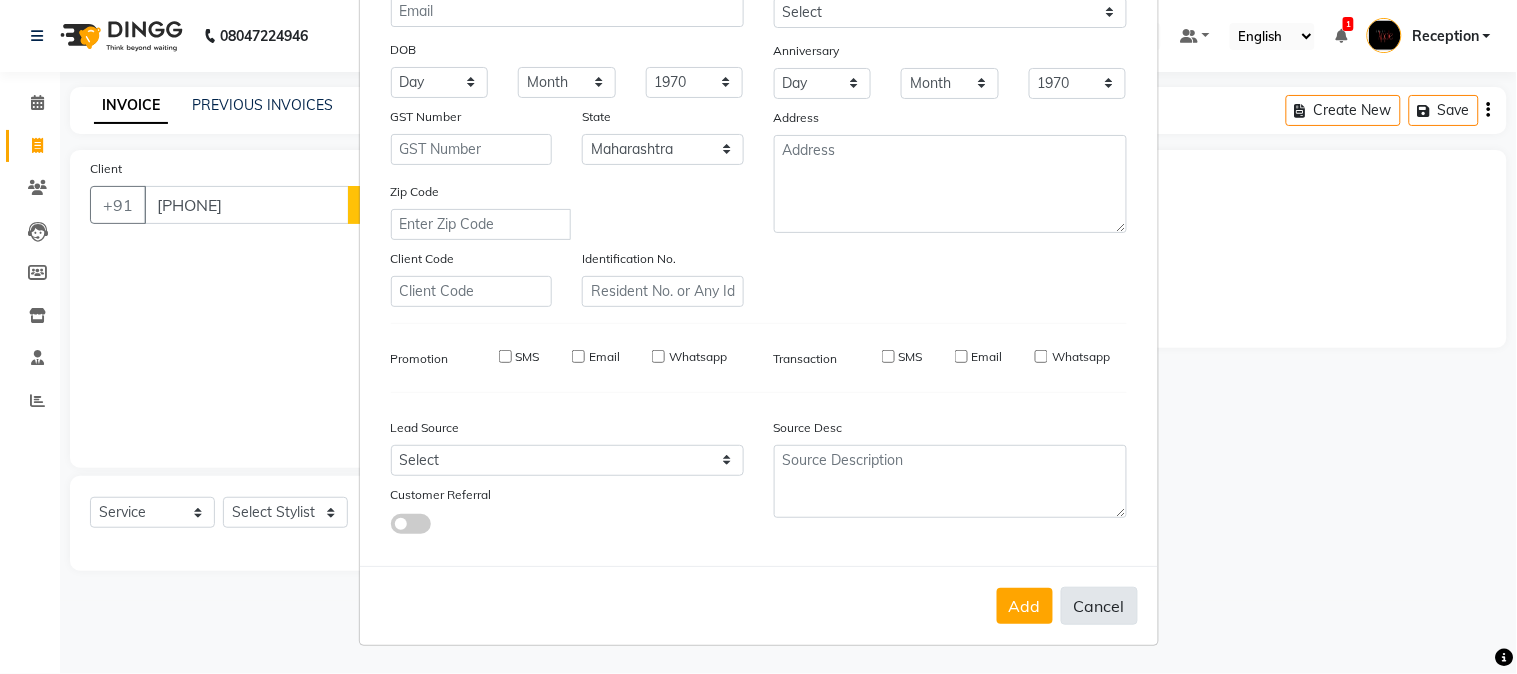 select 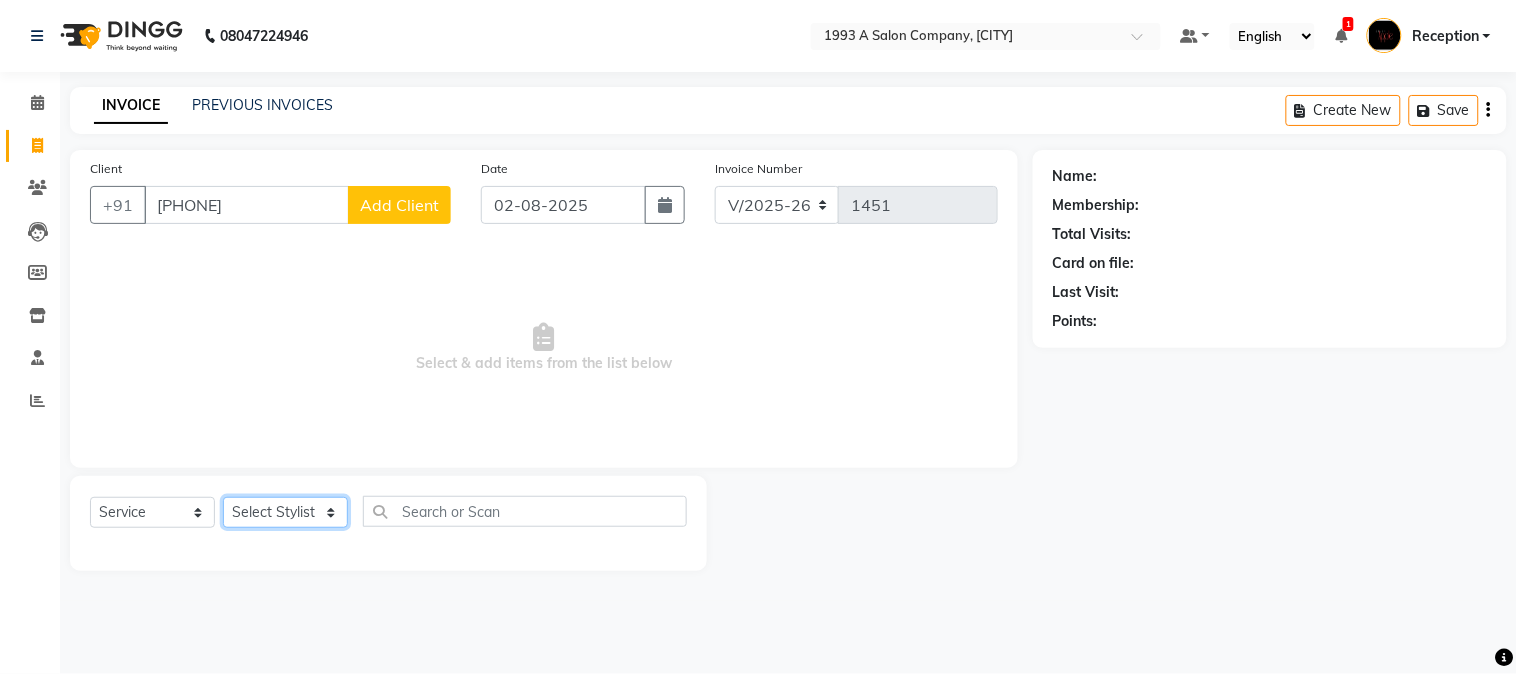 click on "Select Stylist [NAME] [NAME] [NAME] Reception [NAME] [NAME] [NAME] [NAME] [NAME] Training Department [NAME] [NAME] Sir" 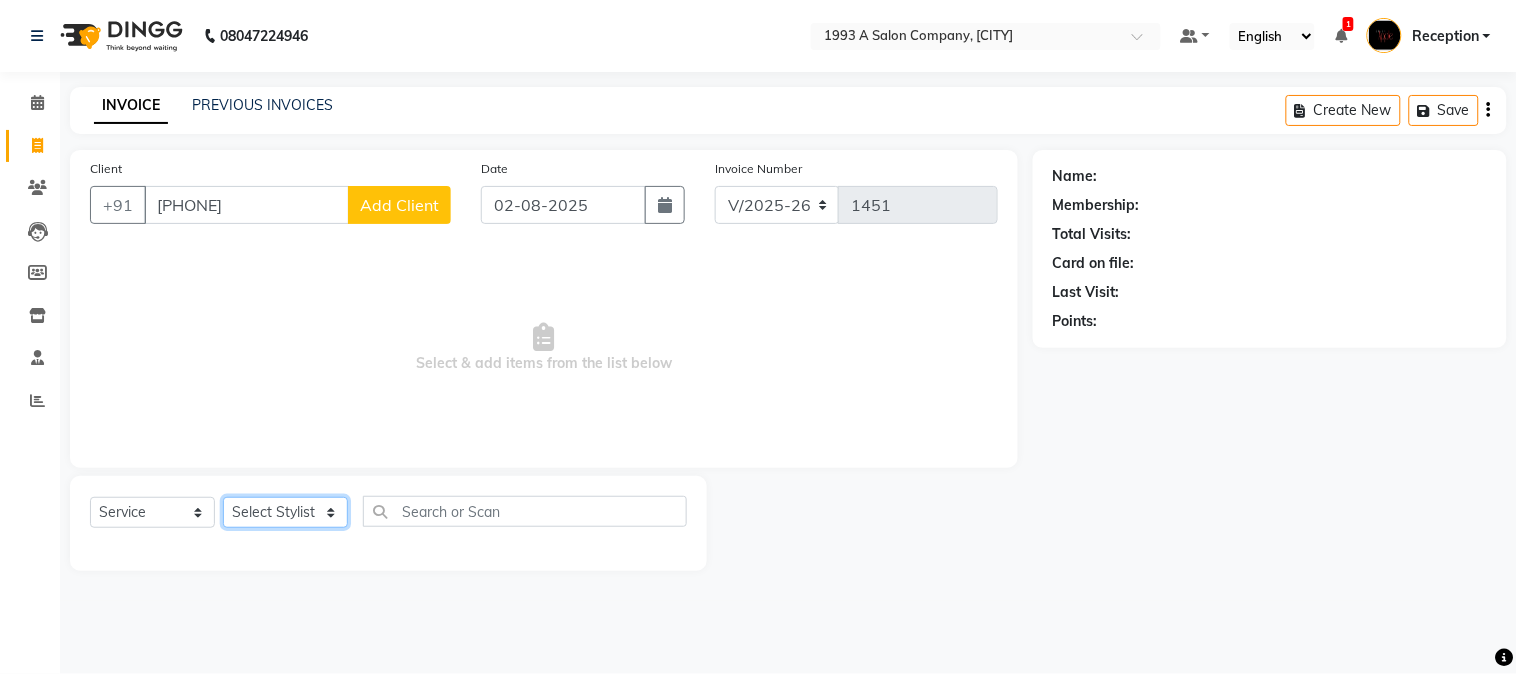select on "4174" 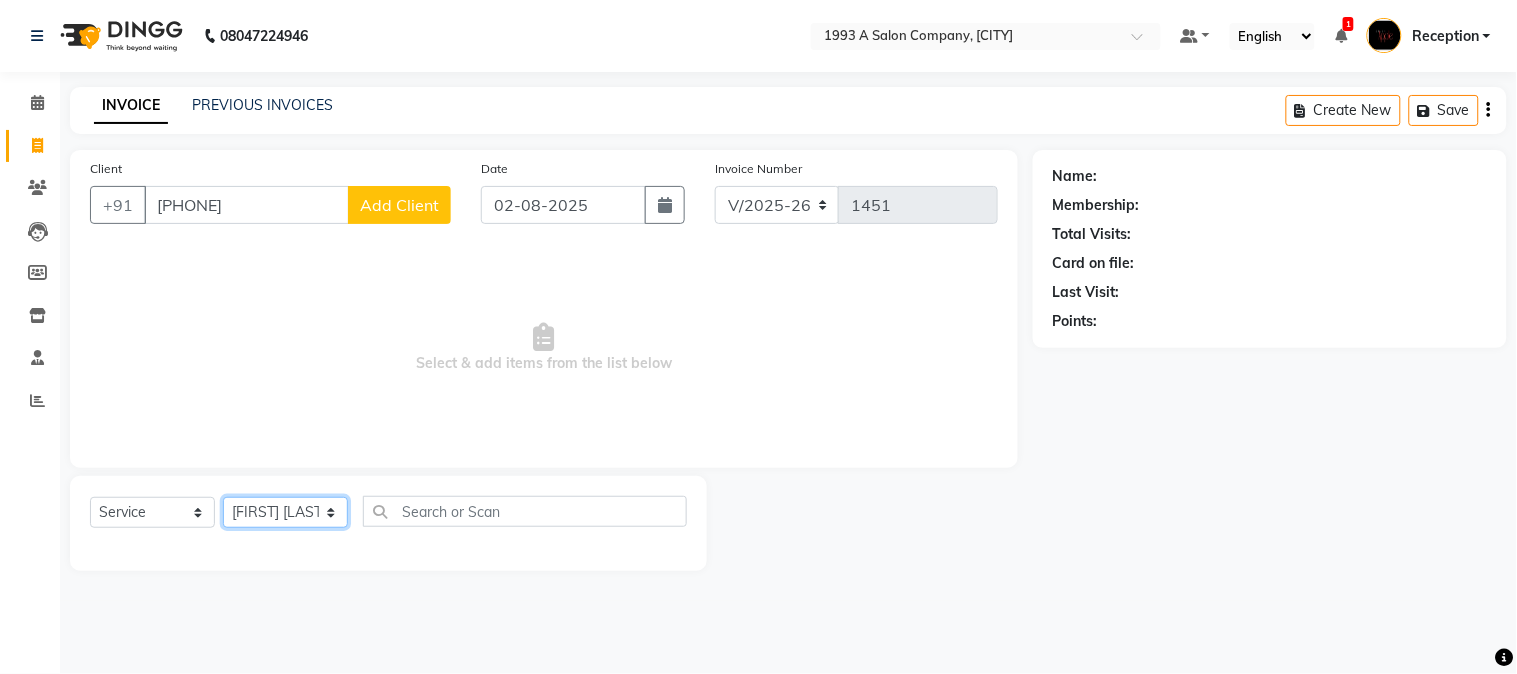 click on "Select Stylist [NAME] [NAME] [NAME] Reception [NAME] [NAME] [NAME] [NAME] [NAME] Training Department [NAME] [NAME] Sir" 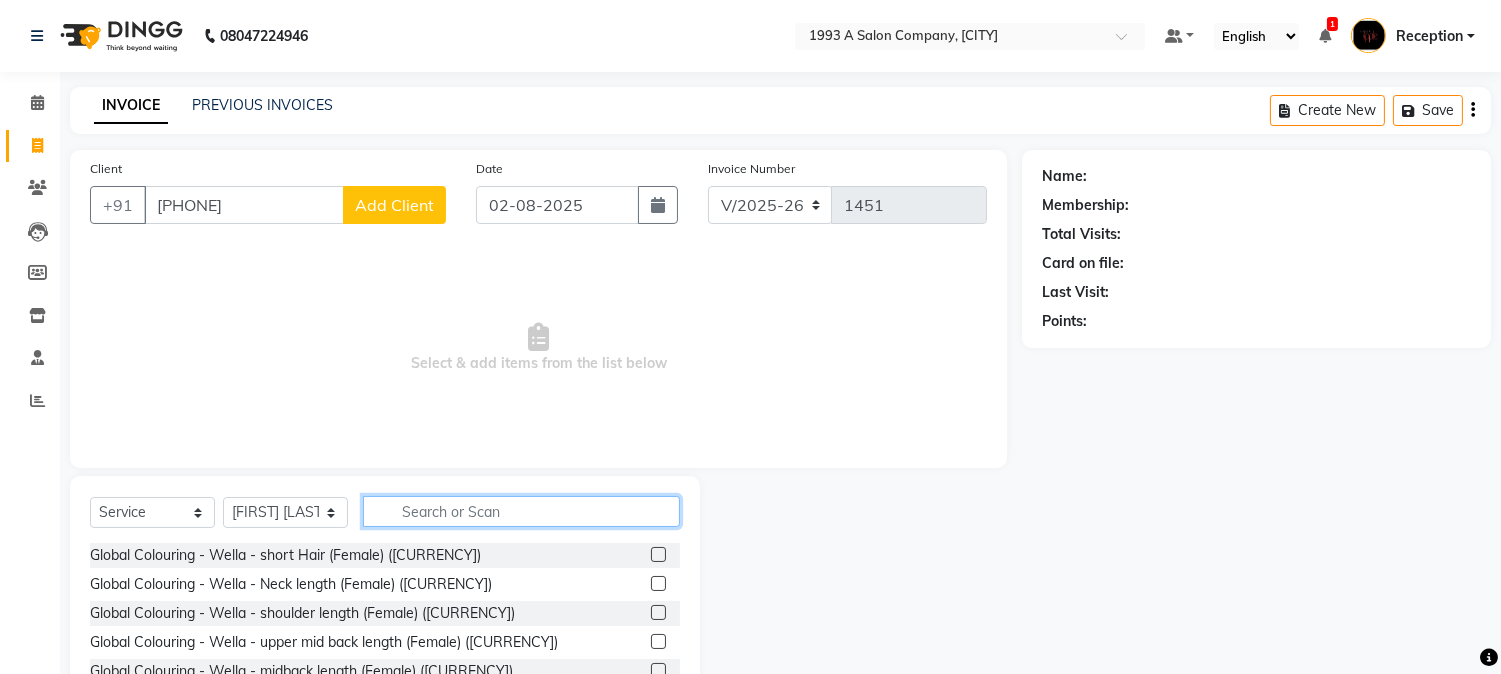 click 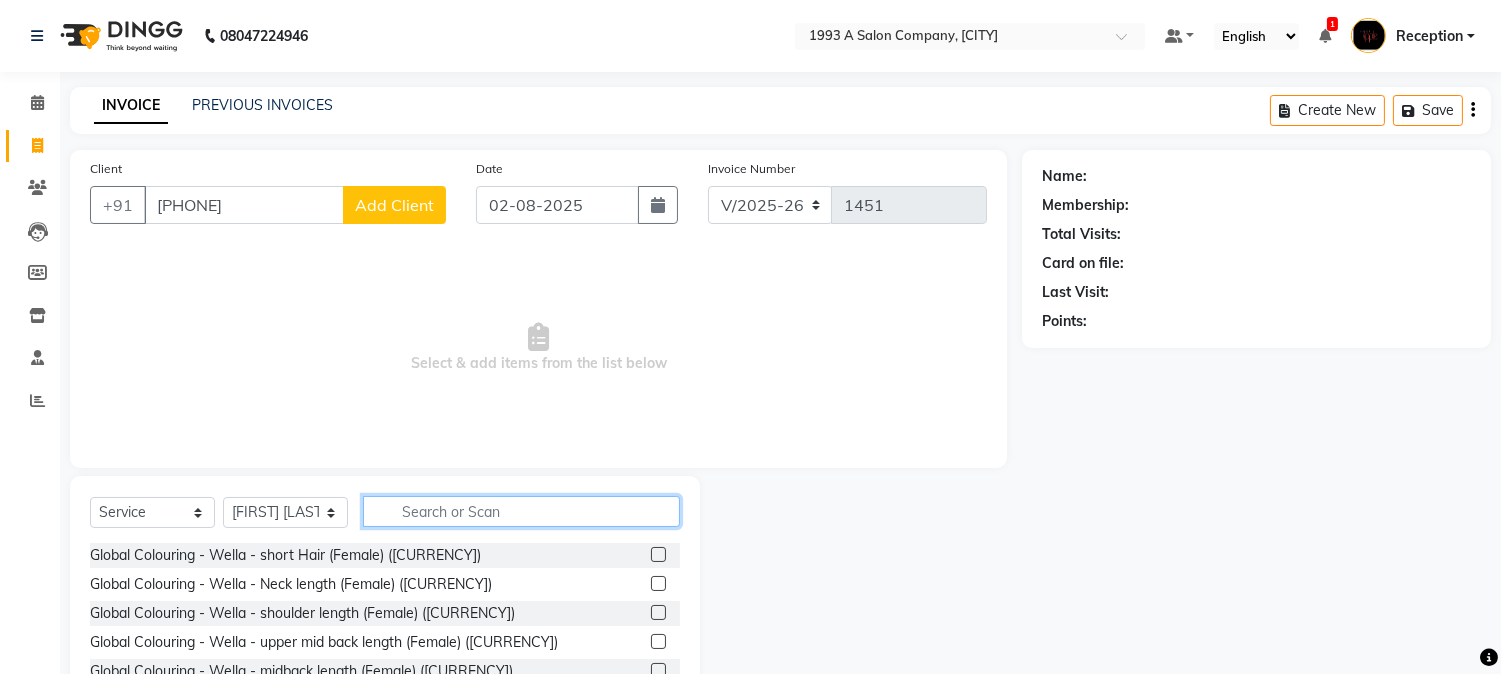 type on "3" 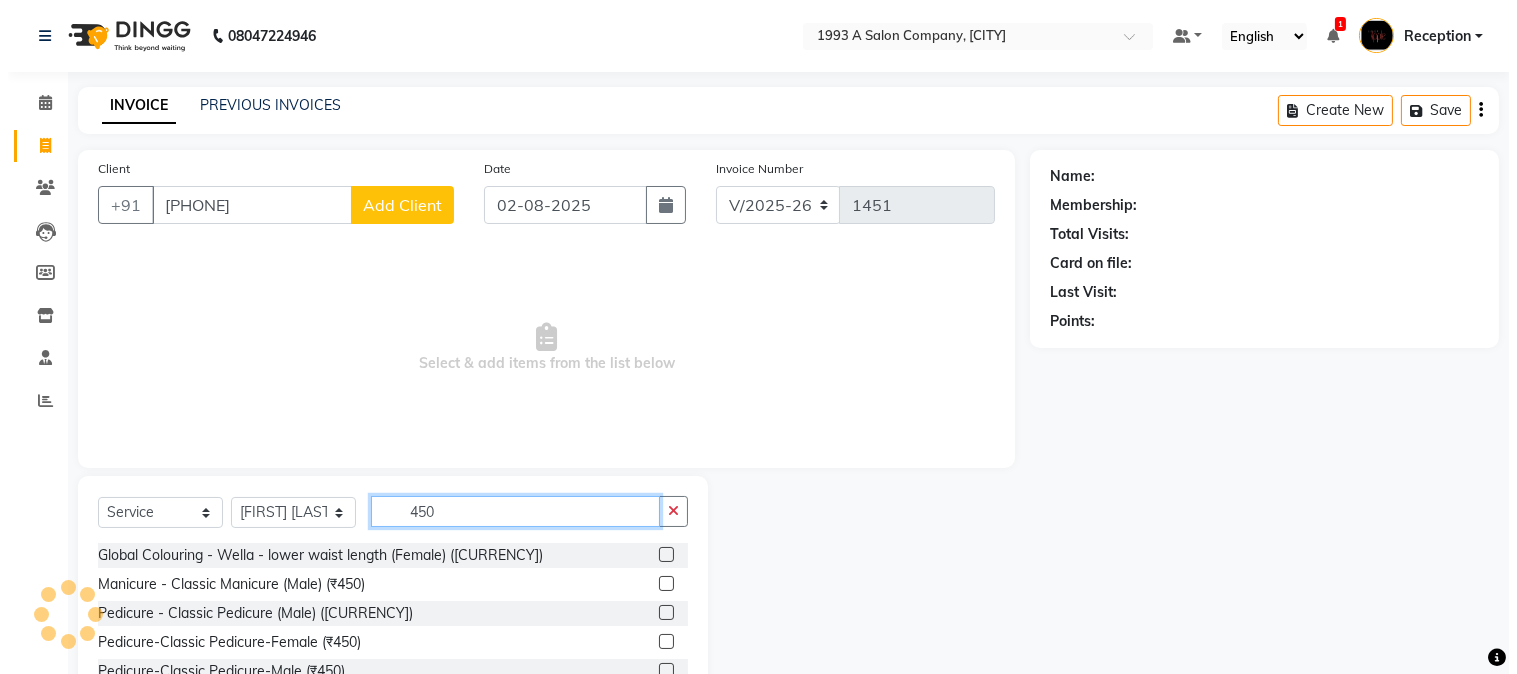 scroll, scrollTop: 126, scrollLeft: 0, axis: vertical 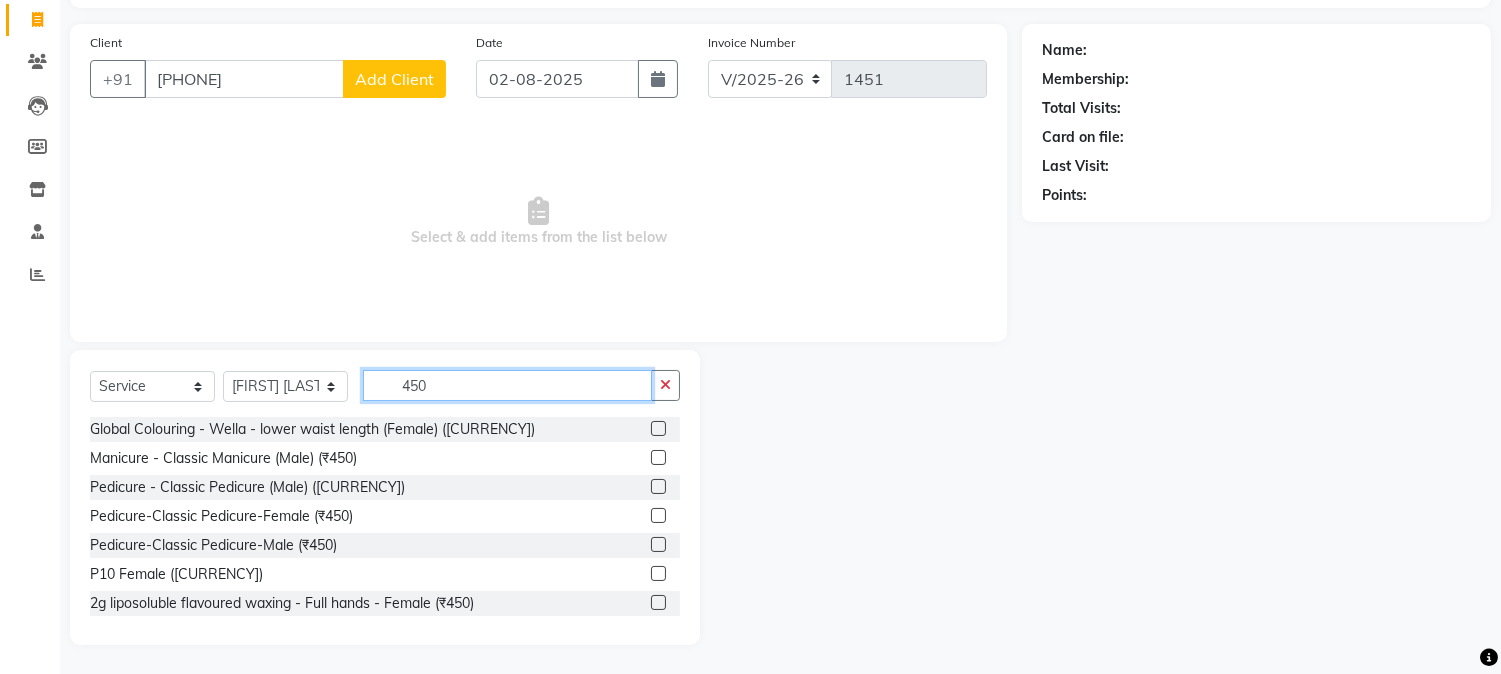 click on "450" 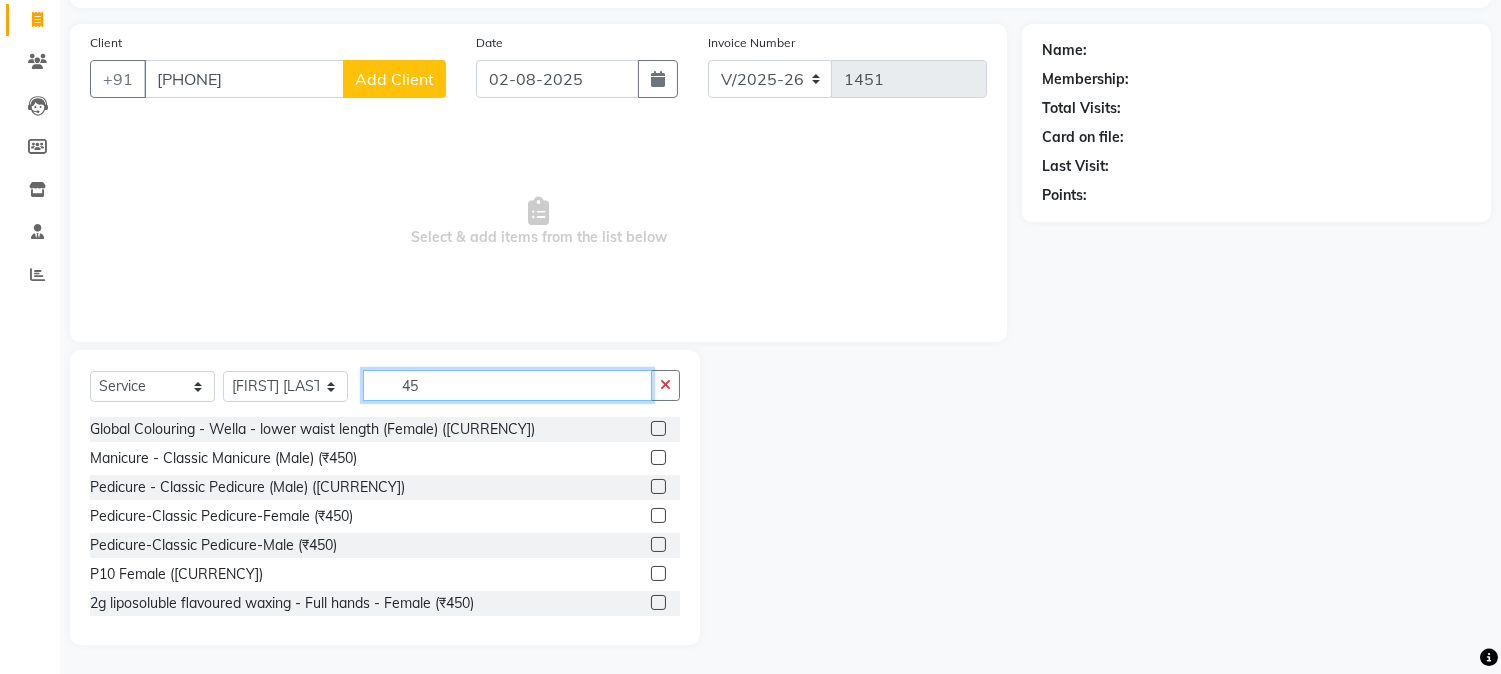 type on "4" 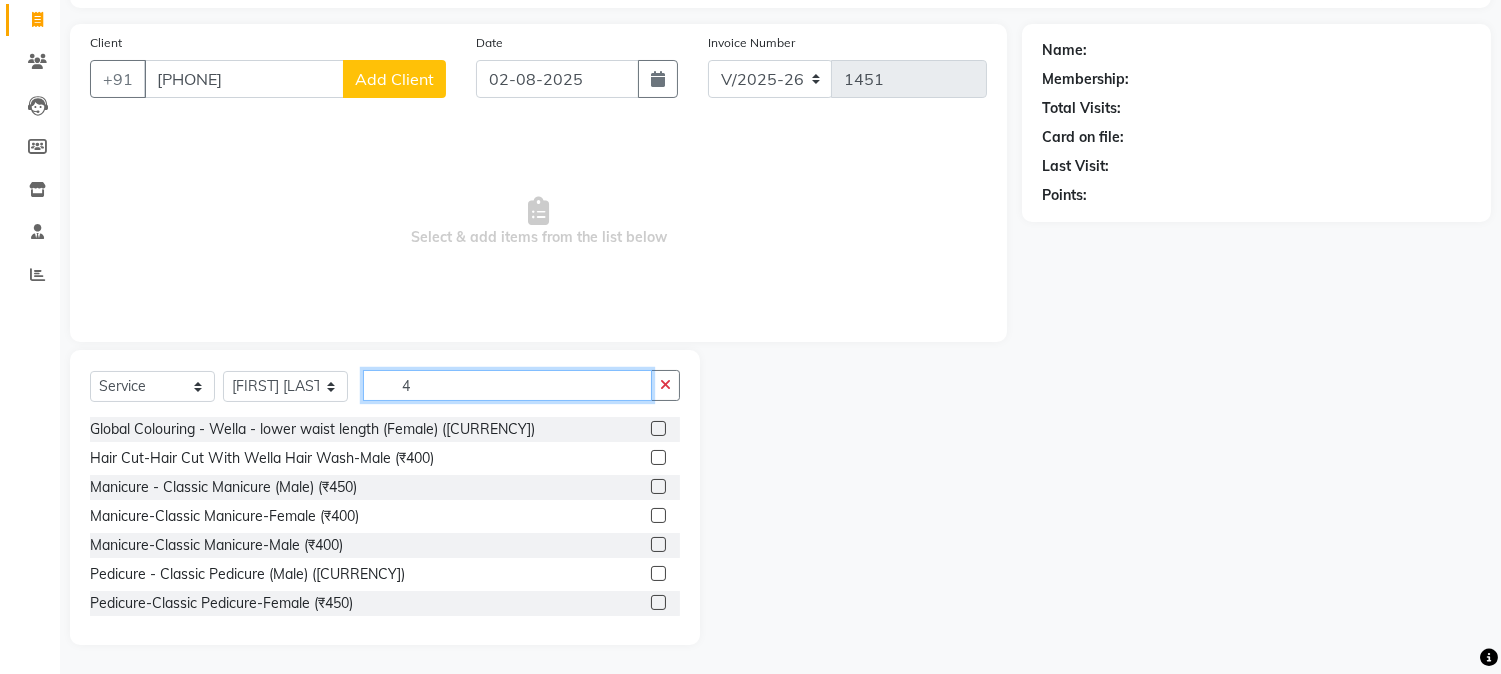 type 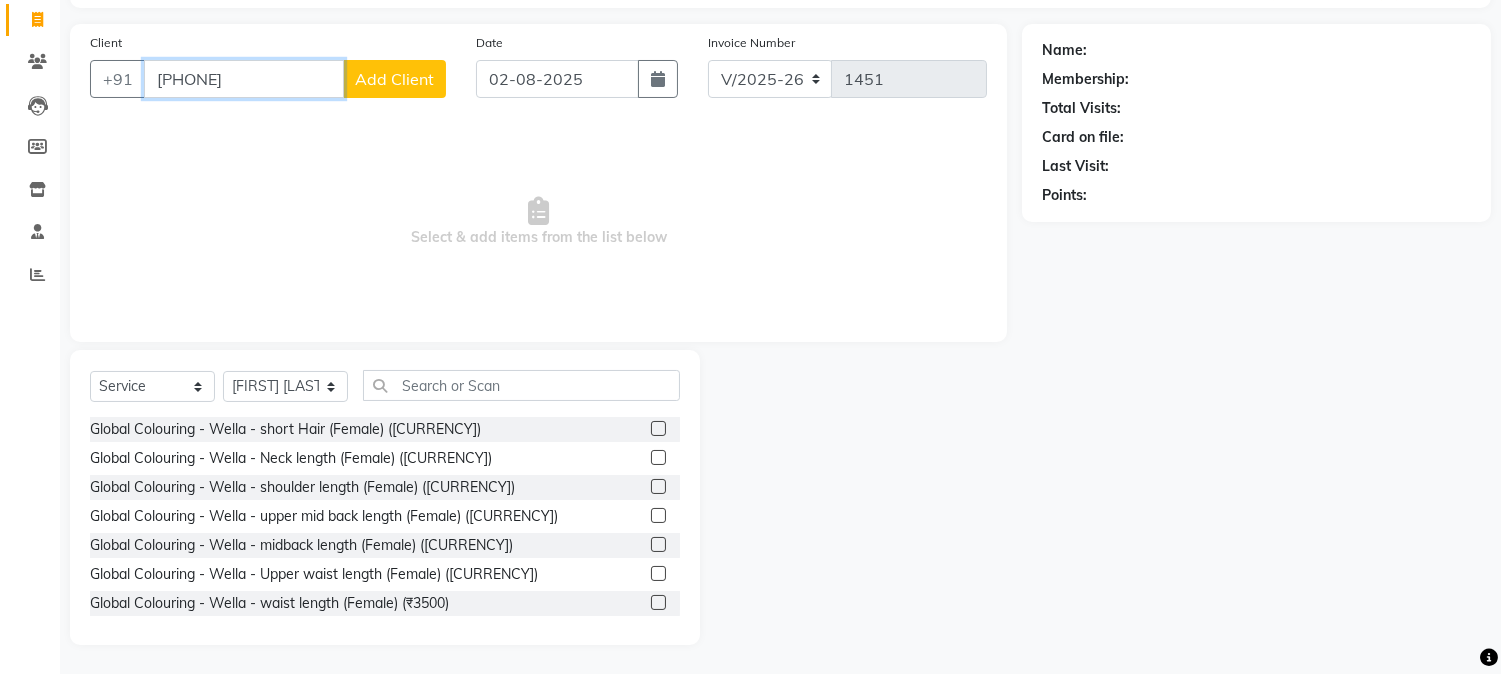 click on "[PHONE]" at bounding box center (244, 79) 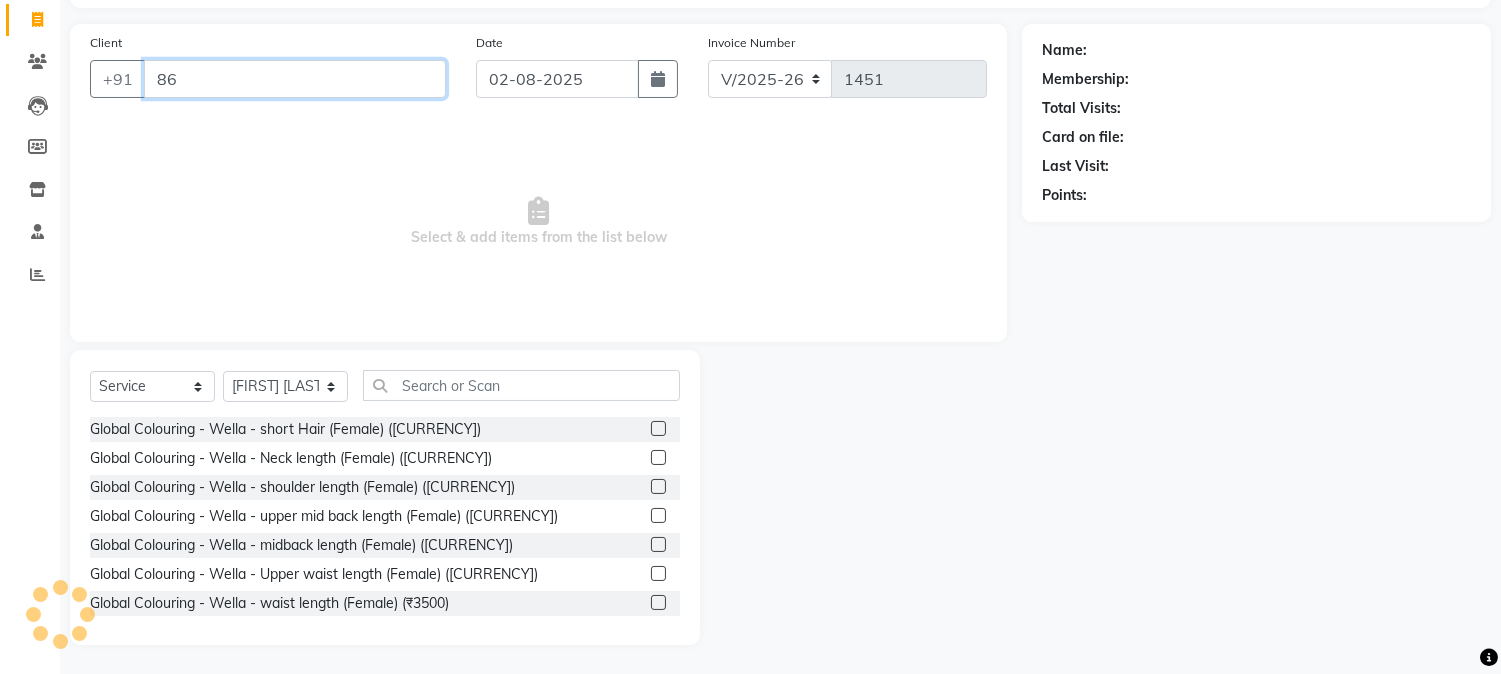 type on "8" 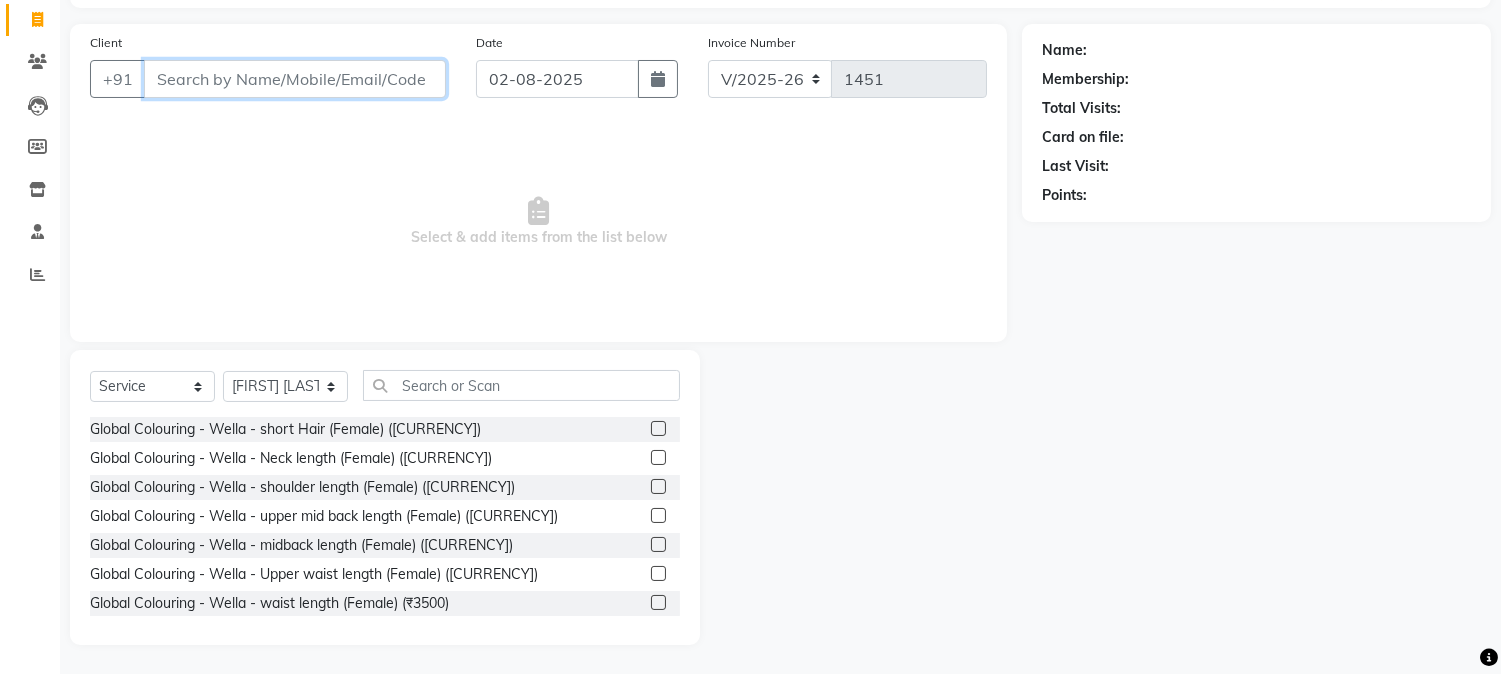 type 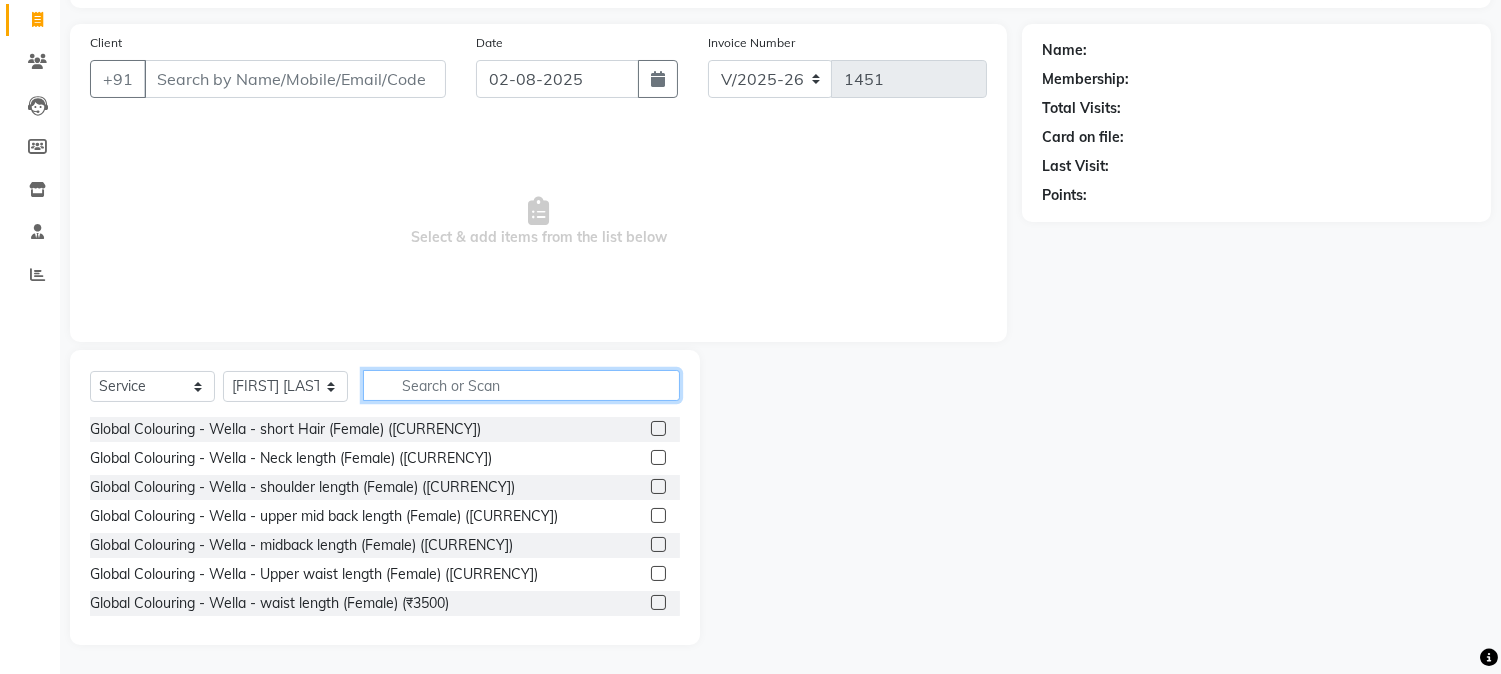click 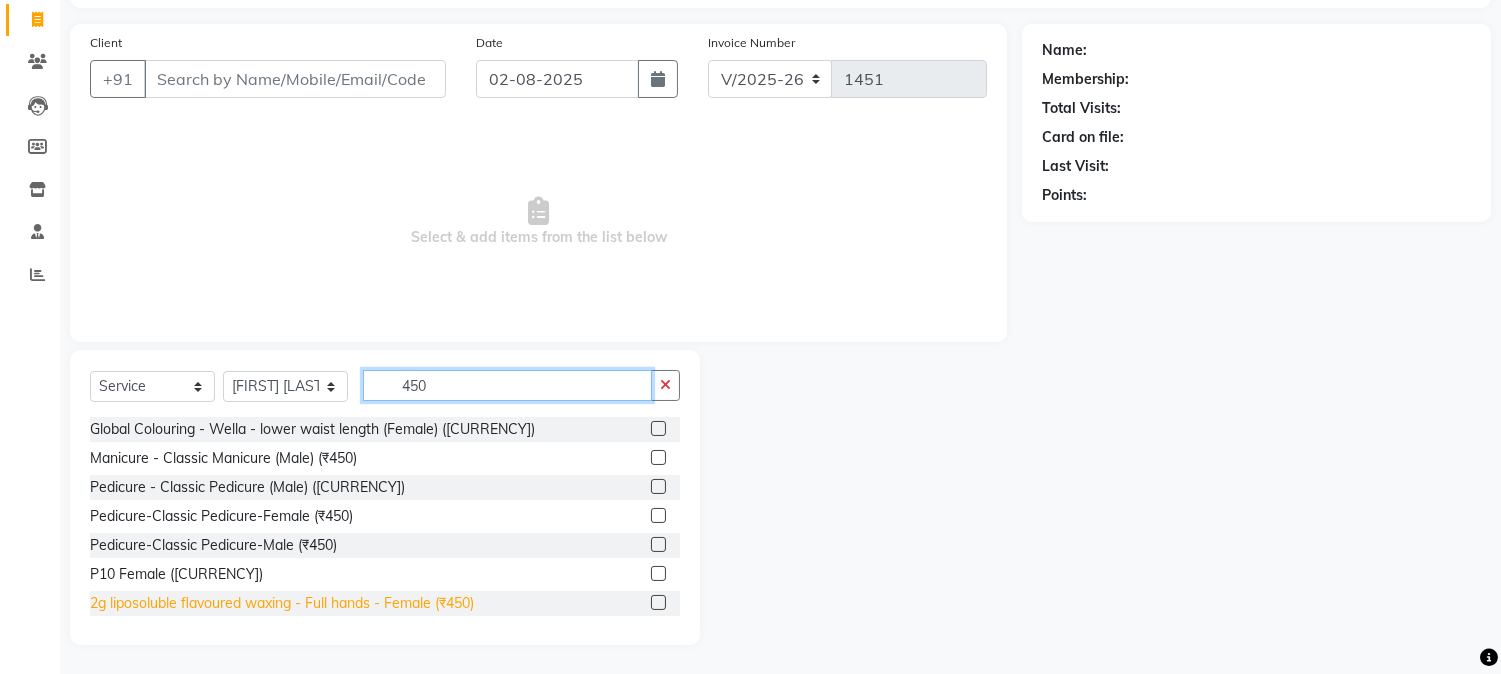 type on "450" 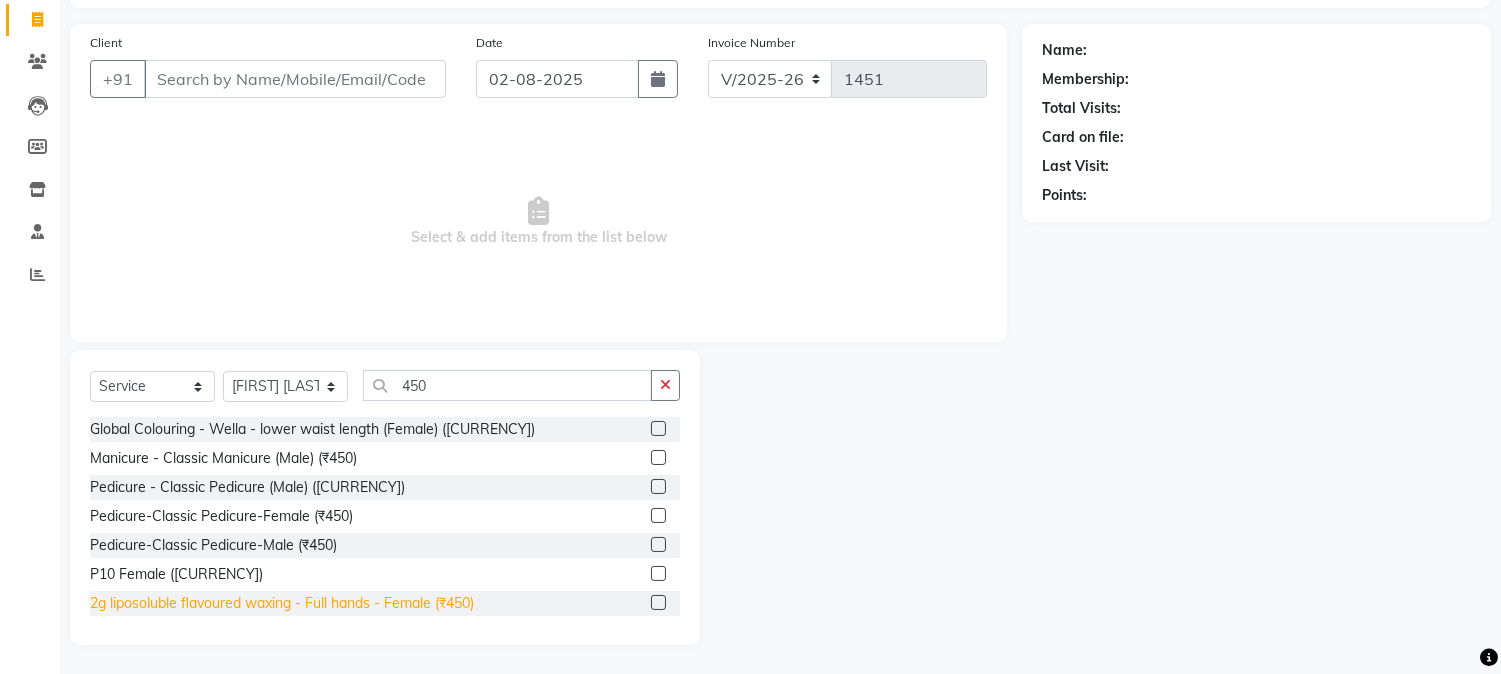 click on "2g liposoluble flavoured waxing - Full hands - Female (₹450)" 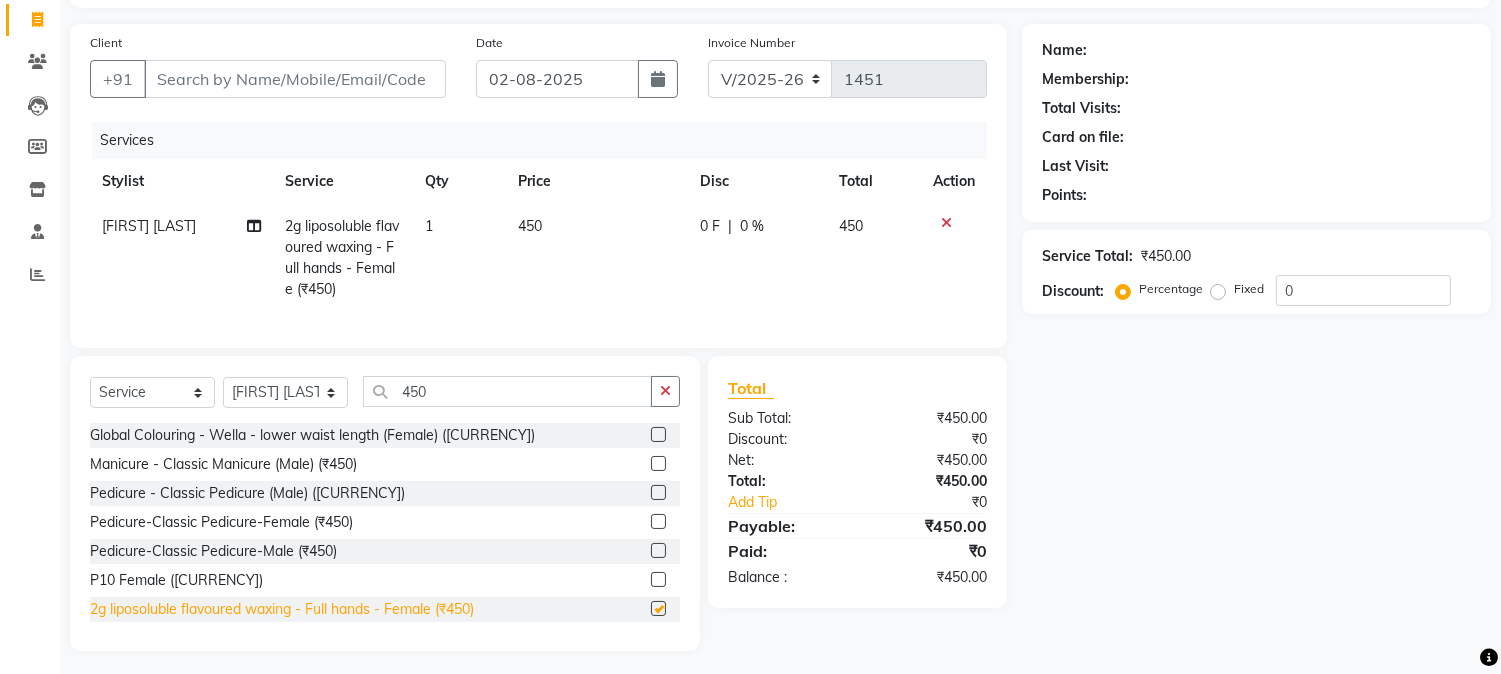 checkbox on "false" 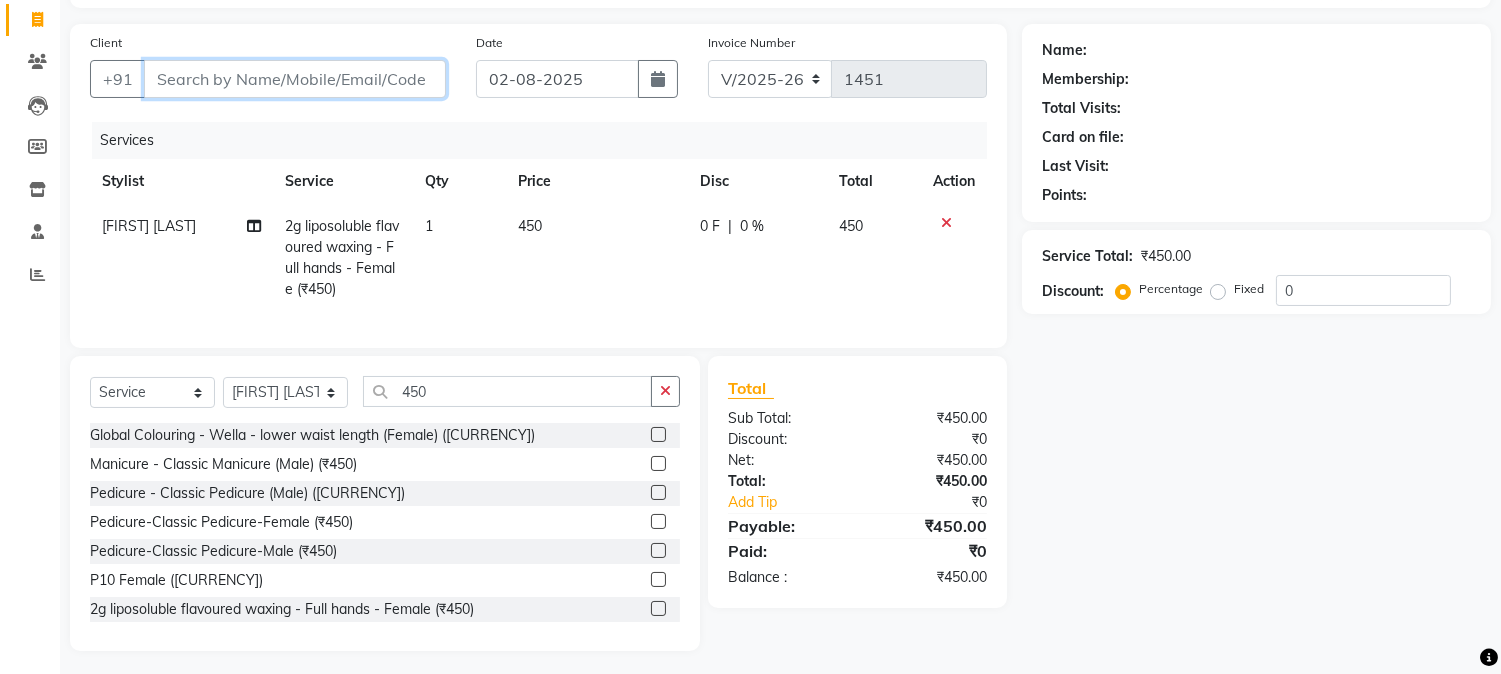 drag, startPoint x: 273, startPoint y: 91, endPoint x: 290, endPoint y: 80, distance: 20.248457 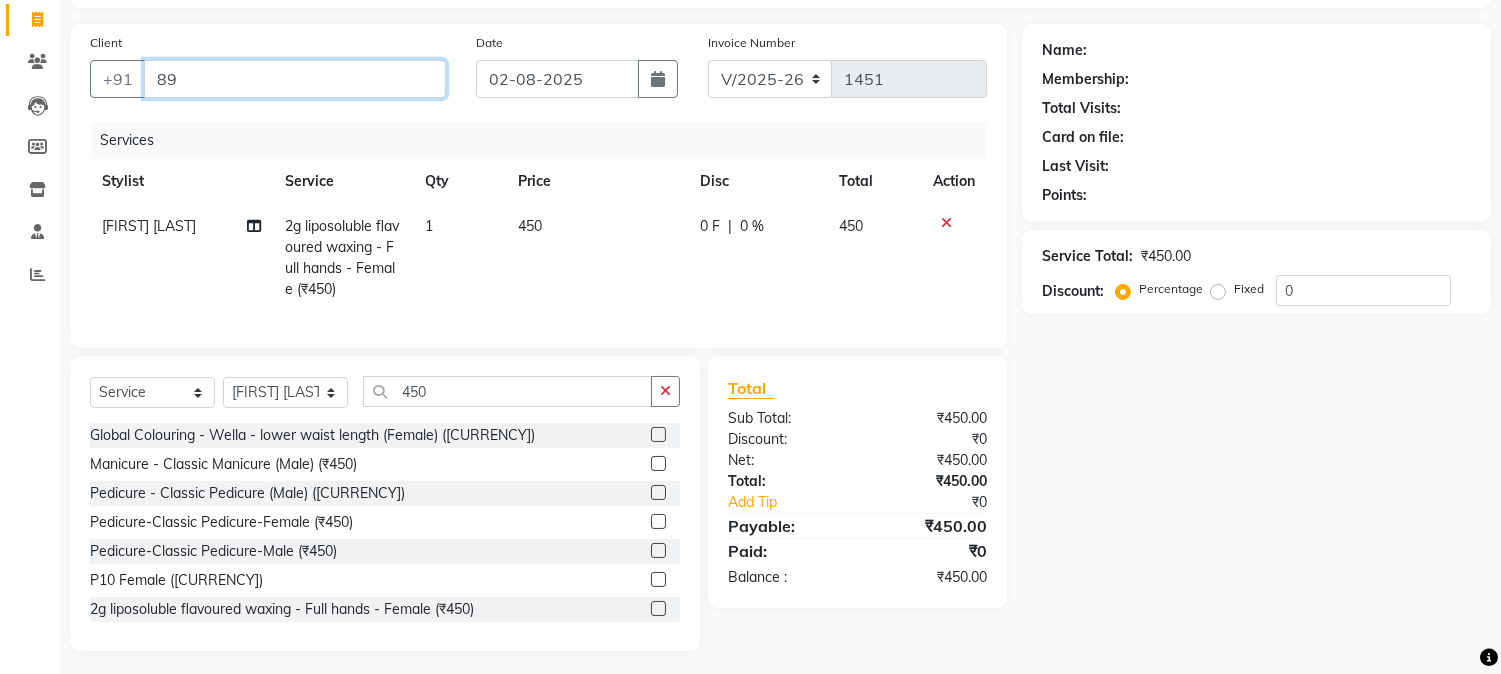 type on "8" 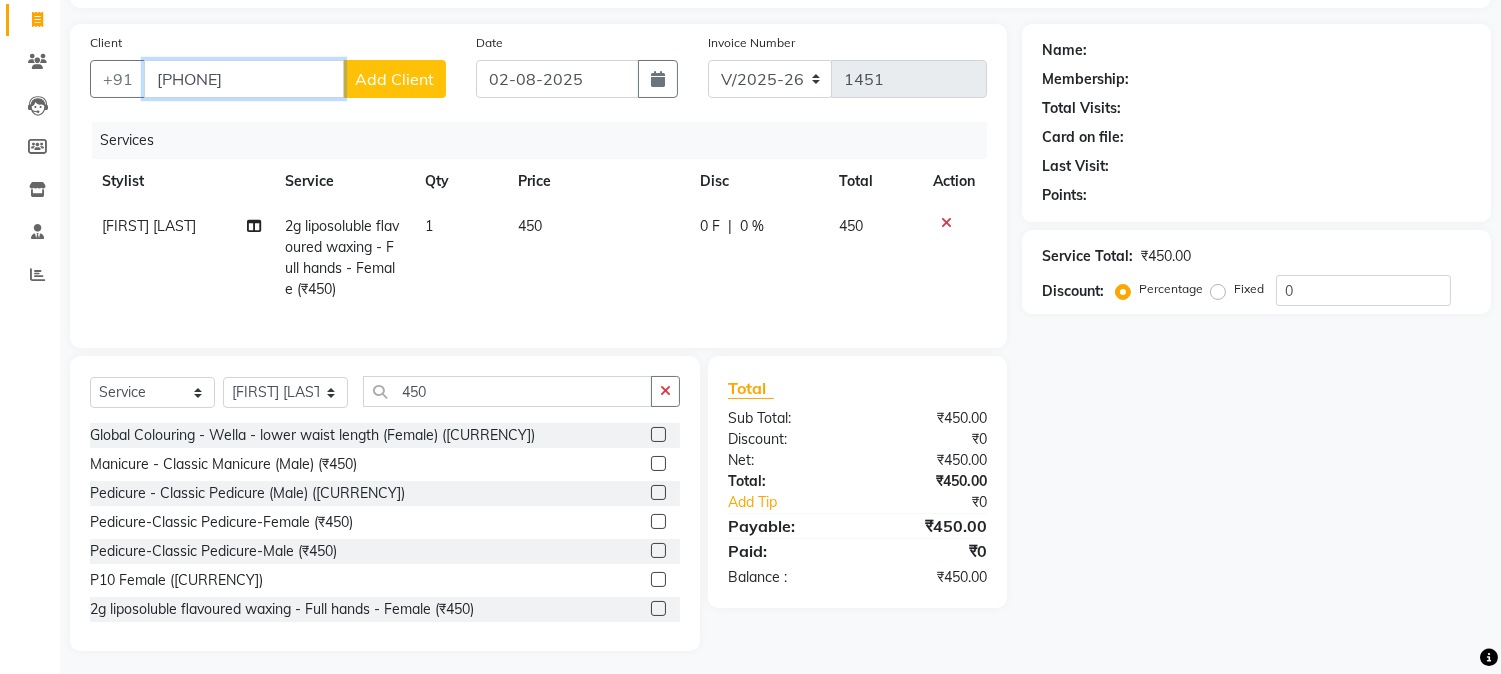type on "[PHONE]" 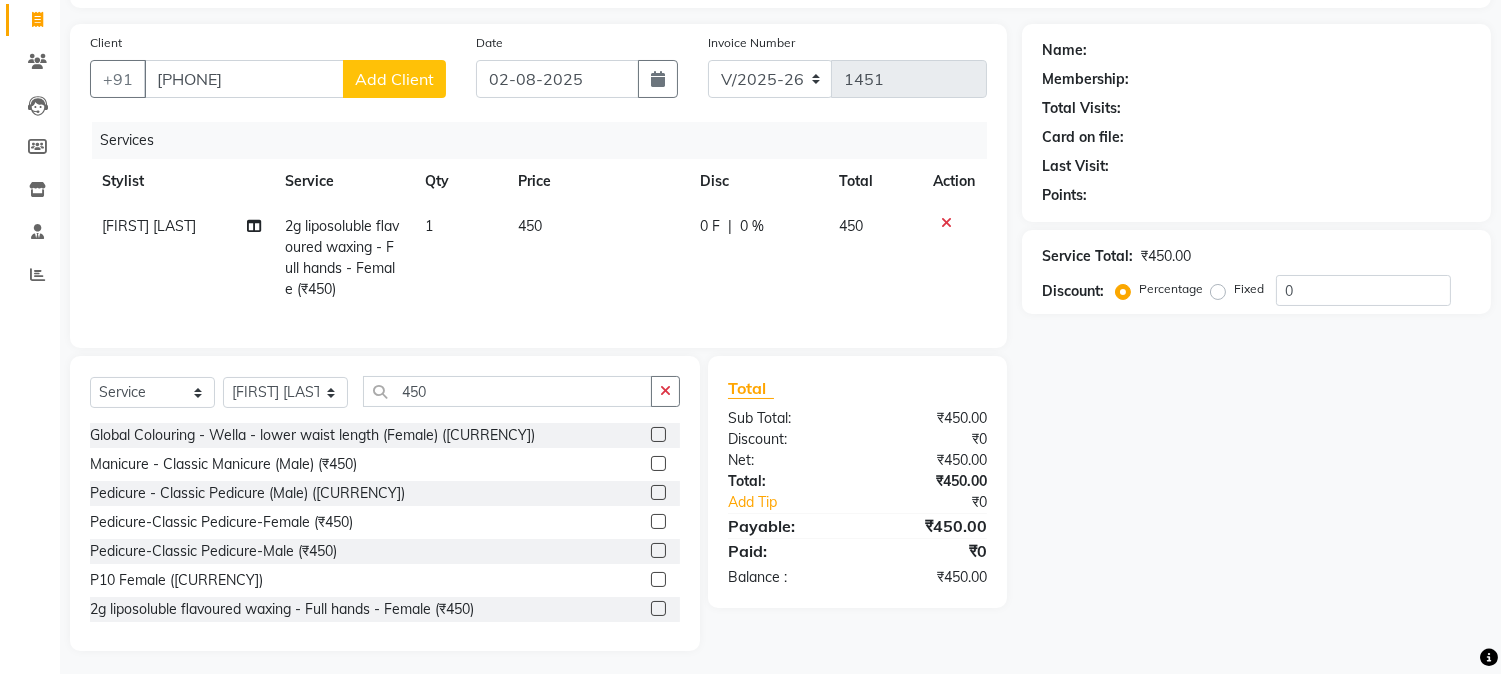 click on "Add Client" 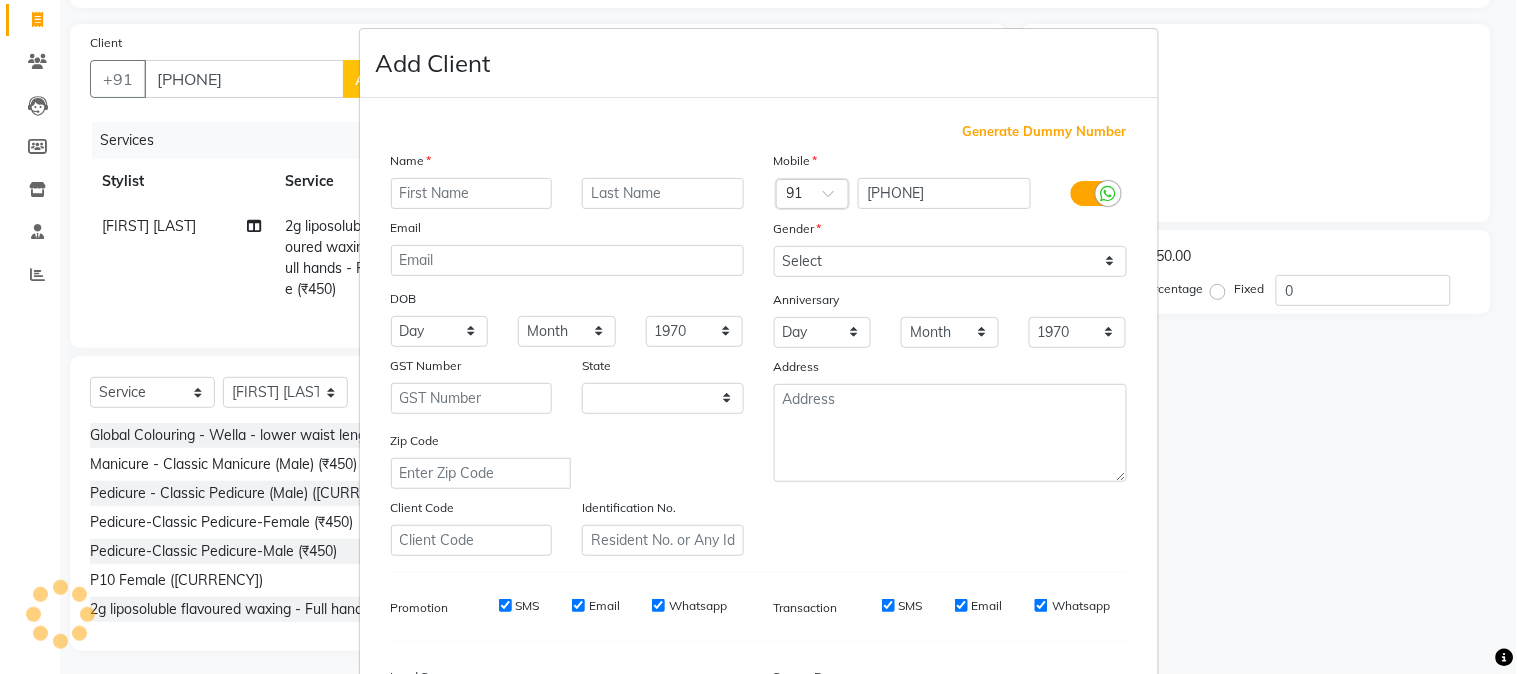 select on "22" 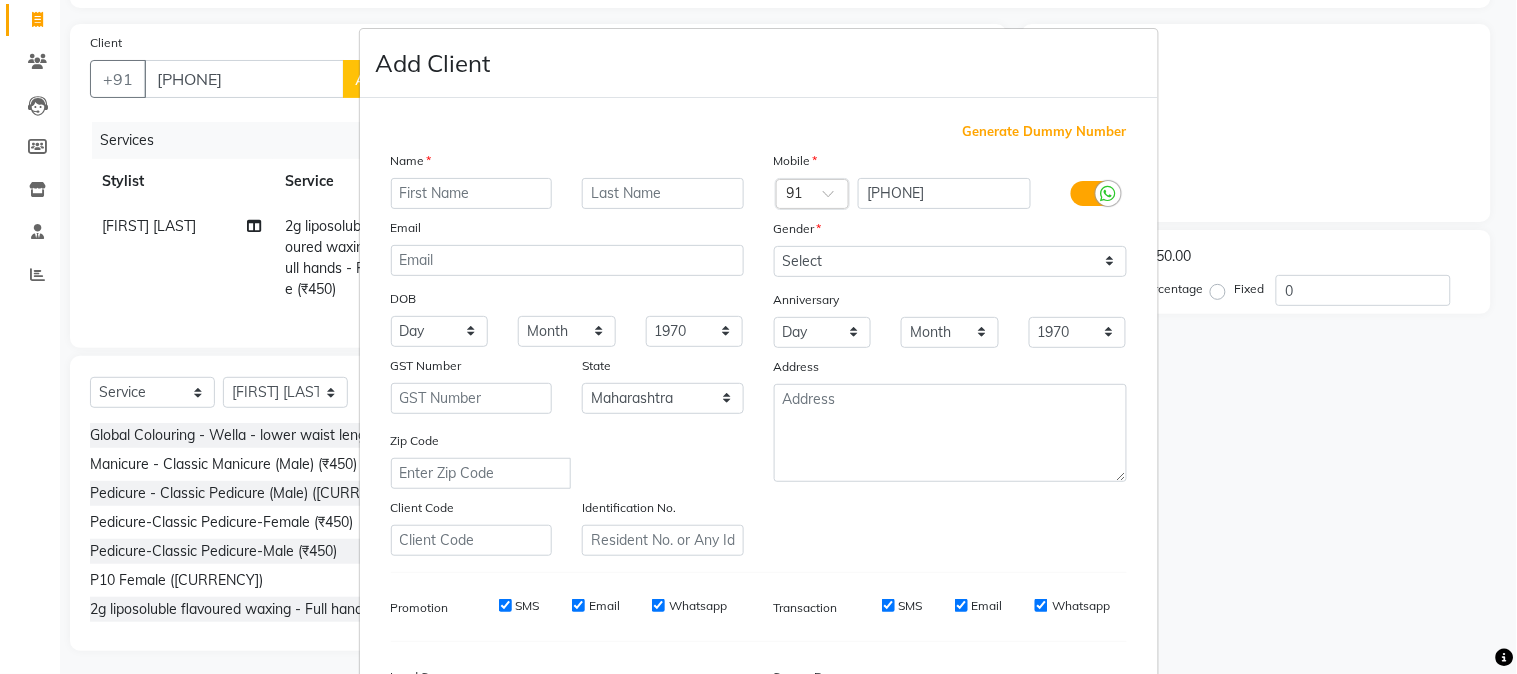click at bounding box center (472, 193) 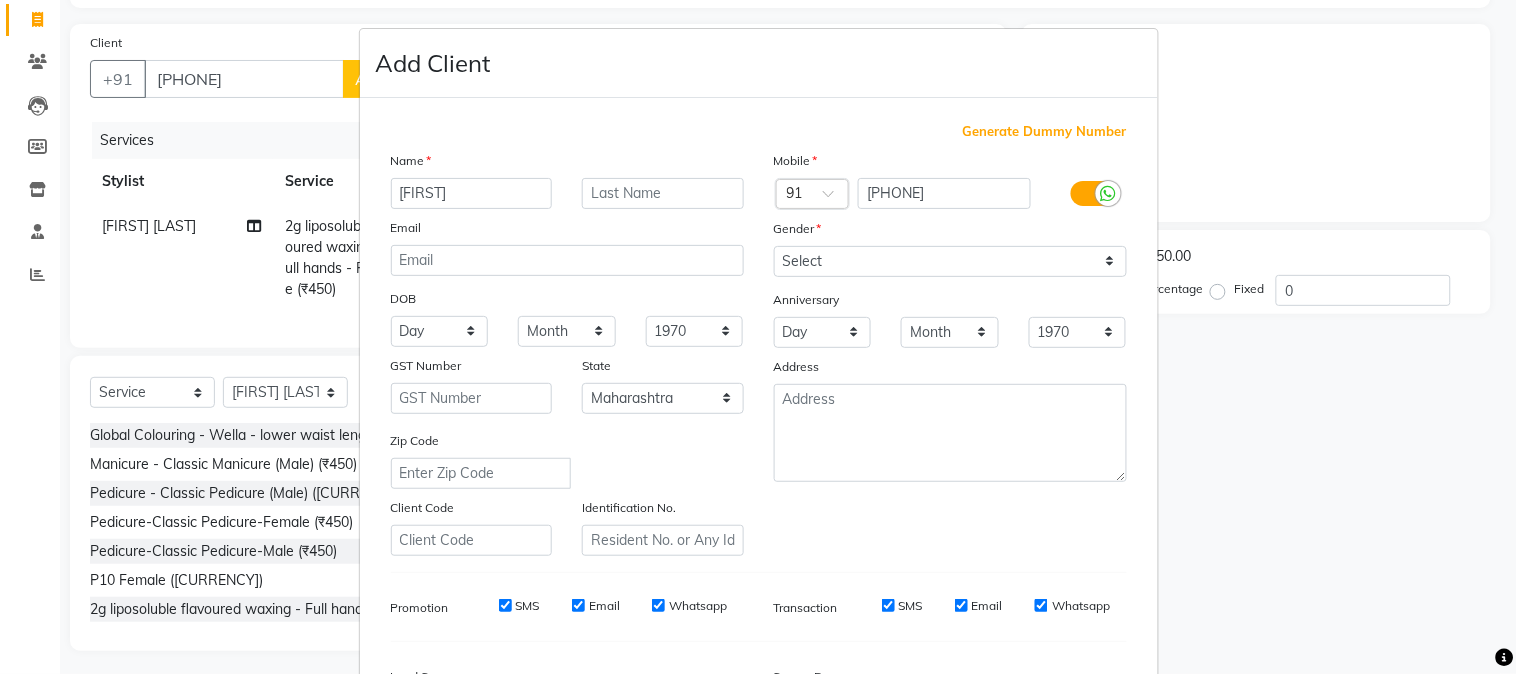 type on "[FIRST]" 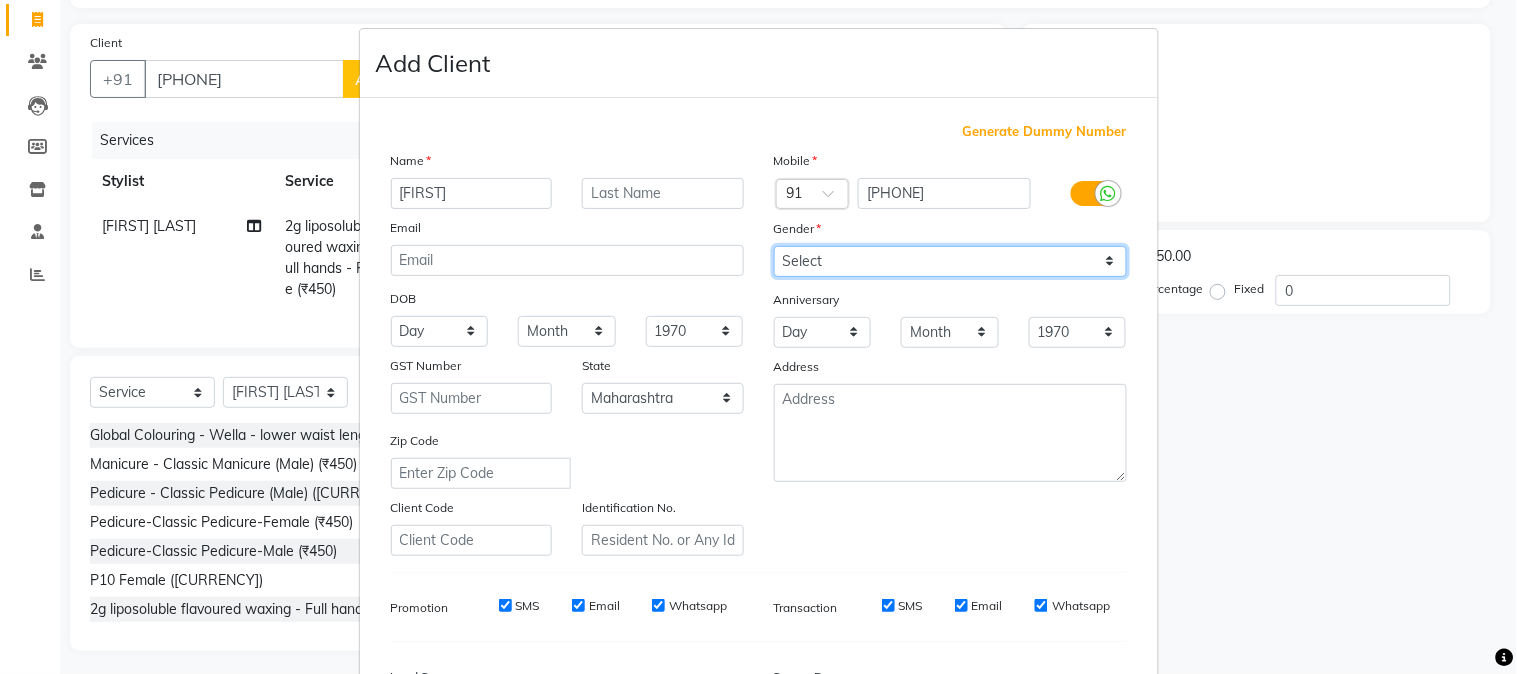 click on "Select Male Female Other Prefer Not To Say" at bounding box center [950, 261] 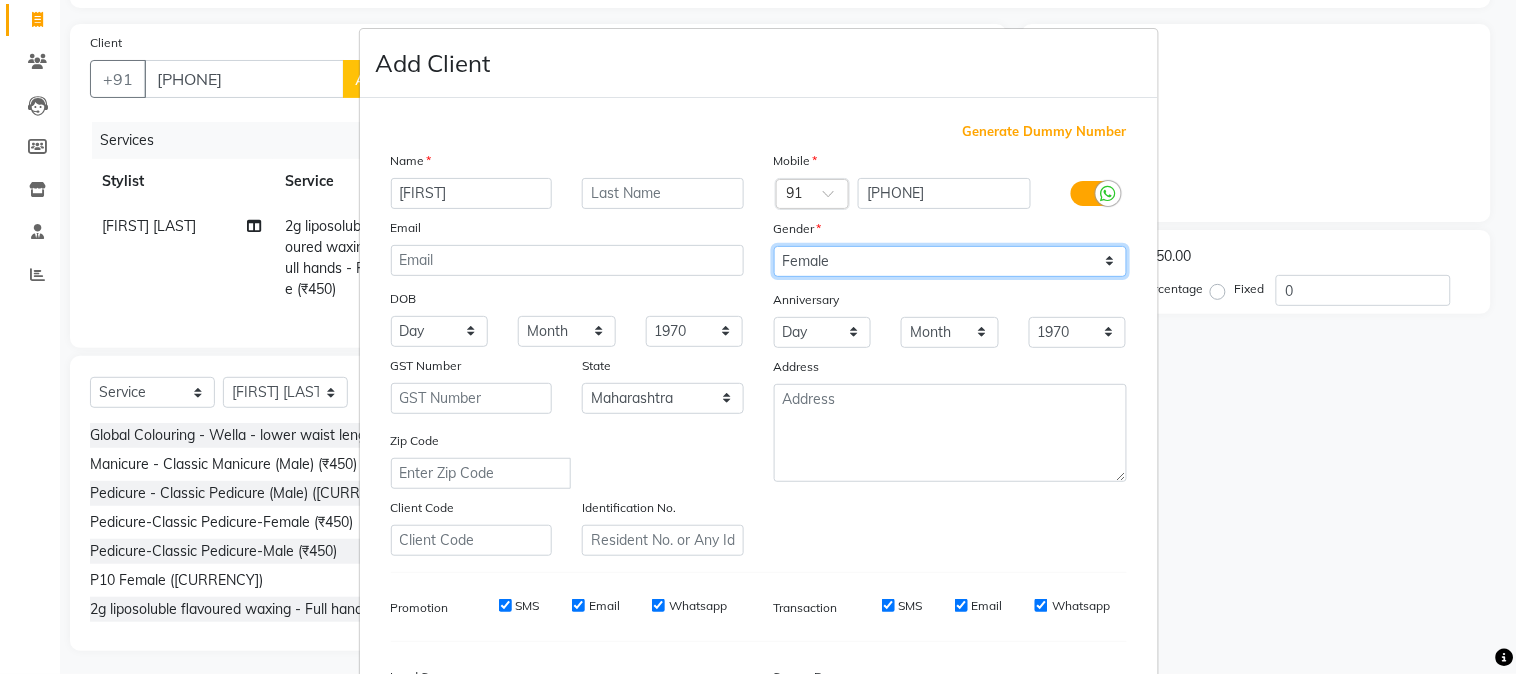 click on "Select Male Female Other Prefer Not To Say" at bounding box center [950, 261] 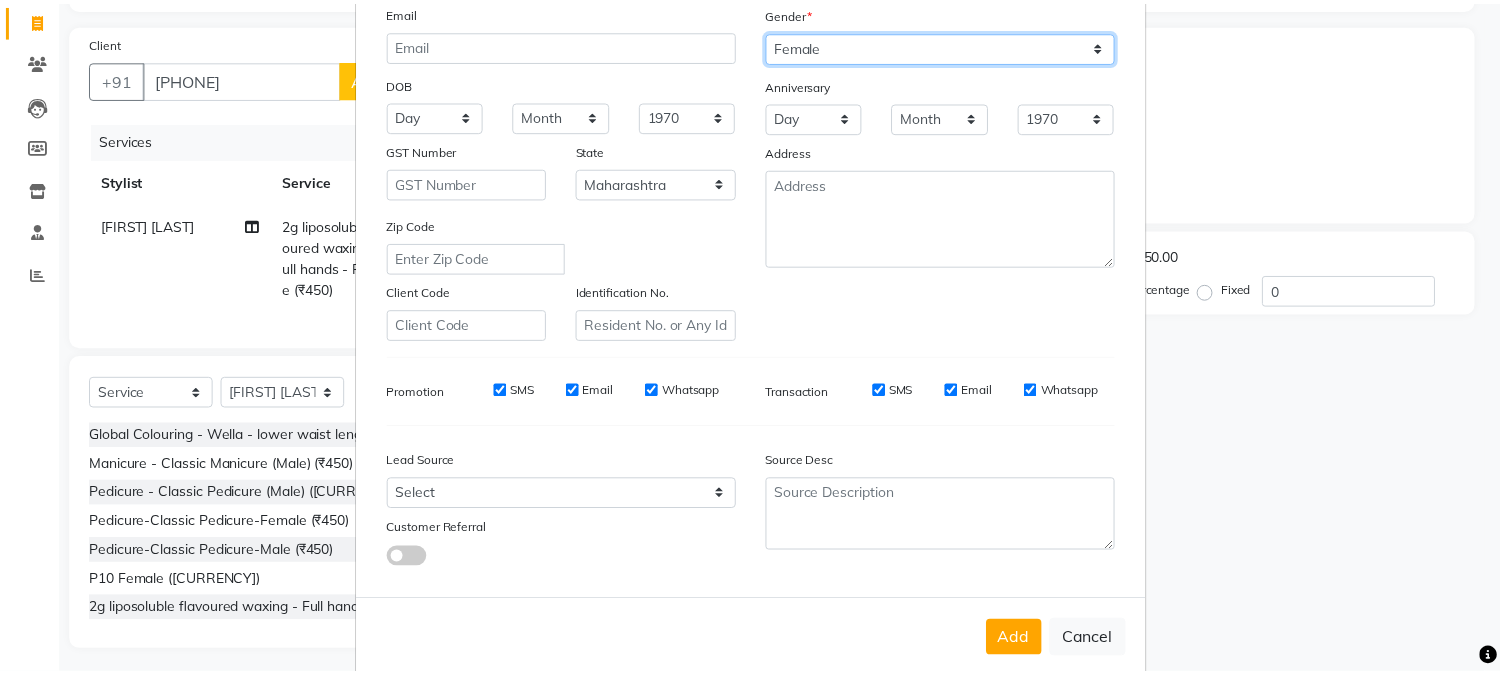scroll, scrollTop: 250, scrollLeft: 0, axis: vertical 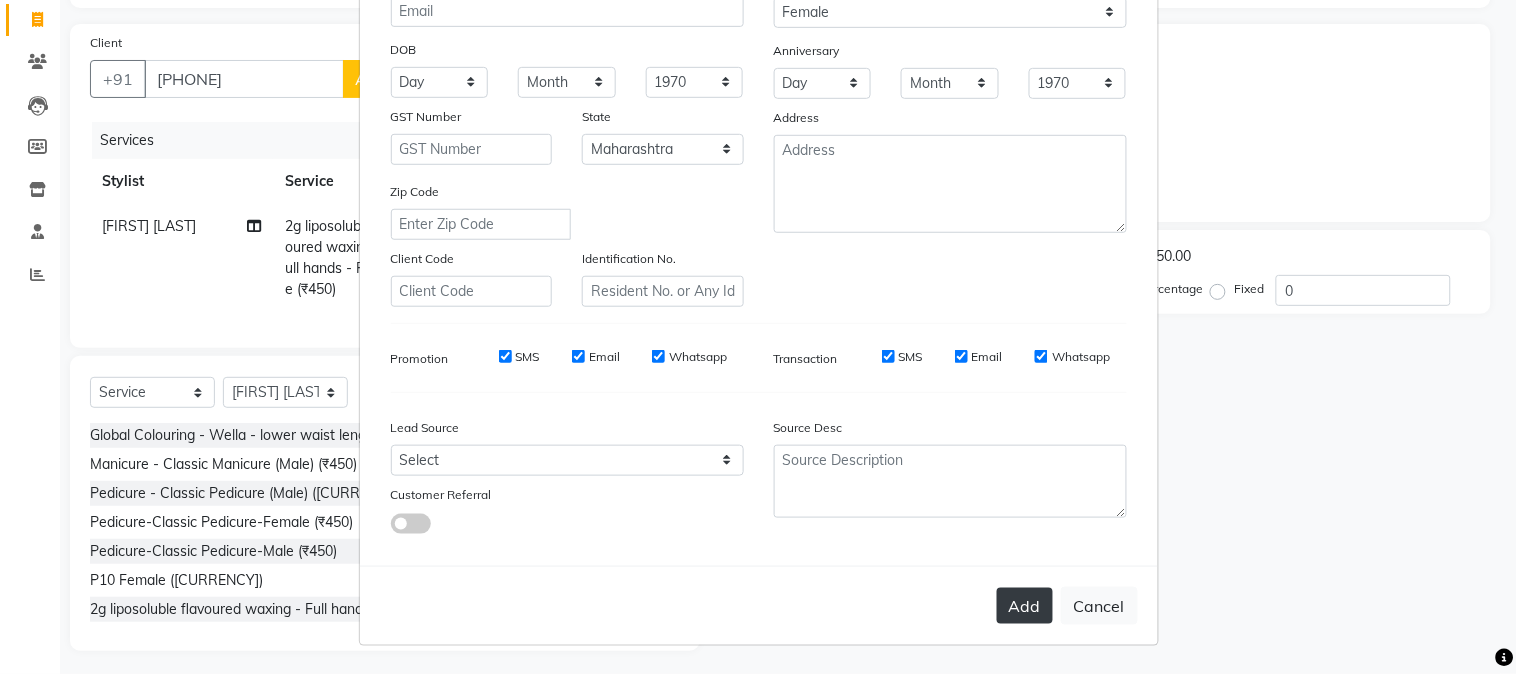 click on "Add" at bounding box center [1025, 606] 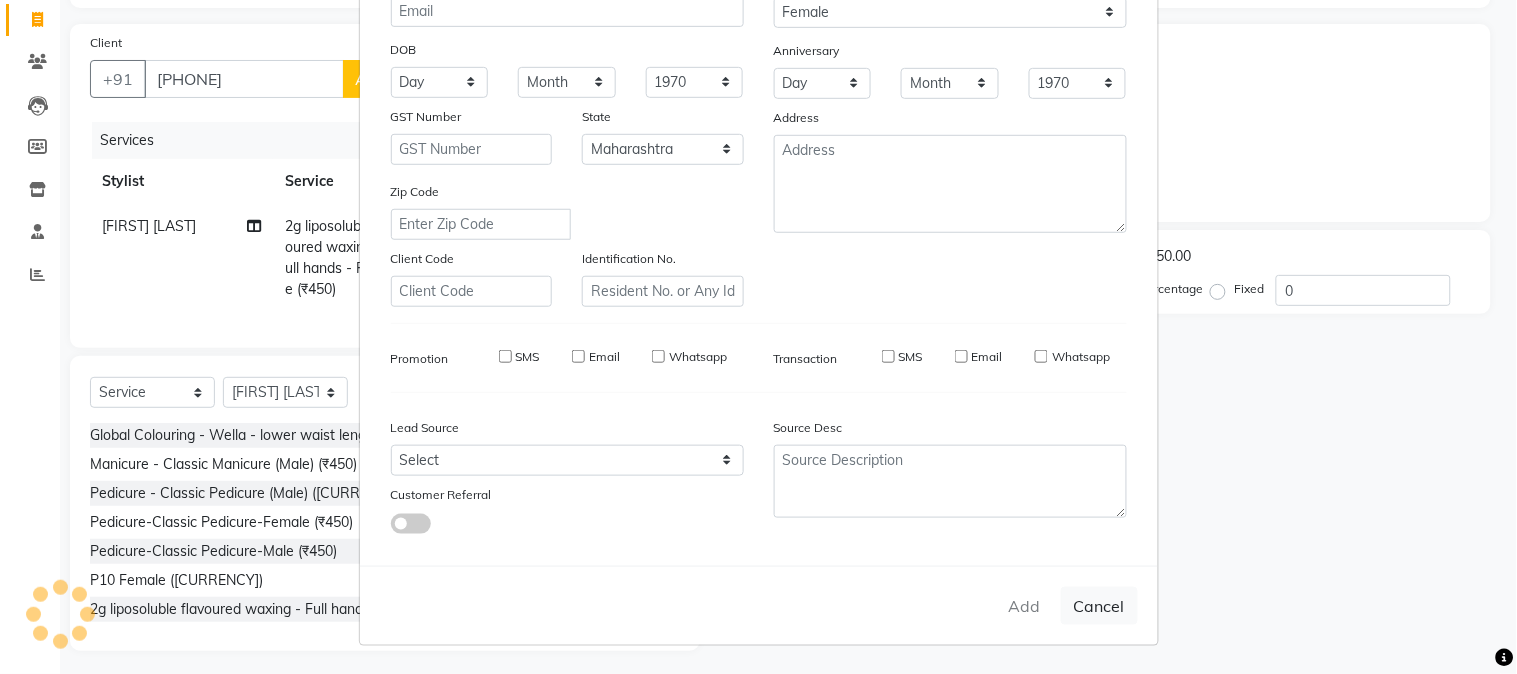 type 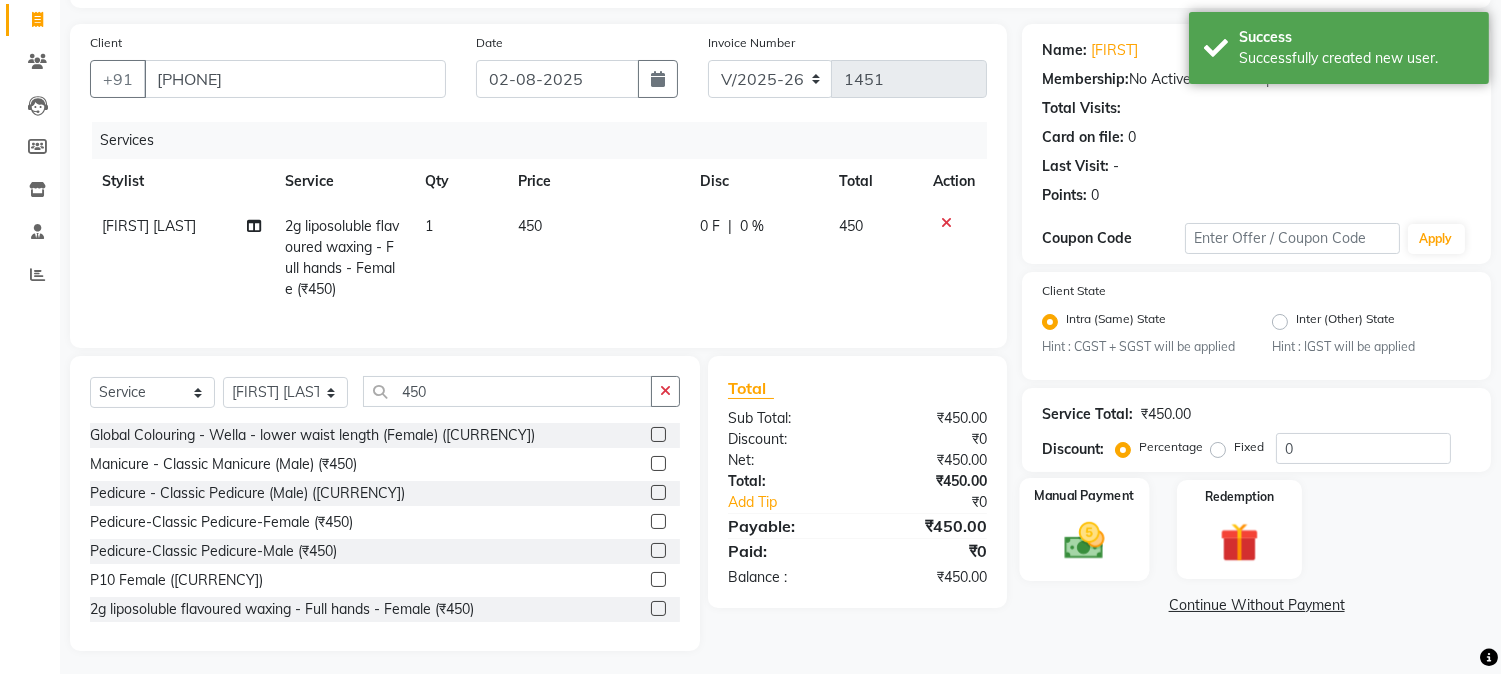 click 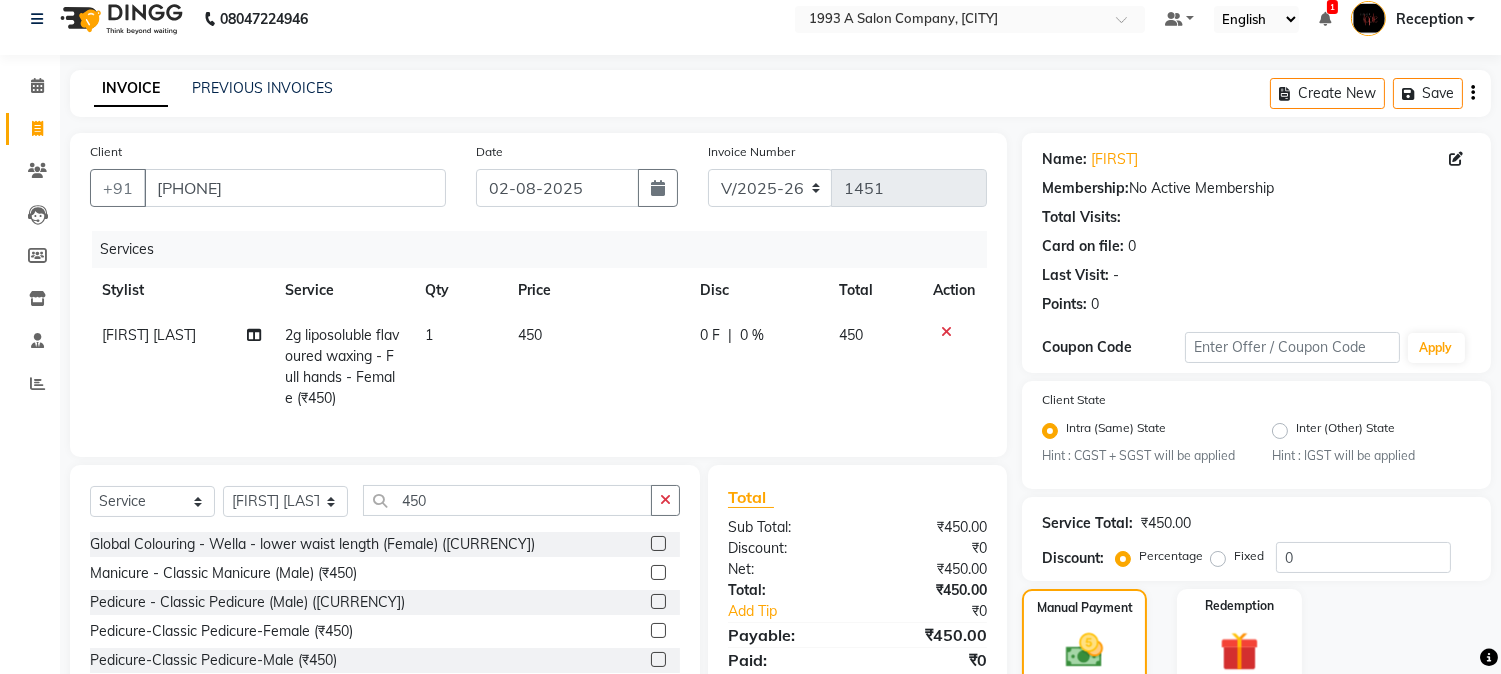 scroll, scrollTop: 0, scrollLeft: 0, axis: both 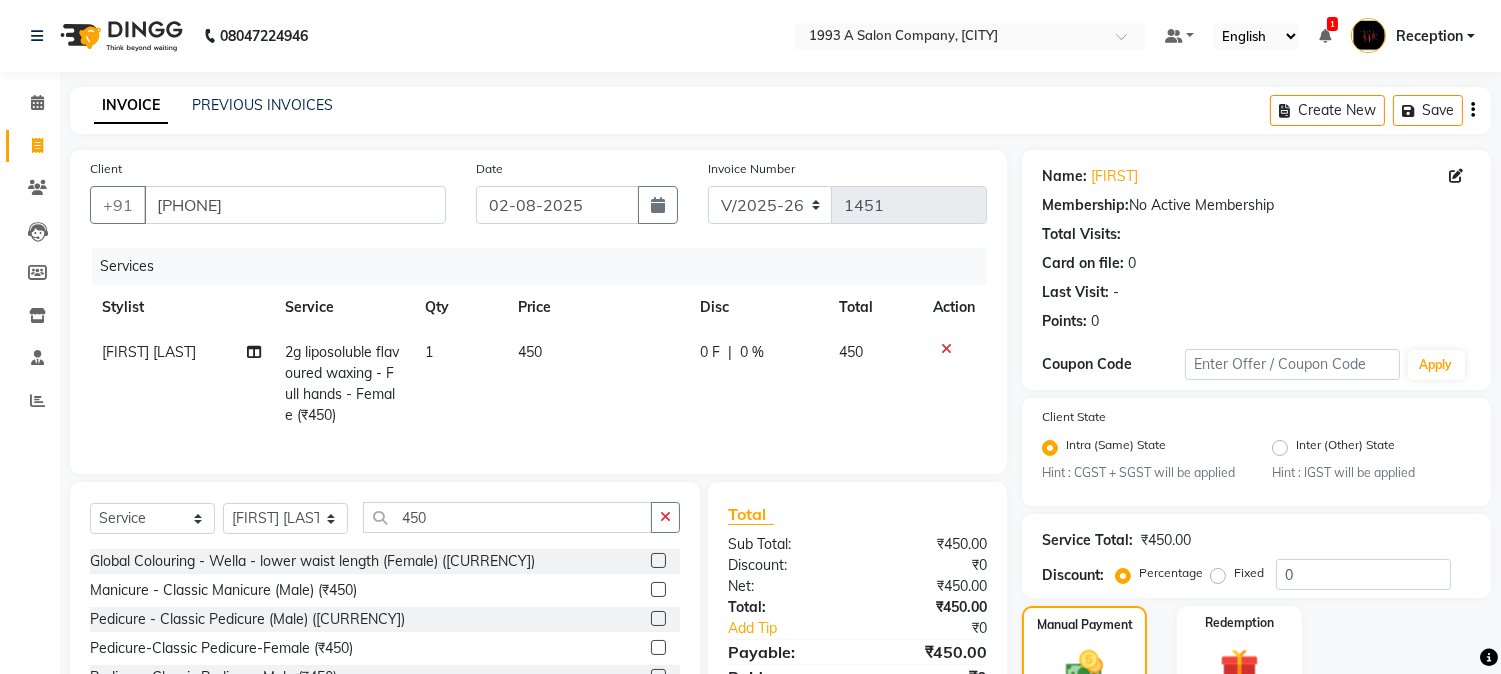 click 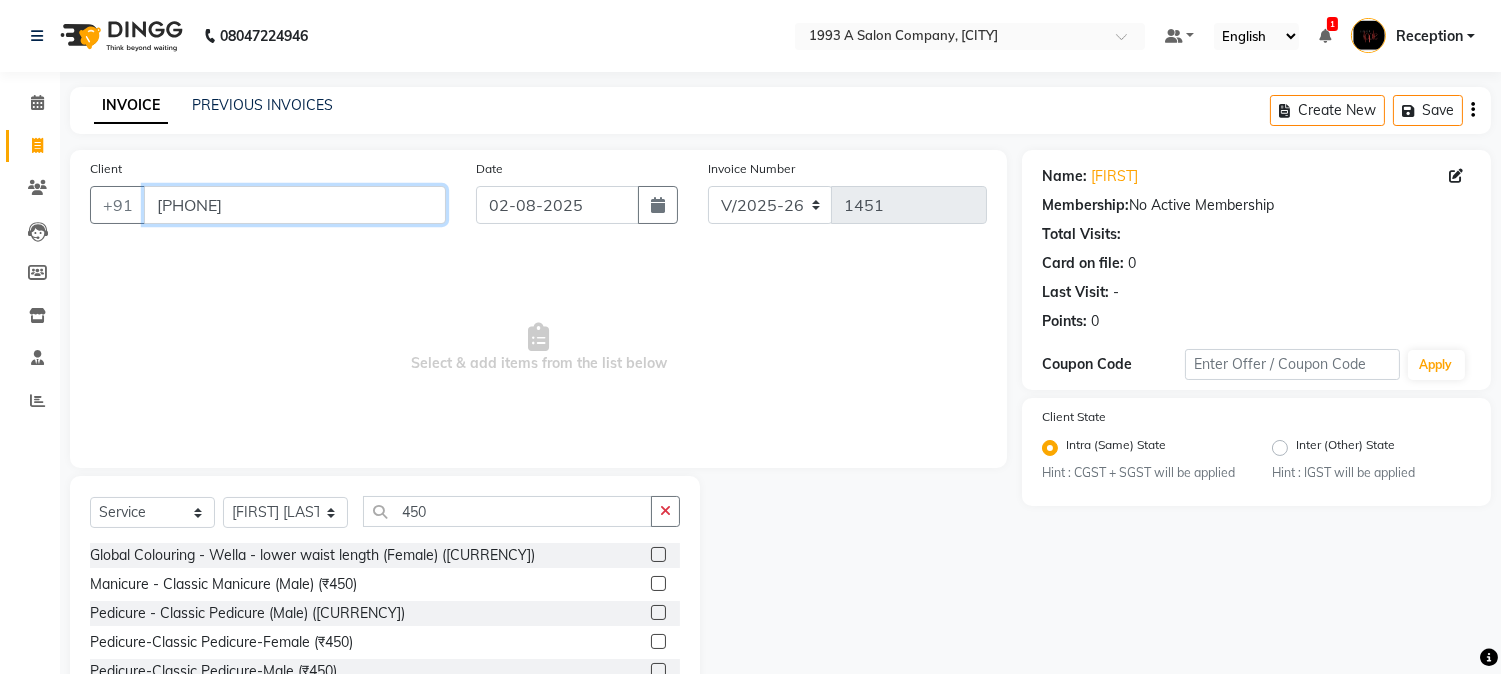 drag, startPoint x: 361, startPoint y: 188, endPoint x: 371, endPoint y: 196, distance: 12.806249 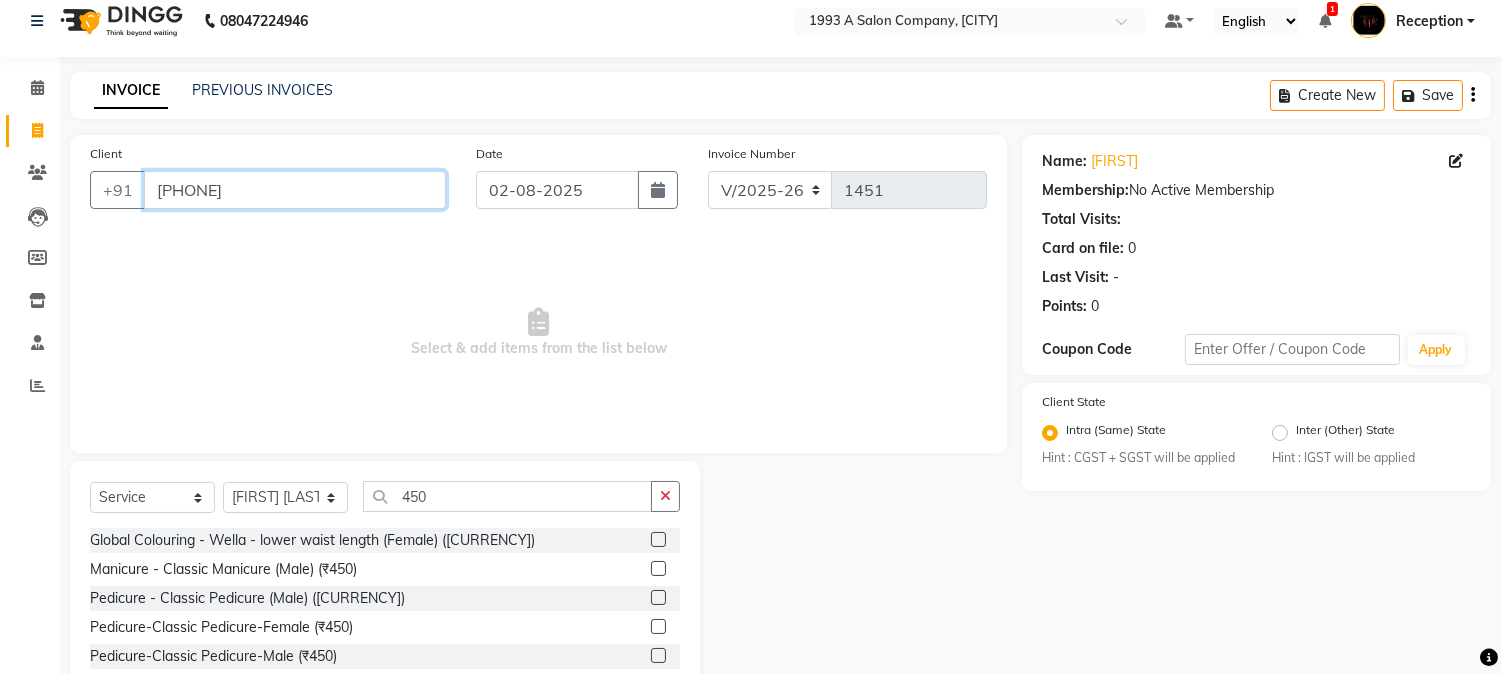 scroll, scrollTop: 126, scrollLeft: 0, axis: vertical 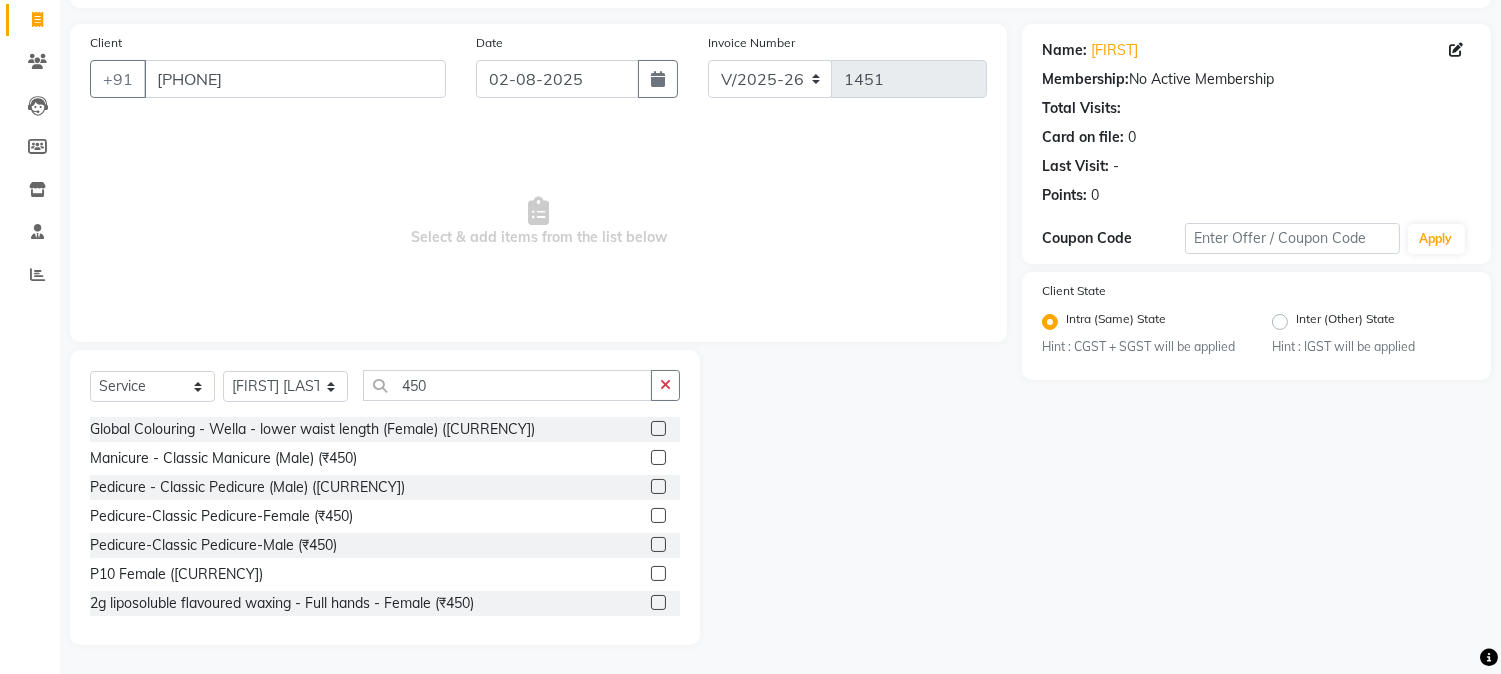 click 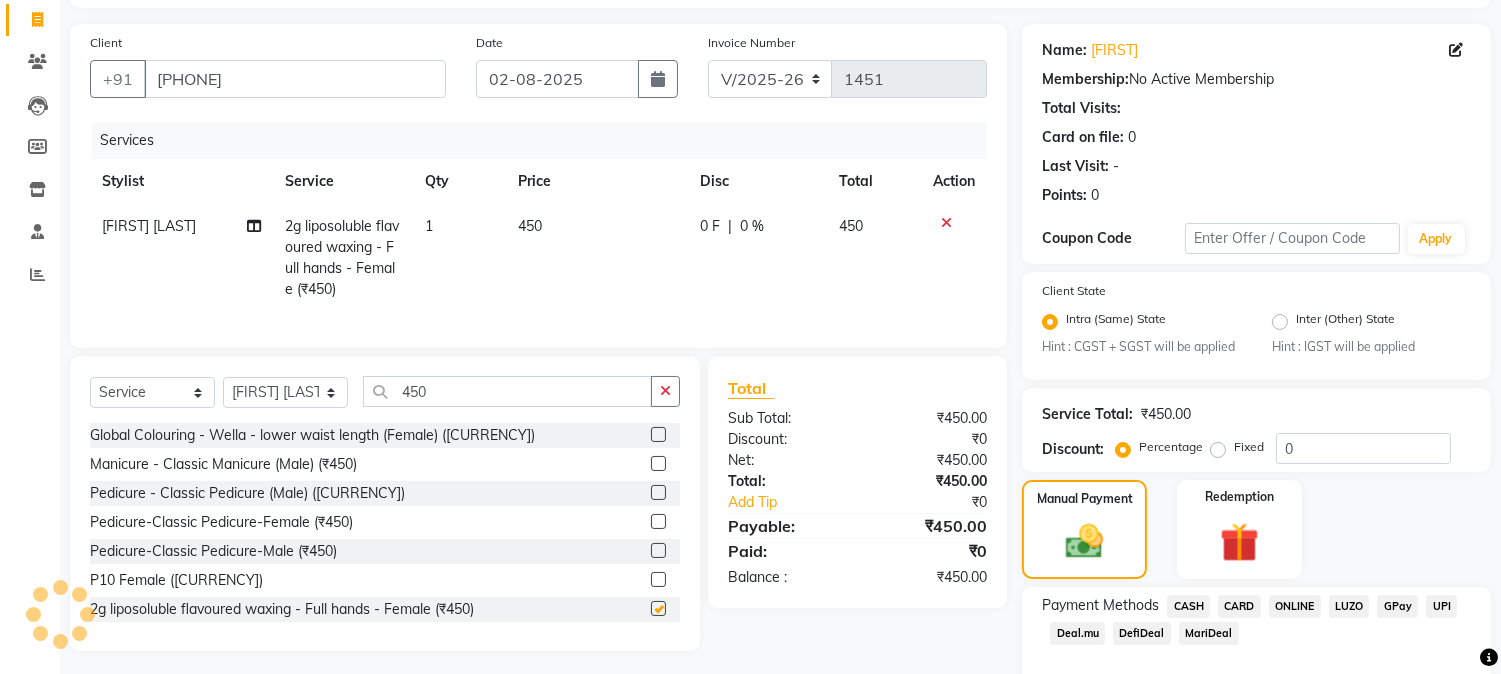 checkbox on "false" 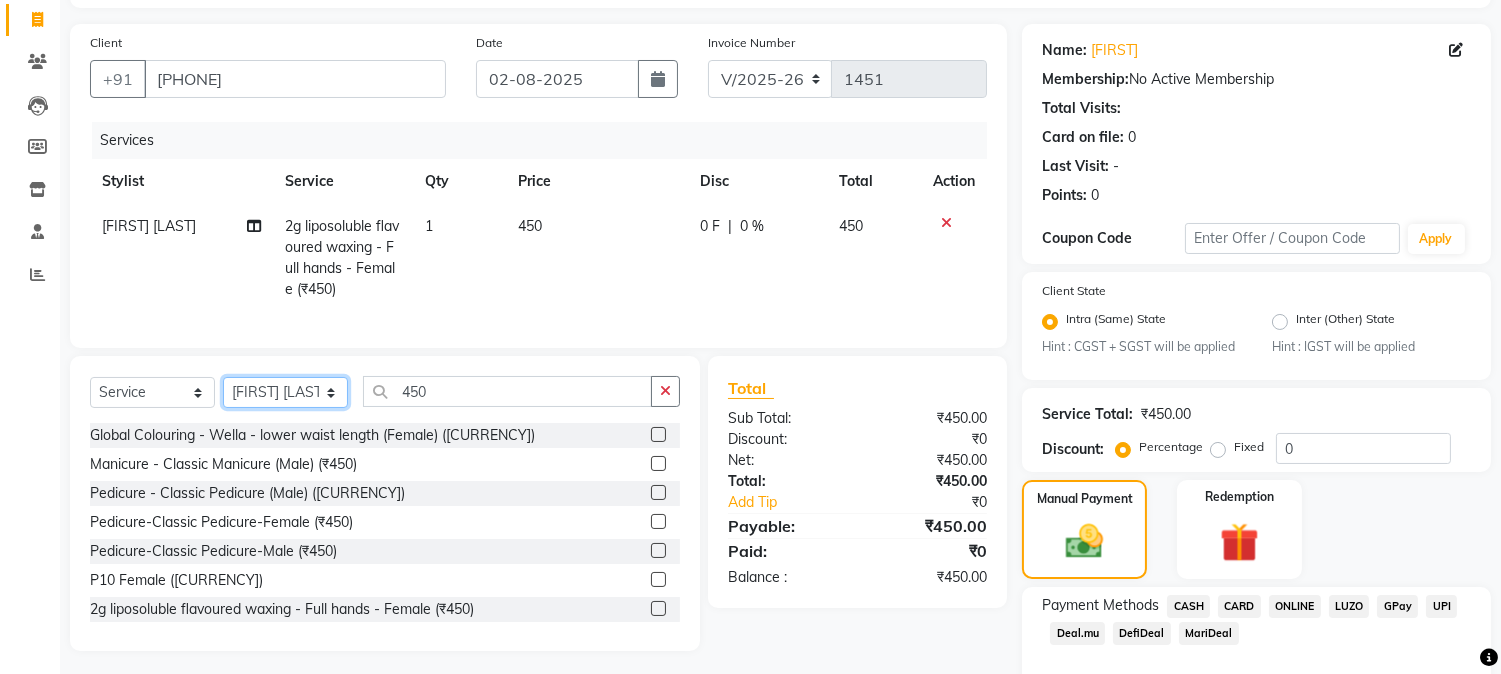 click on "Select Stylist [NAME] [NAME] [NAME] Reception [NAME] [NAME] [NAME] [NAME] [NAME] Training Department [NAME] [NAME] Sir" 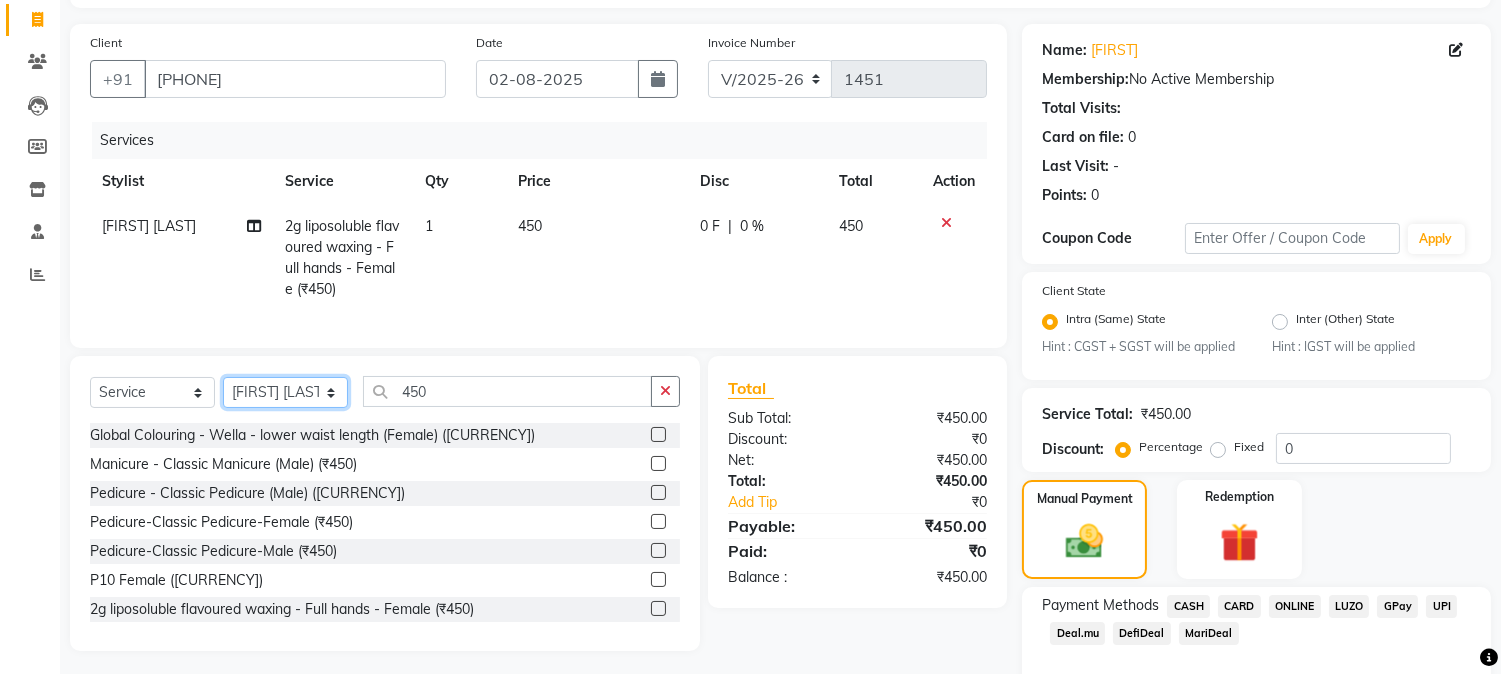 select on "86361" 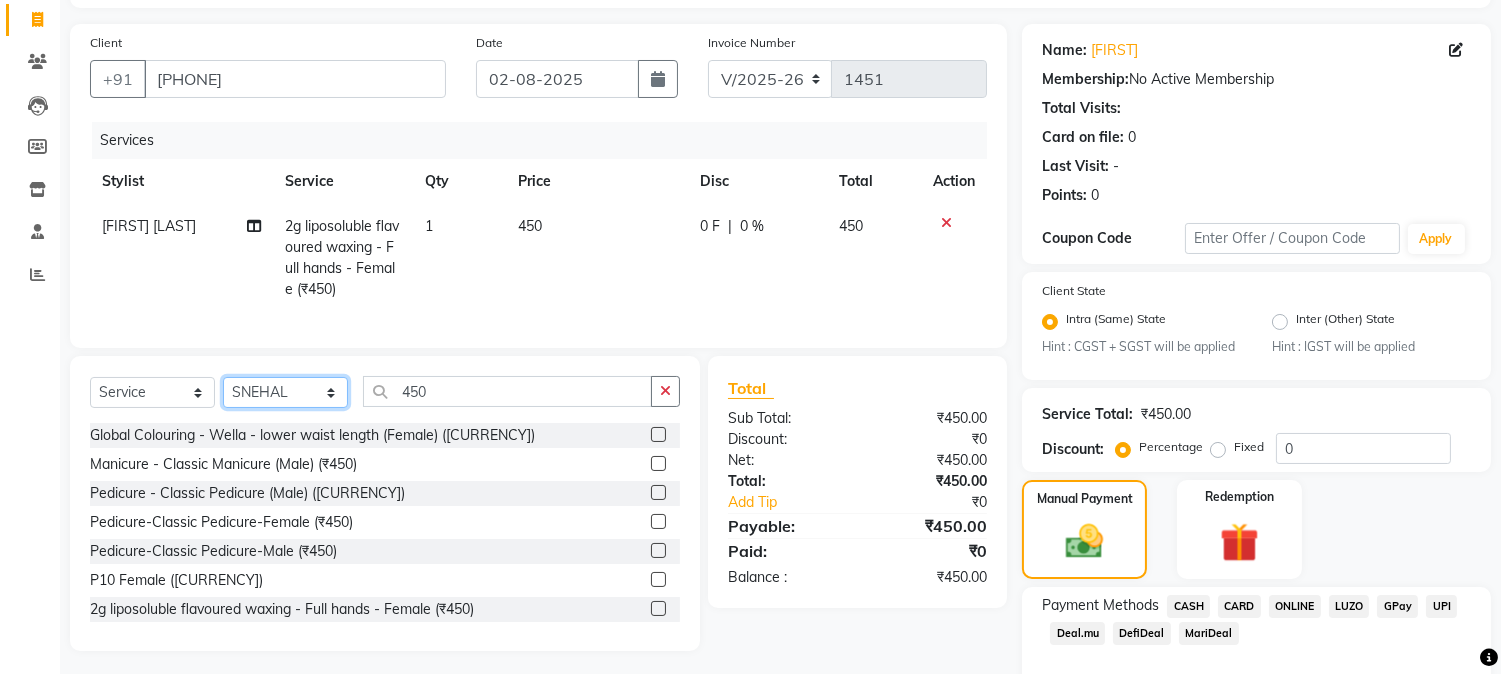 click on "Select Stylist [NAME] [NAME] [NAME] Reception [NAME] [NAME] [NAME] [NAME] [NAME] Training Department [NAME] [NAME] Sir" 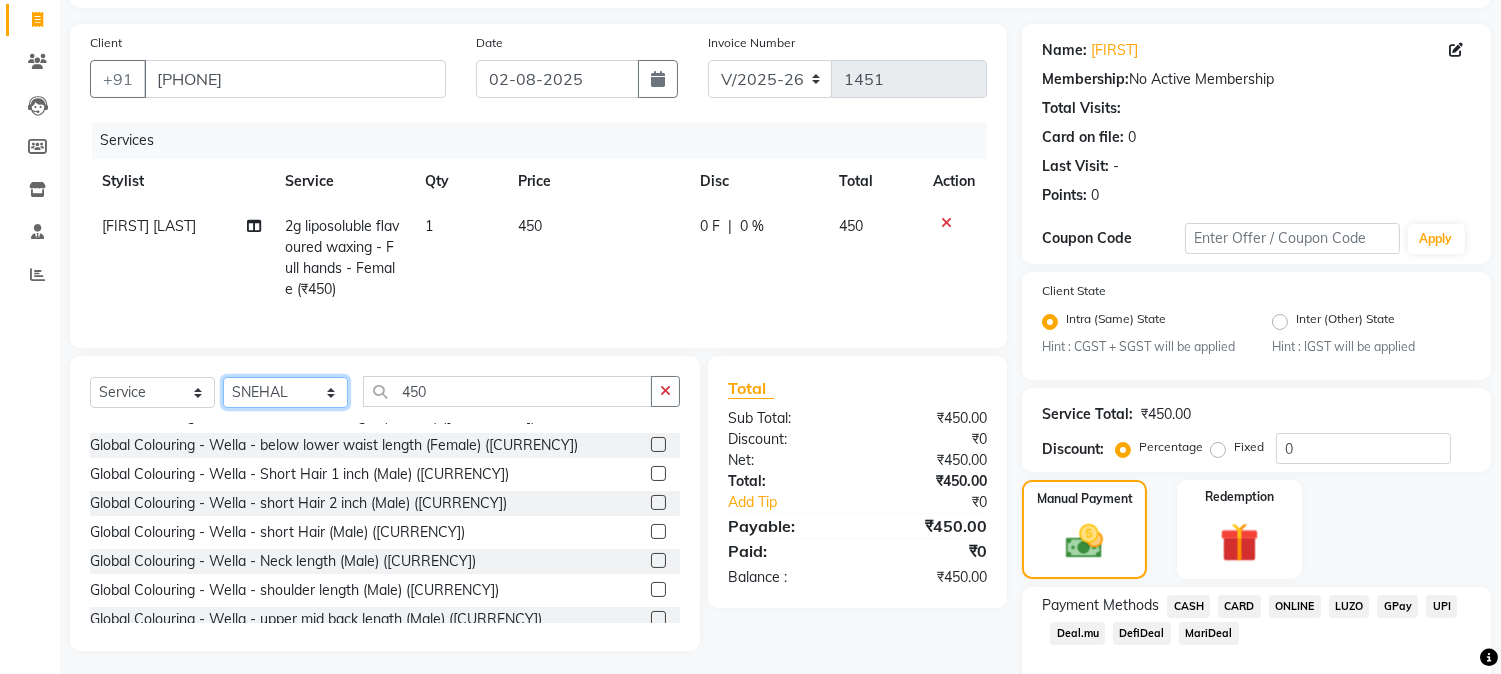 scroll, scrollTop: 333, scrollLeft: 0, axis: vertical 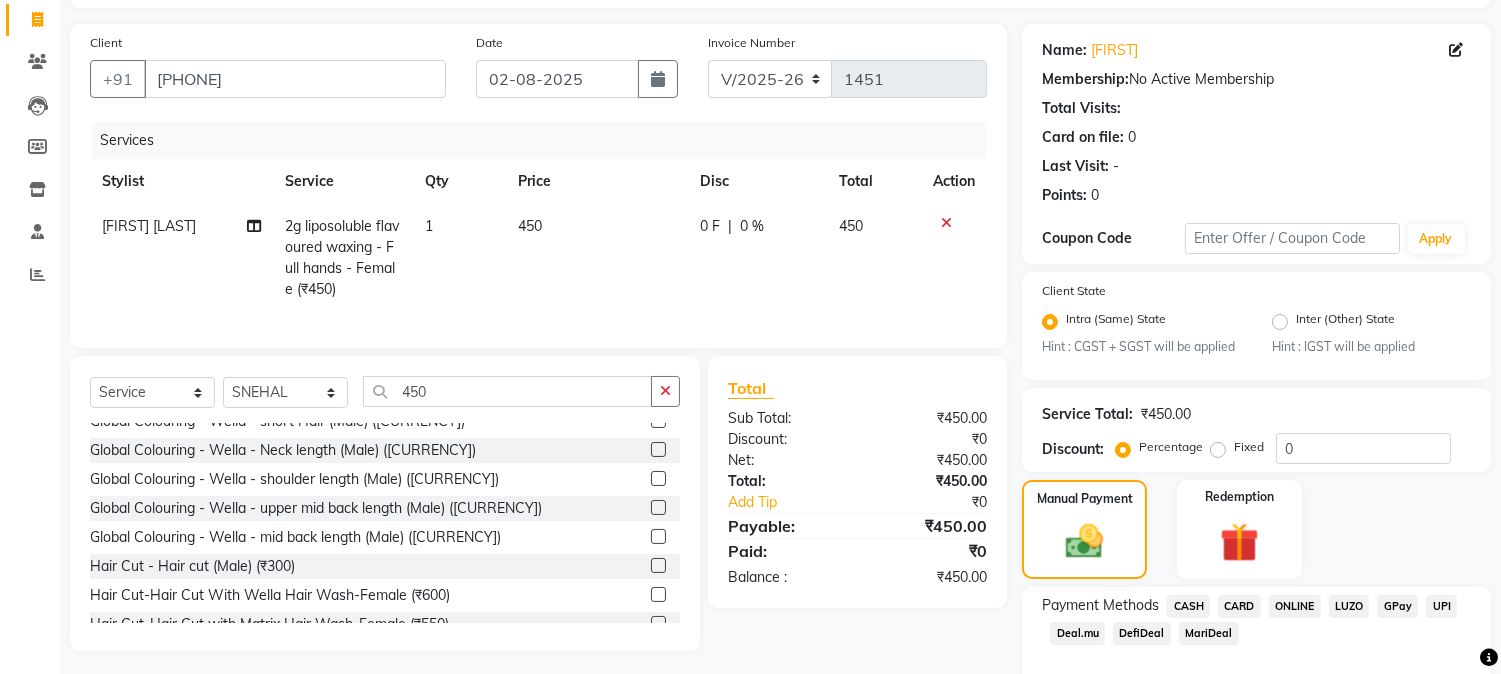 click on "Hair Cut - Hair cut (Male) (₹300)" 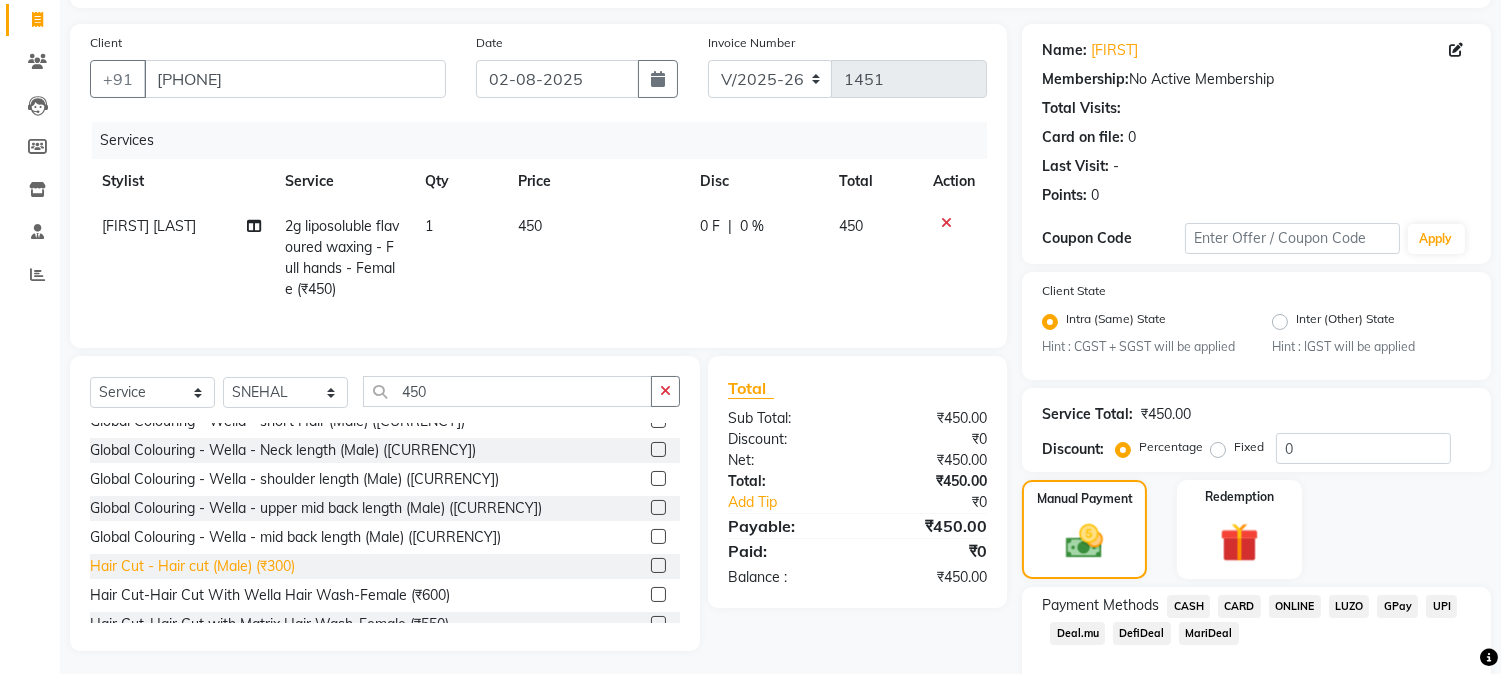 click on "Hair Cut - Hair cut (Male) (₹300)" 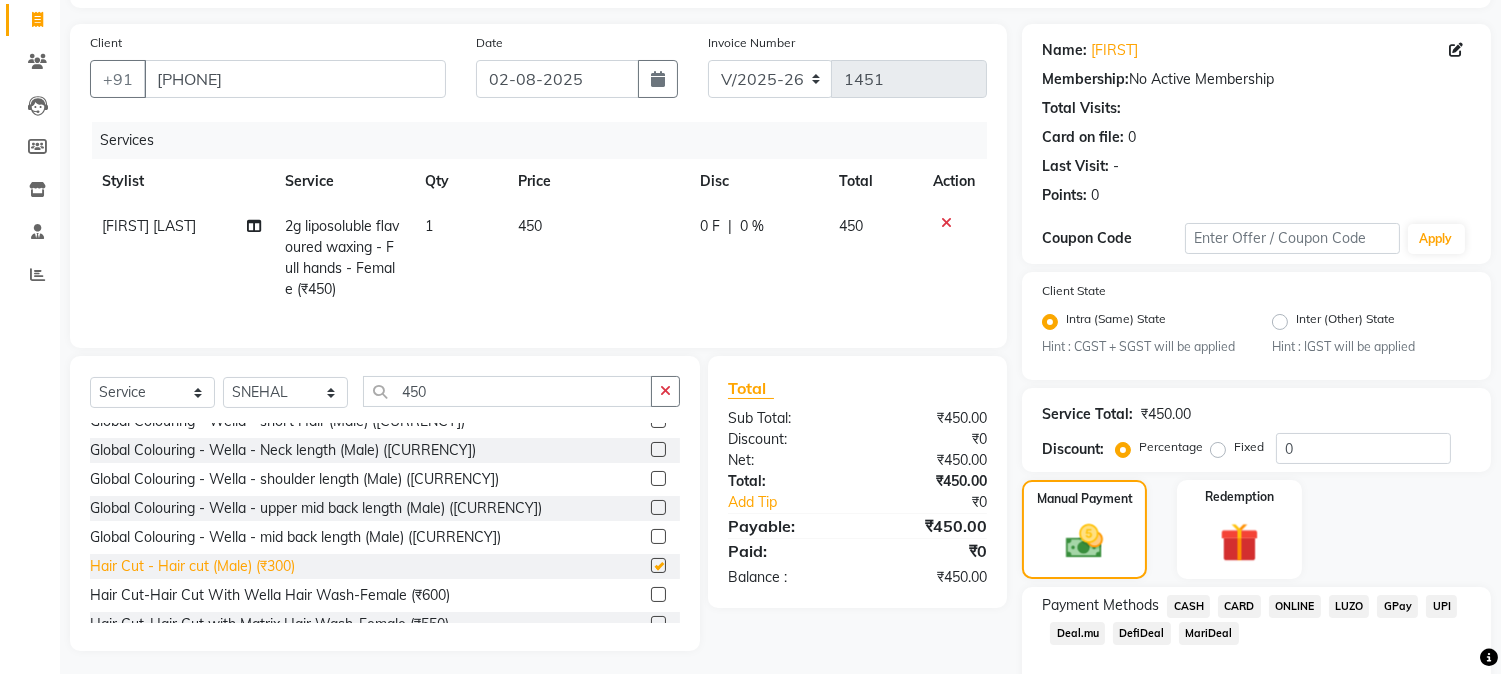 checkbox on "false" 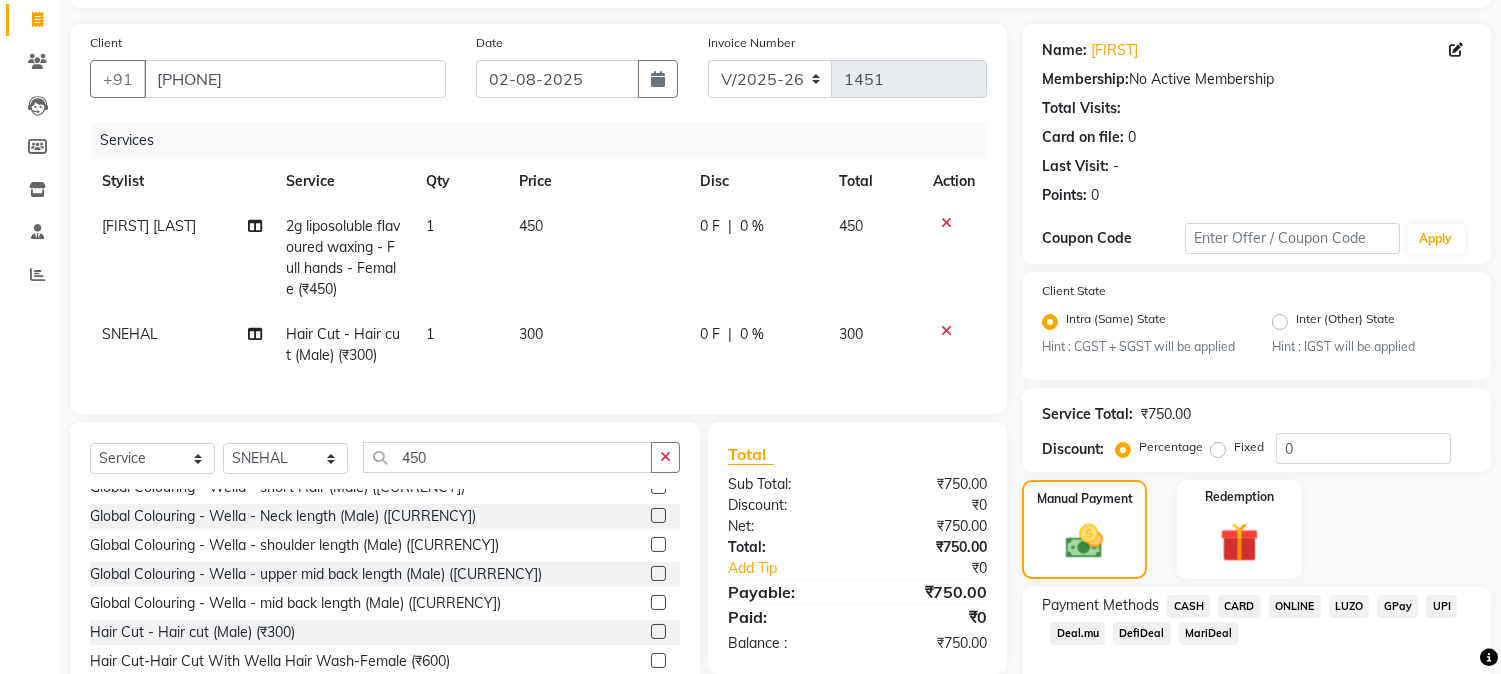 click 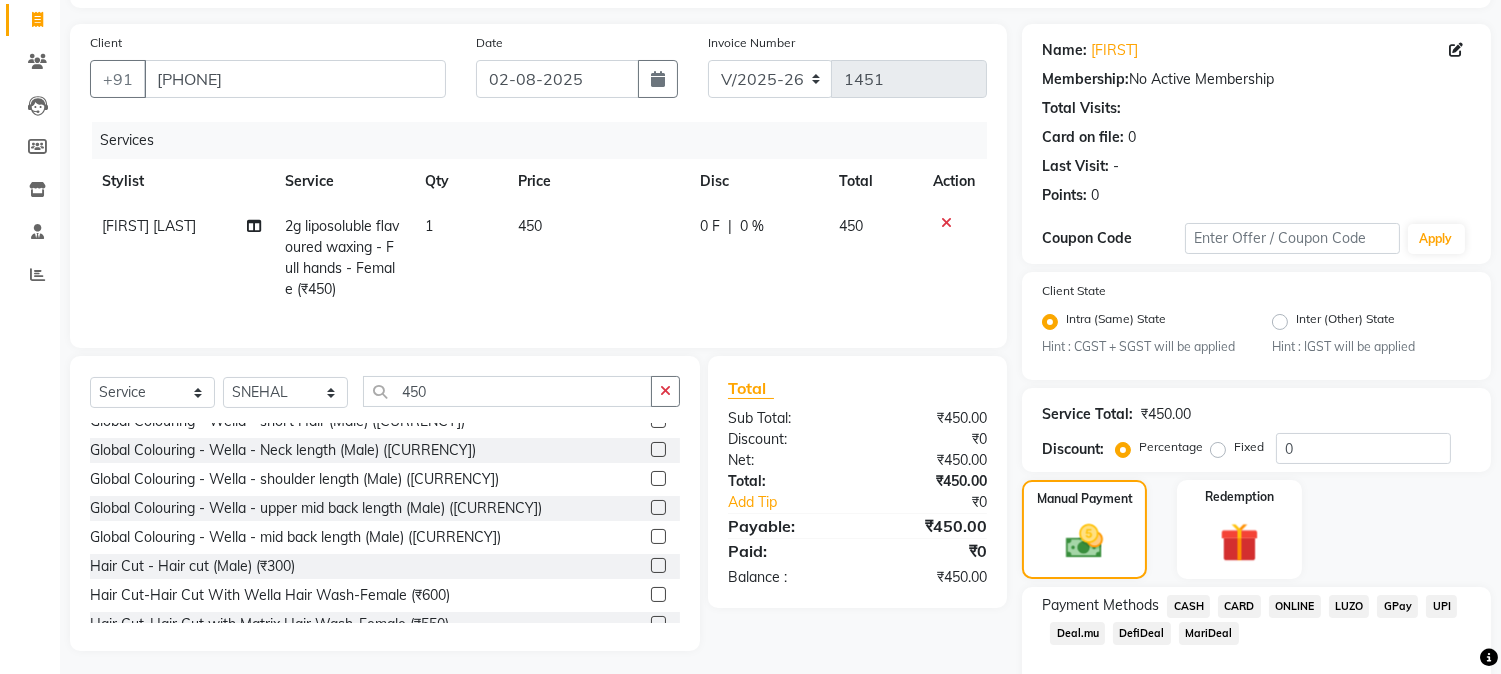 click 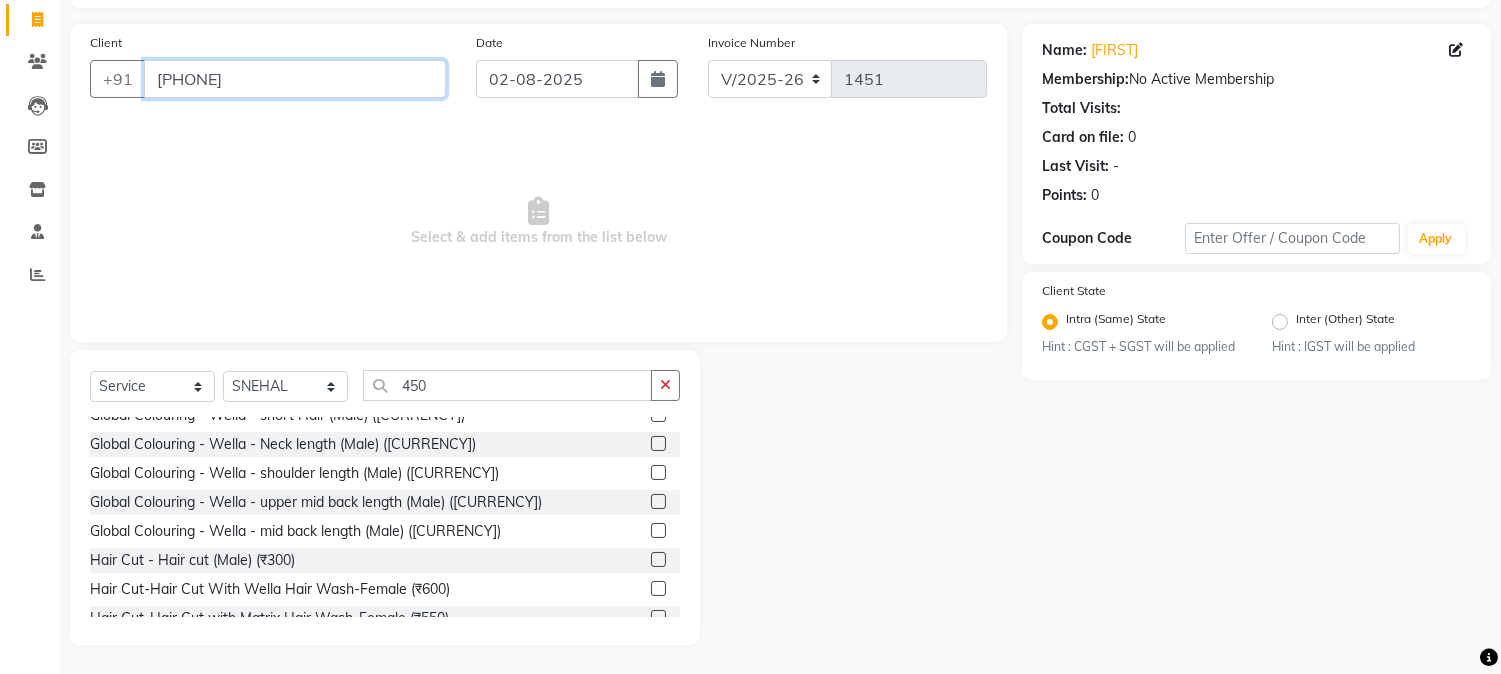 click on "[PHONE]" at bounding box center (295, 79) 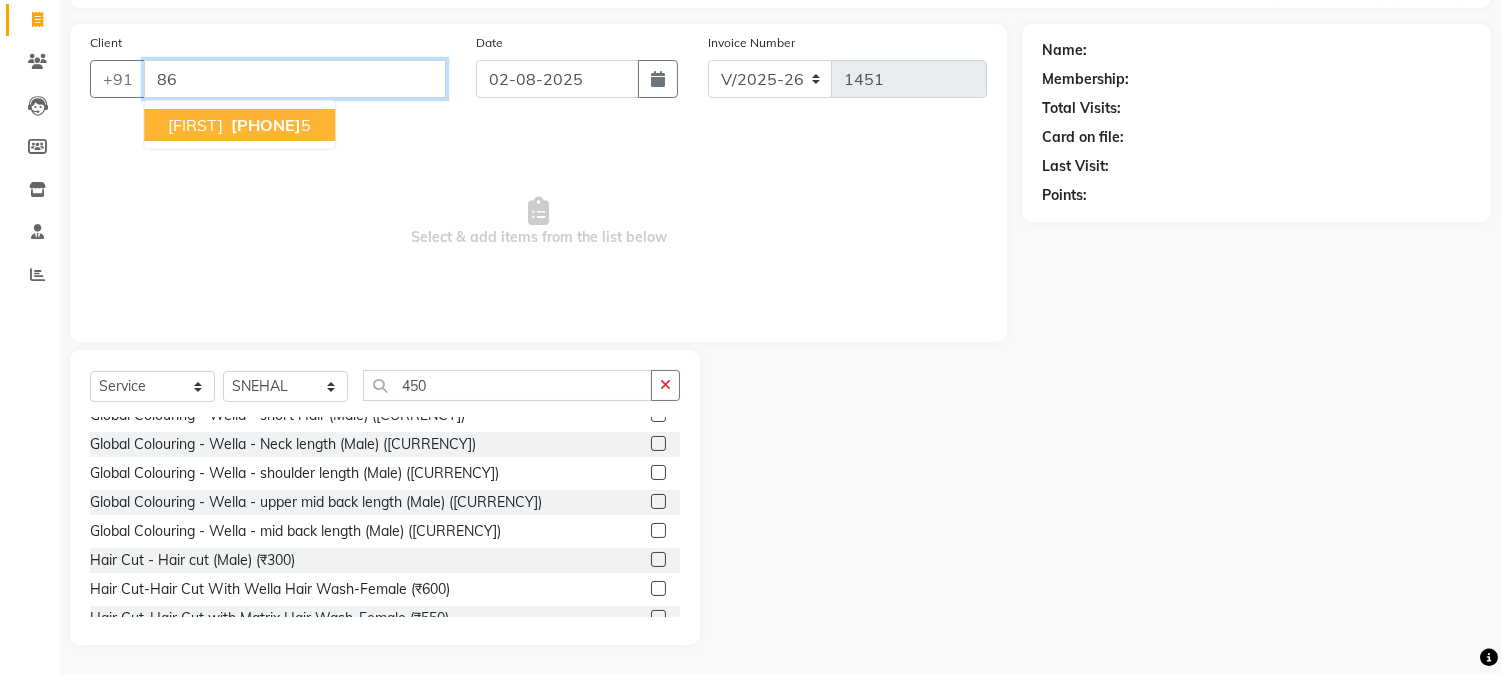 type on "8" 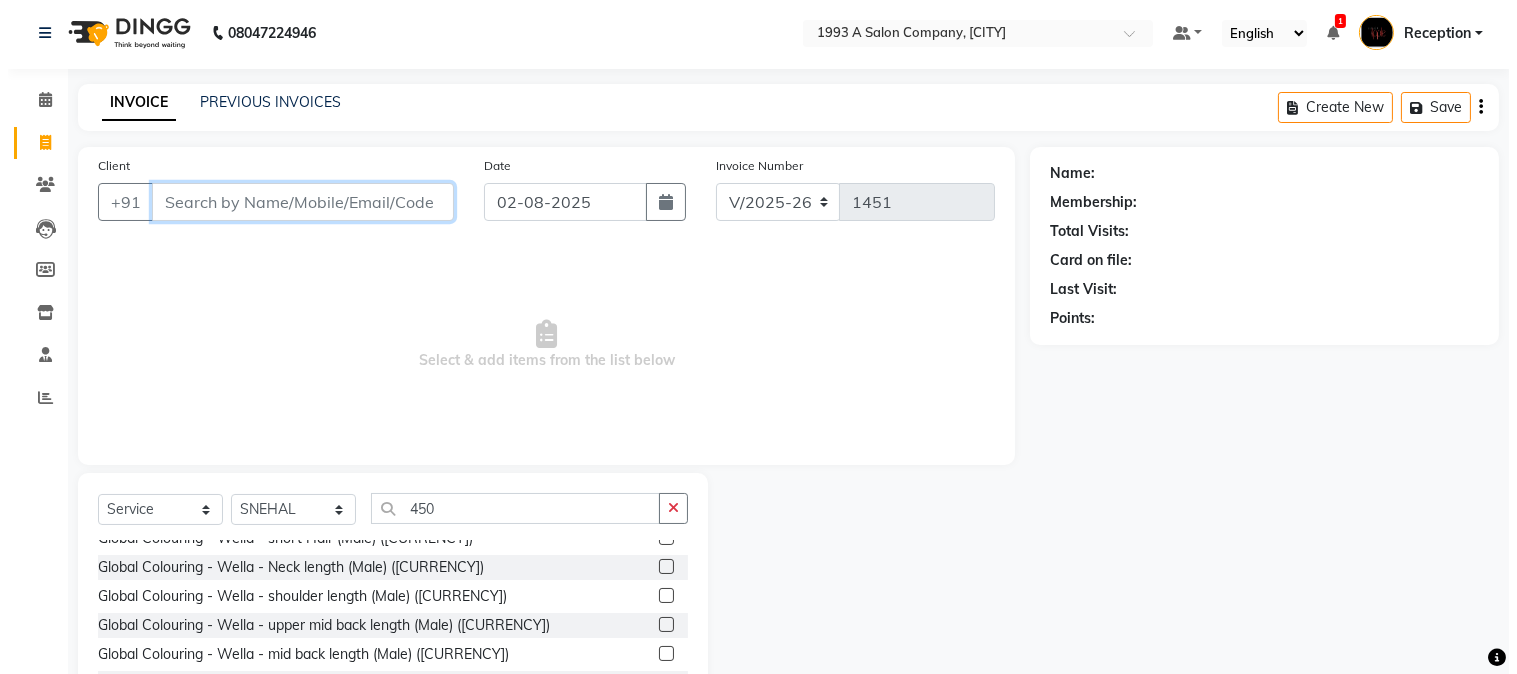 scroll, scrollTop: 0, scrollLeft: 0, axis: both 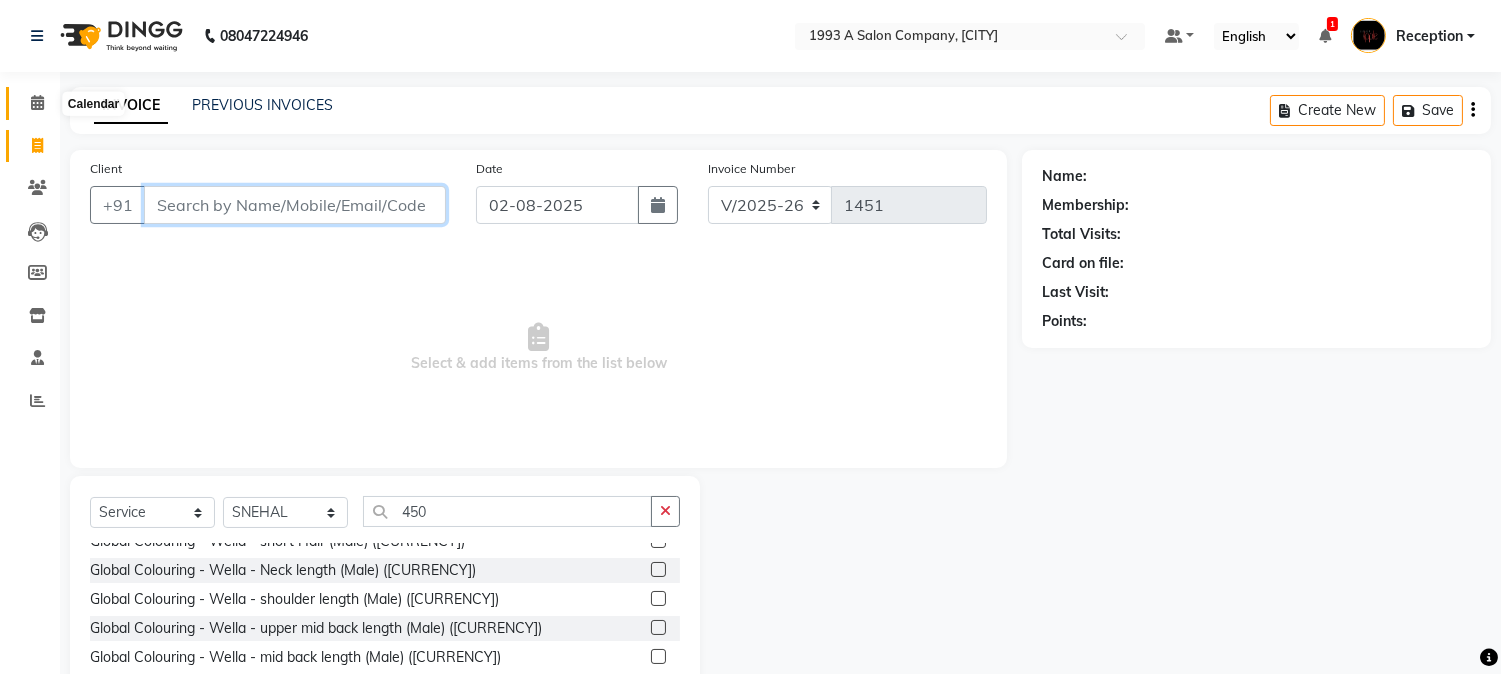 type 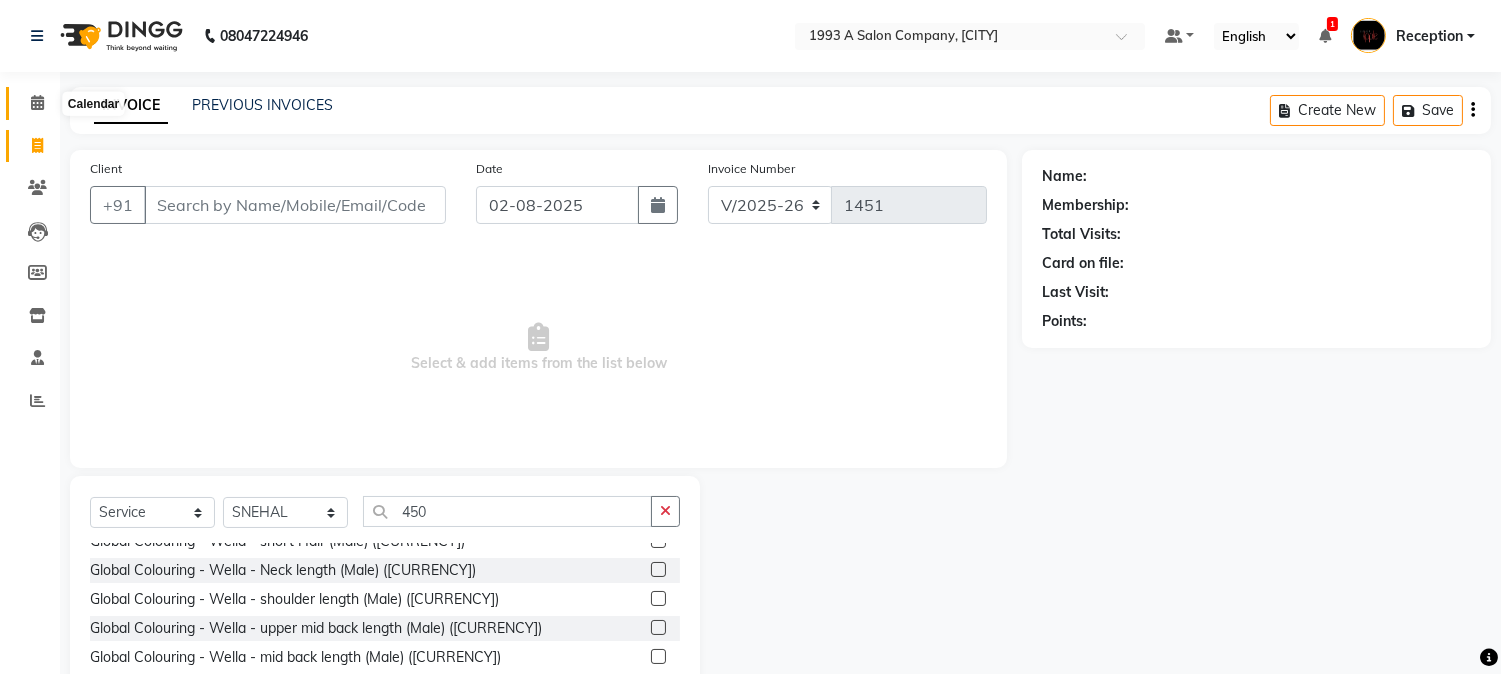 click 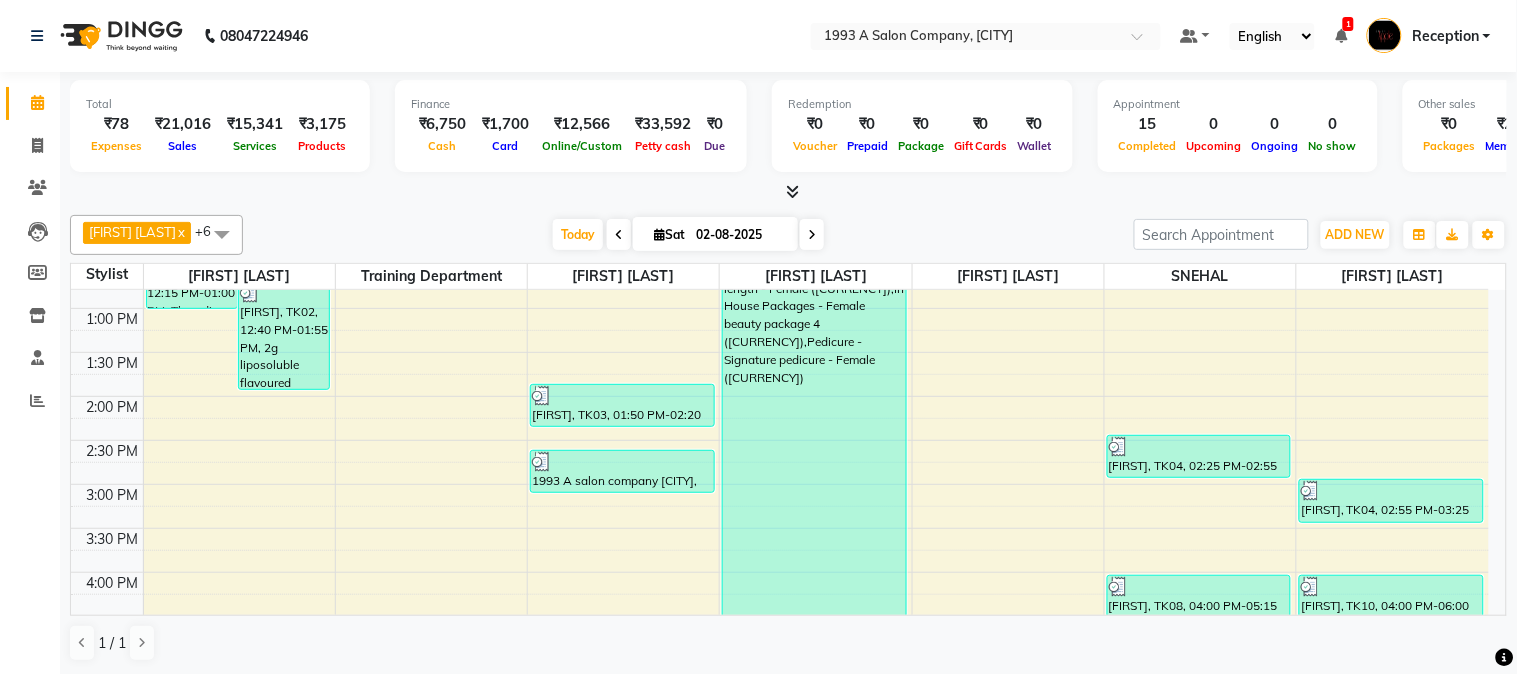 scroll, scrollTop: 267, scrollLeft: 0, axis: vertical 